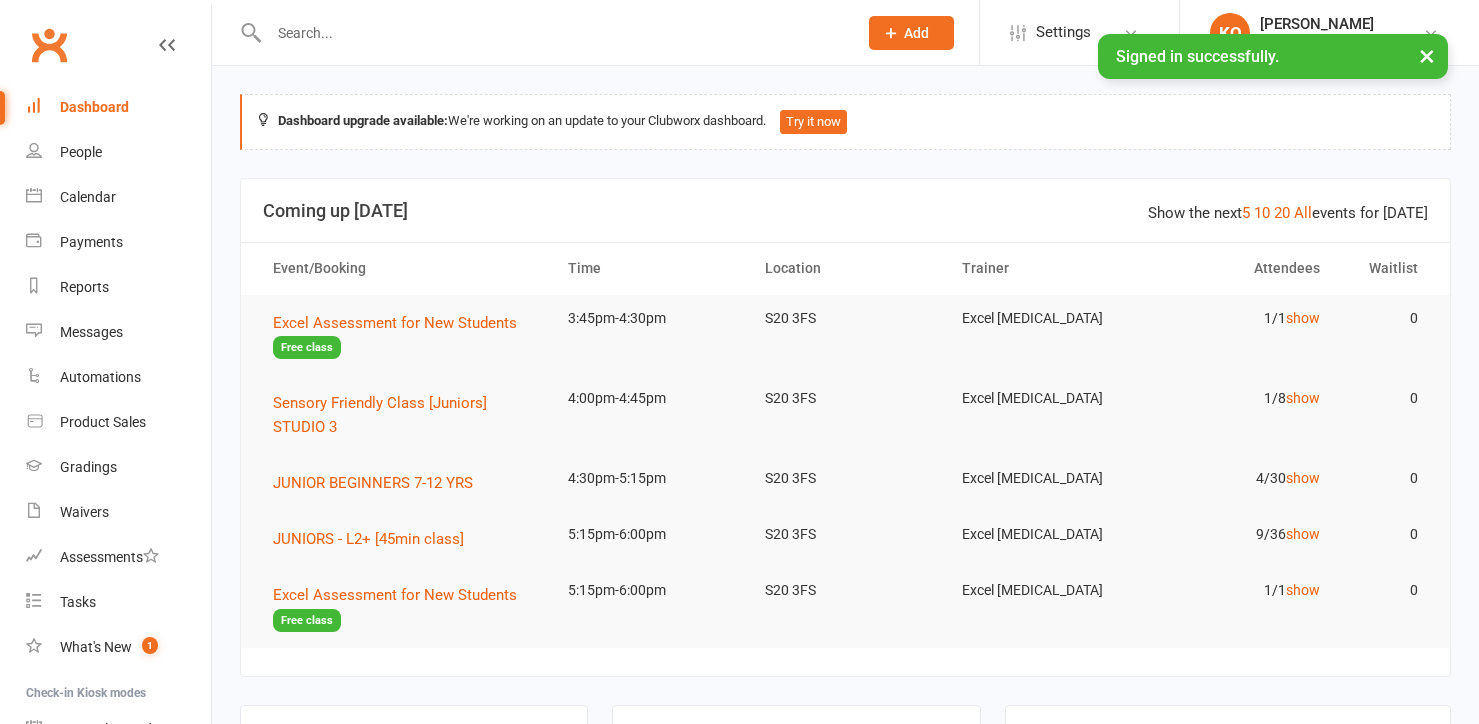 scroll, scrollTop: 0, scrollLeft: 0, axis: both 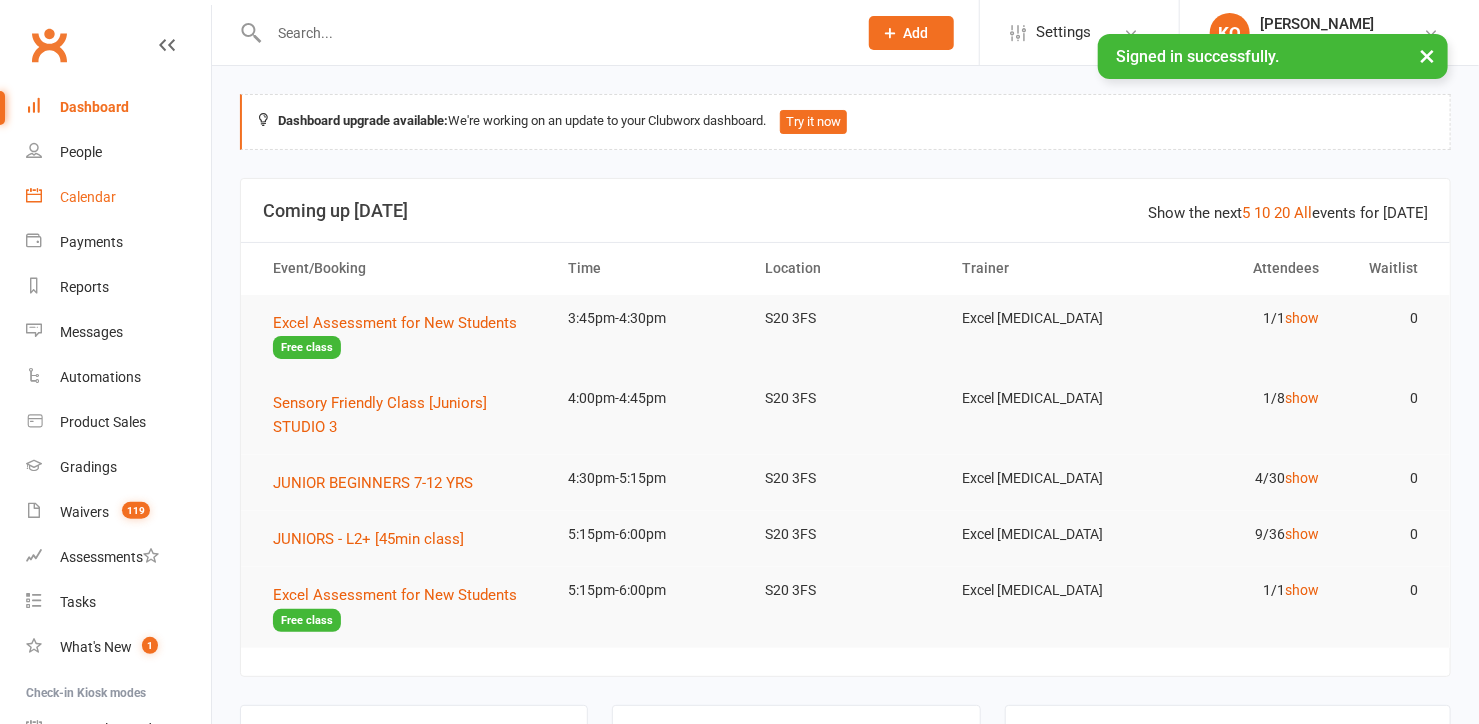 click on "Calendar" at bounding box center [88, 197] 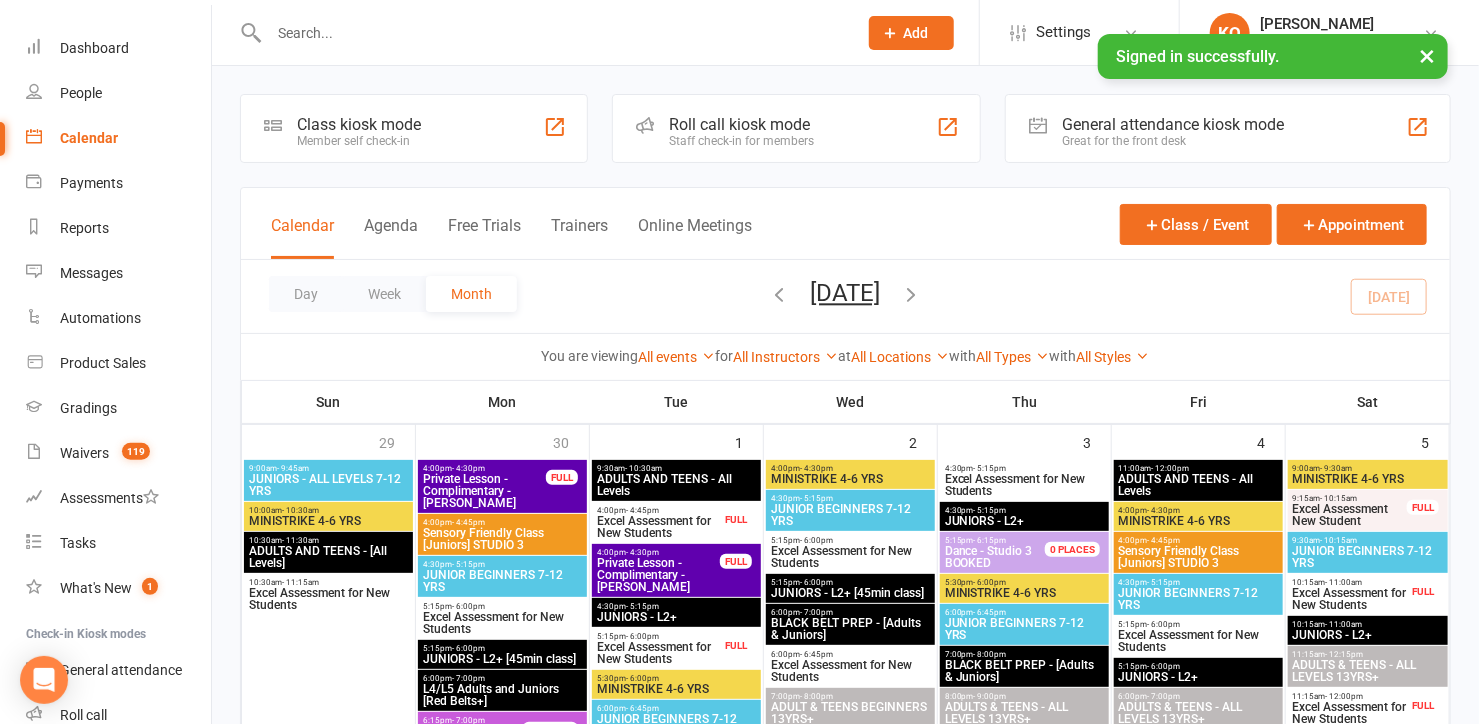 scroll, scrollTop: 90, scrollLeft: 0, axis: vertical 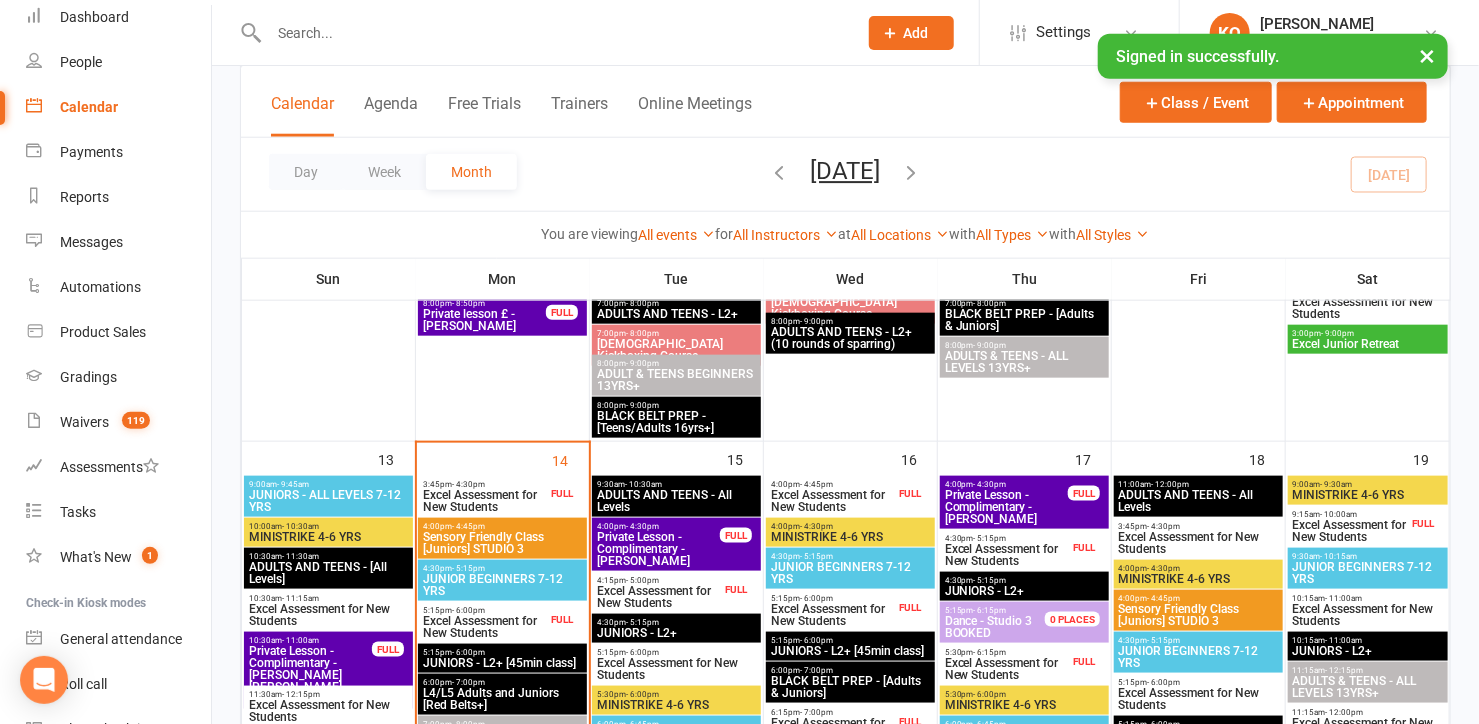 click on "Excel Assessment for New Students" at bounding box center [484, 501] 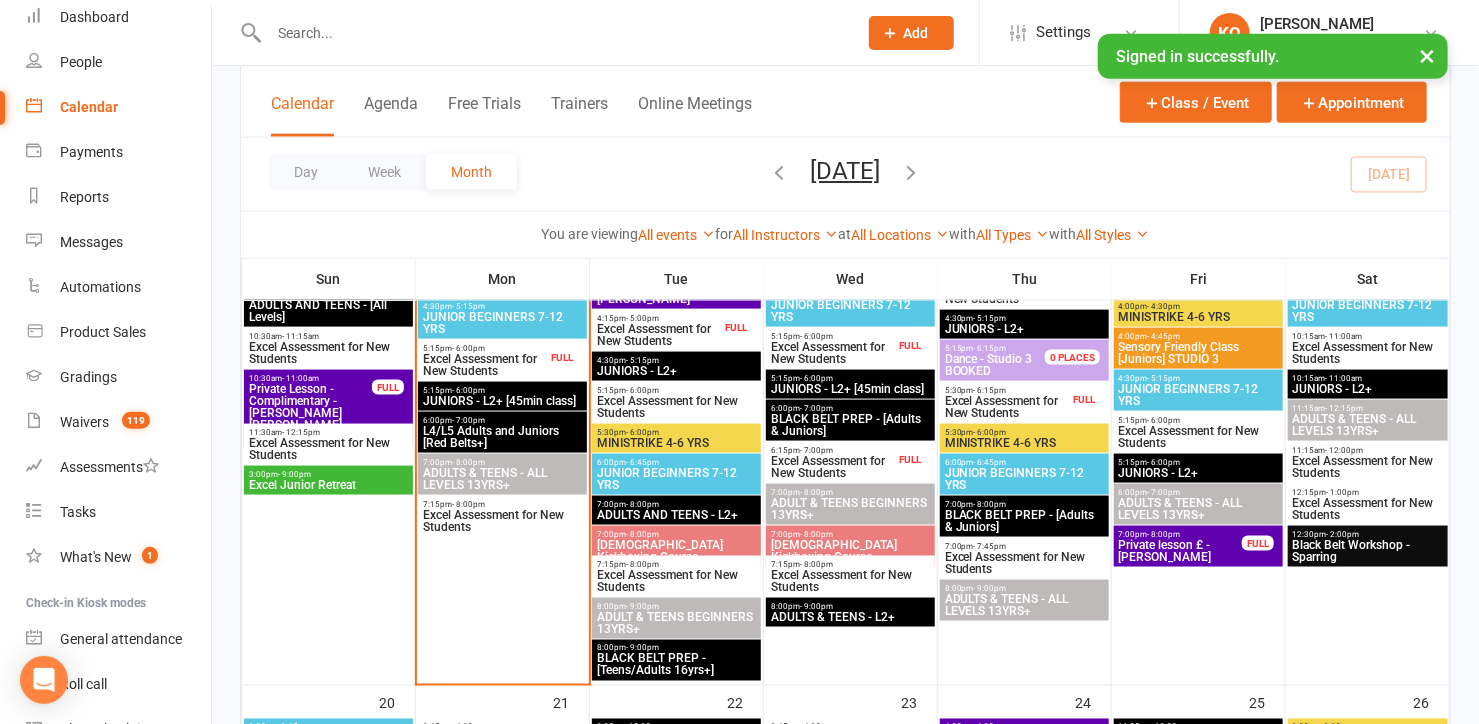 scroll, scrollTop: 1181, scrollLeft: 0, axis: vertical 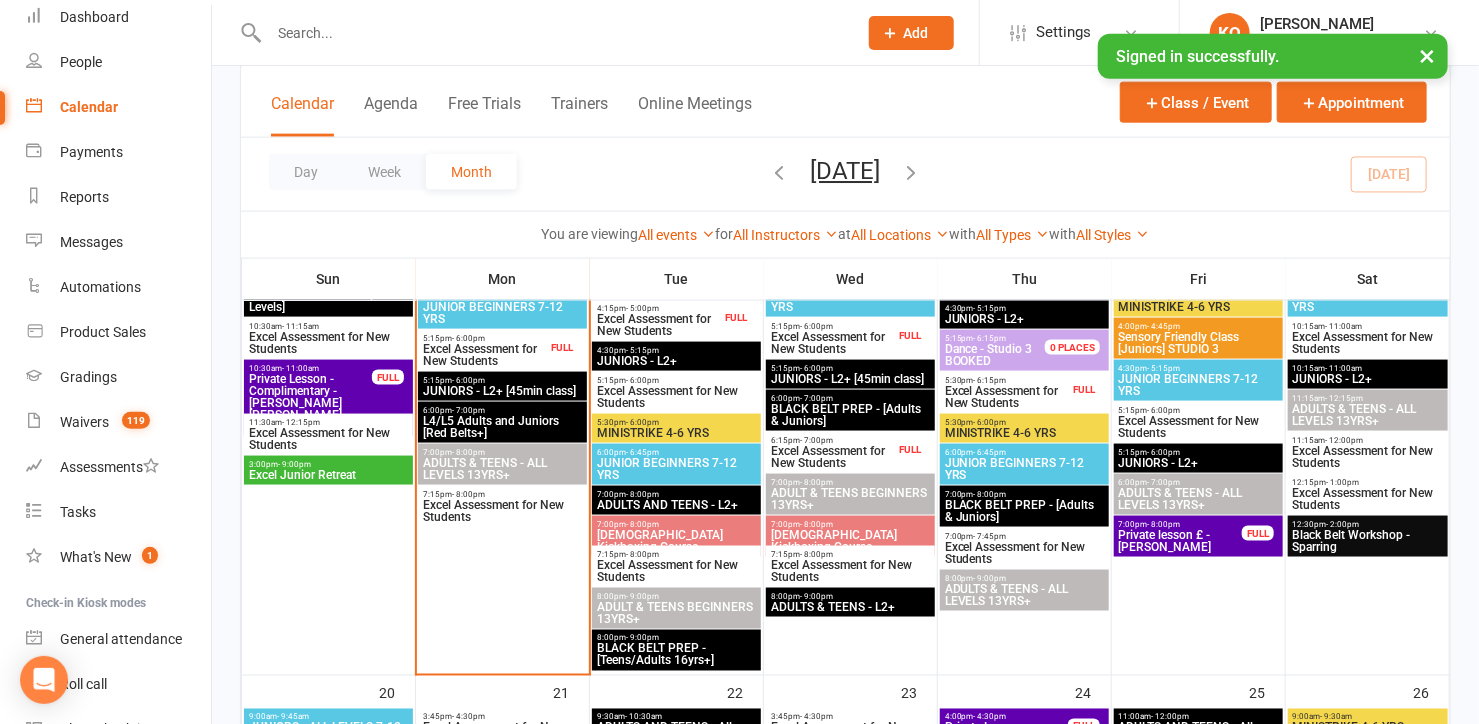 click on "ADULTS & TEENS - ALL LEVELS 13YRS+" at bounding box center (502, 469) 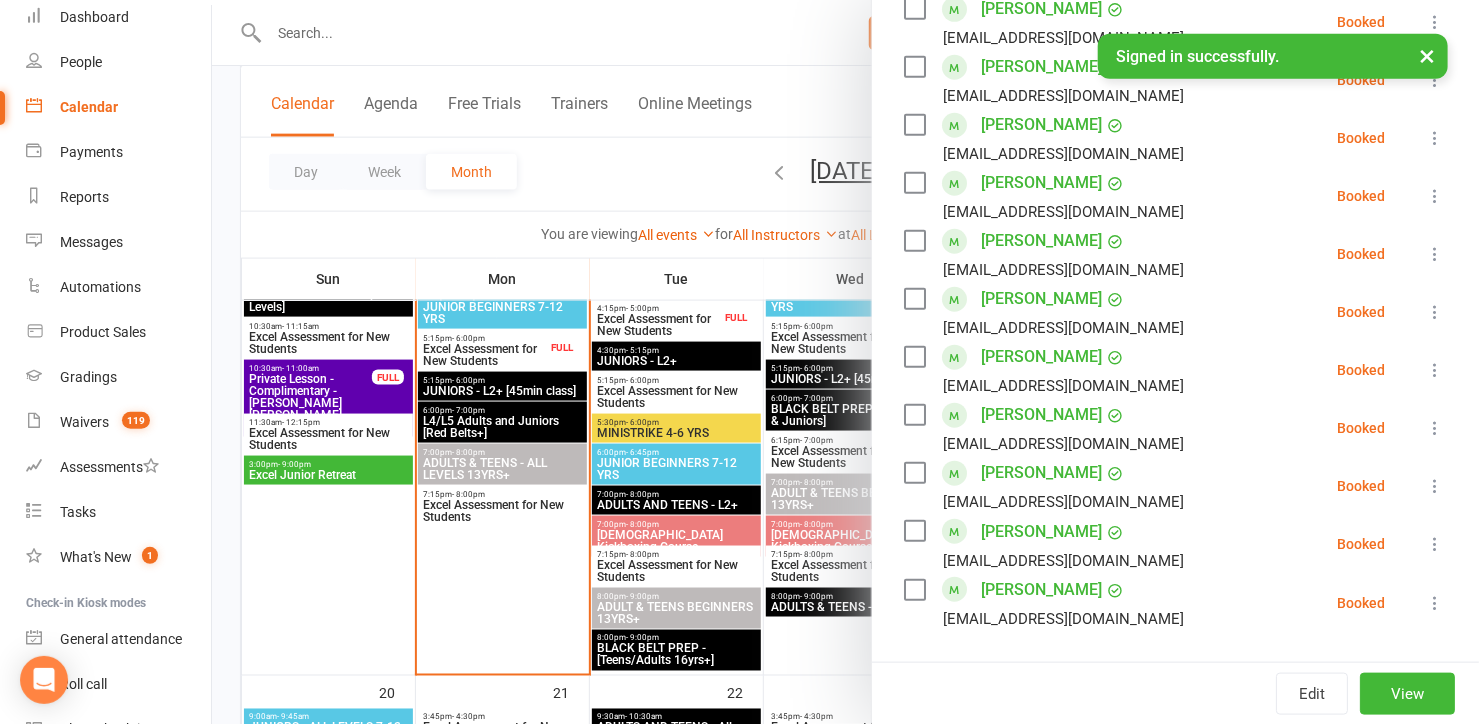 scroll, scrollTop: 818, scrollLeft: 0, axis: vertical 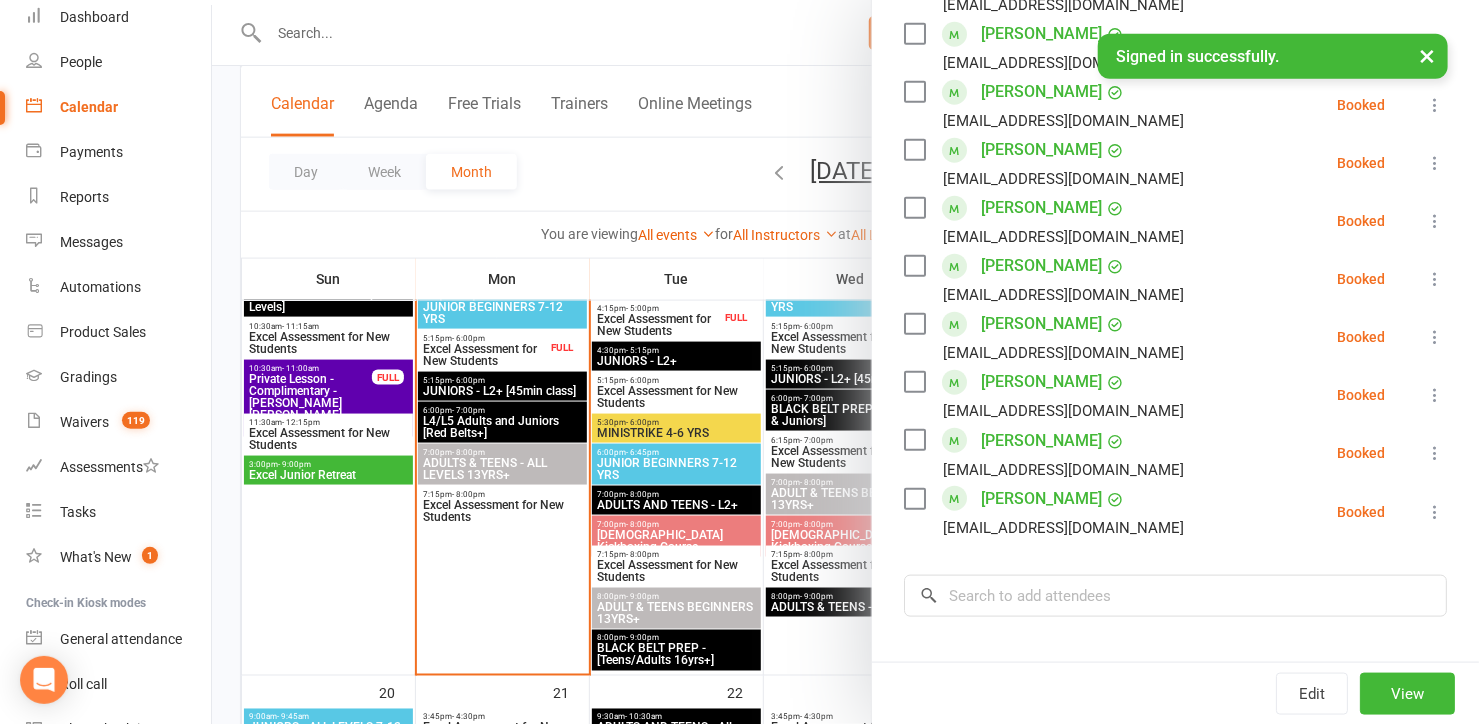 click at bounding box center [845, 362] 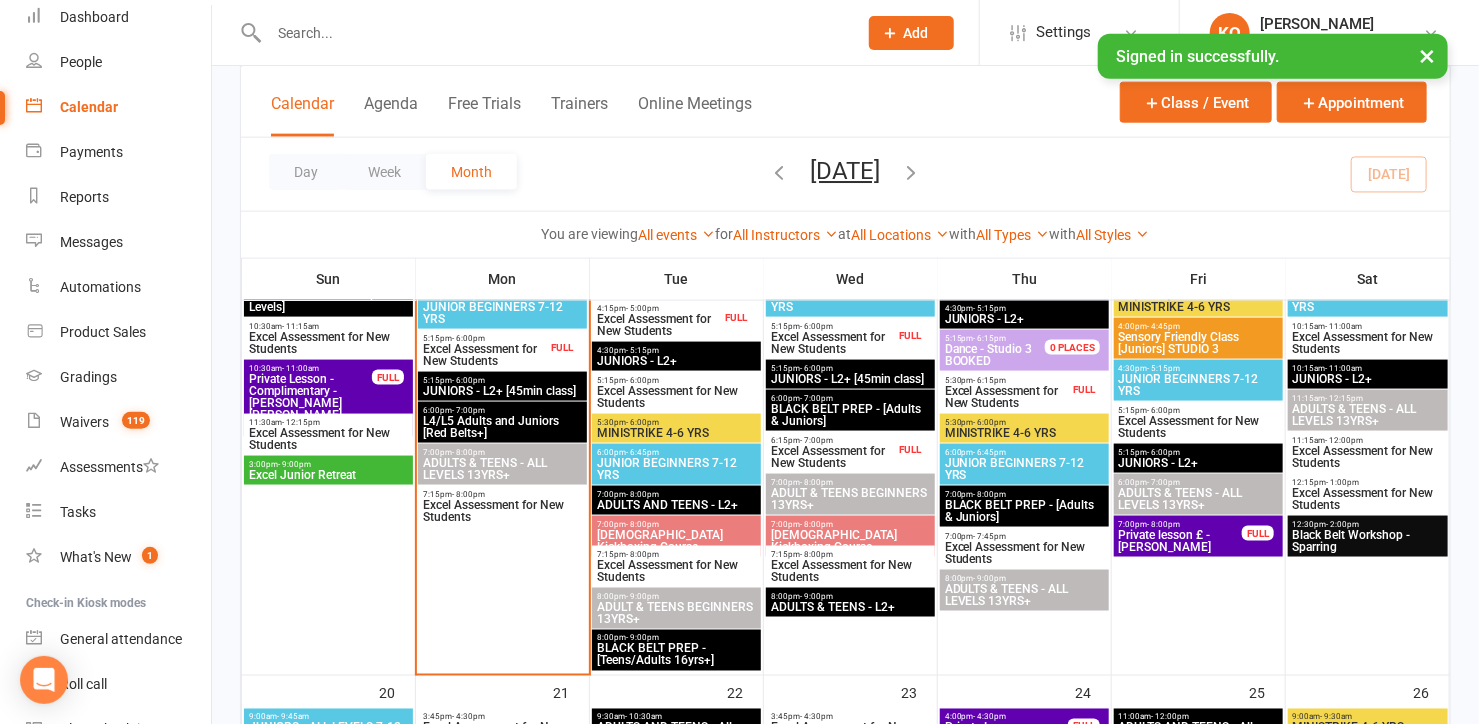 click on "ADULT & TEENS BEGINNERS 13YRS+" at bounding box center (676, 613) 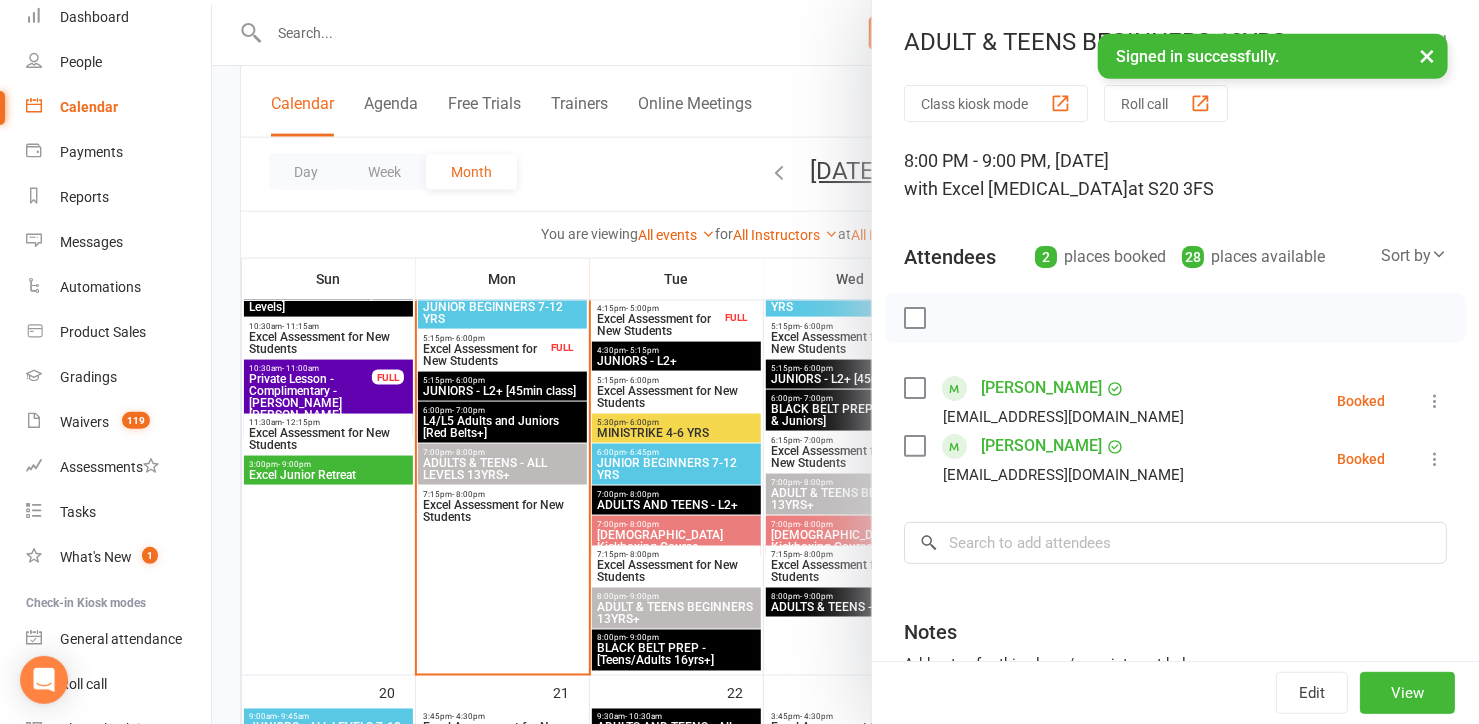 click at bounding box center (845, 362) 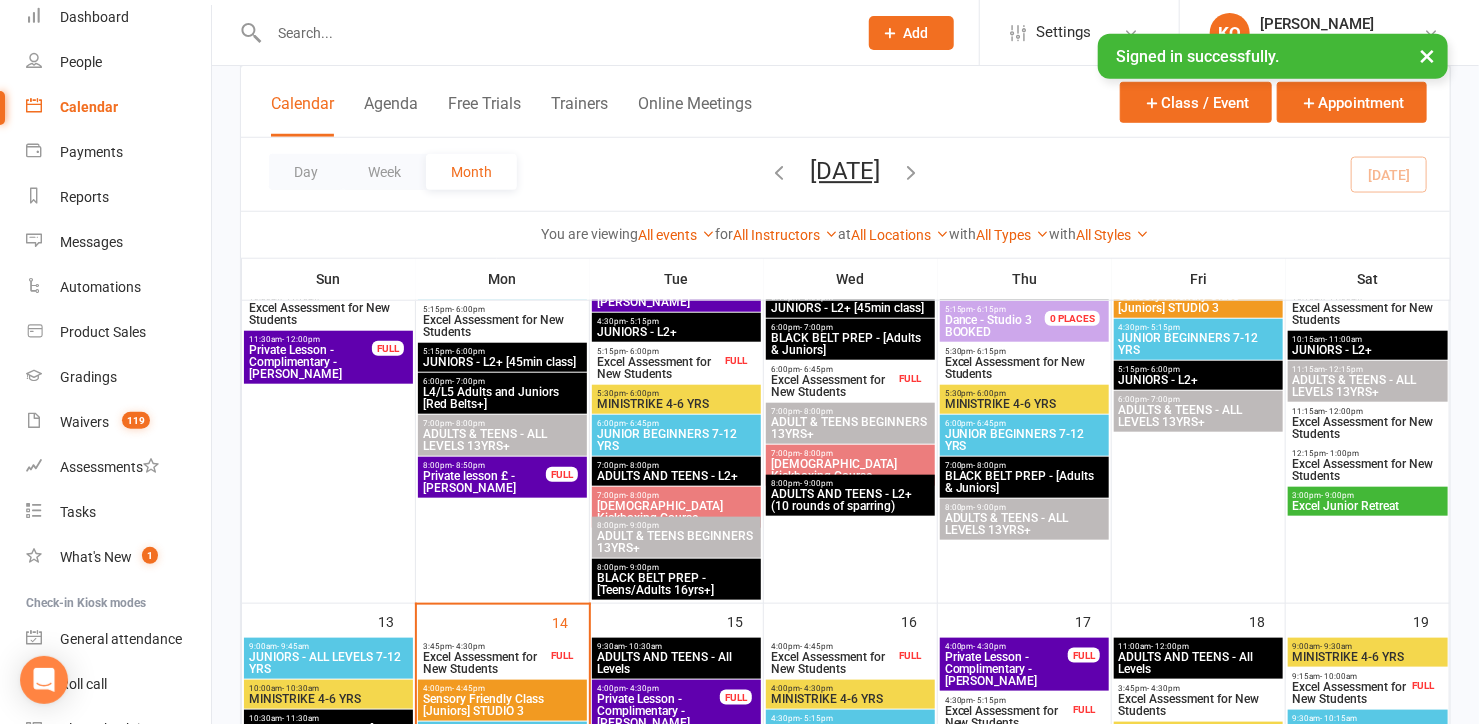 scroll, scrollTop: 727, scrollLeft: 0, axis: vertical 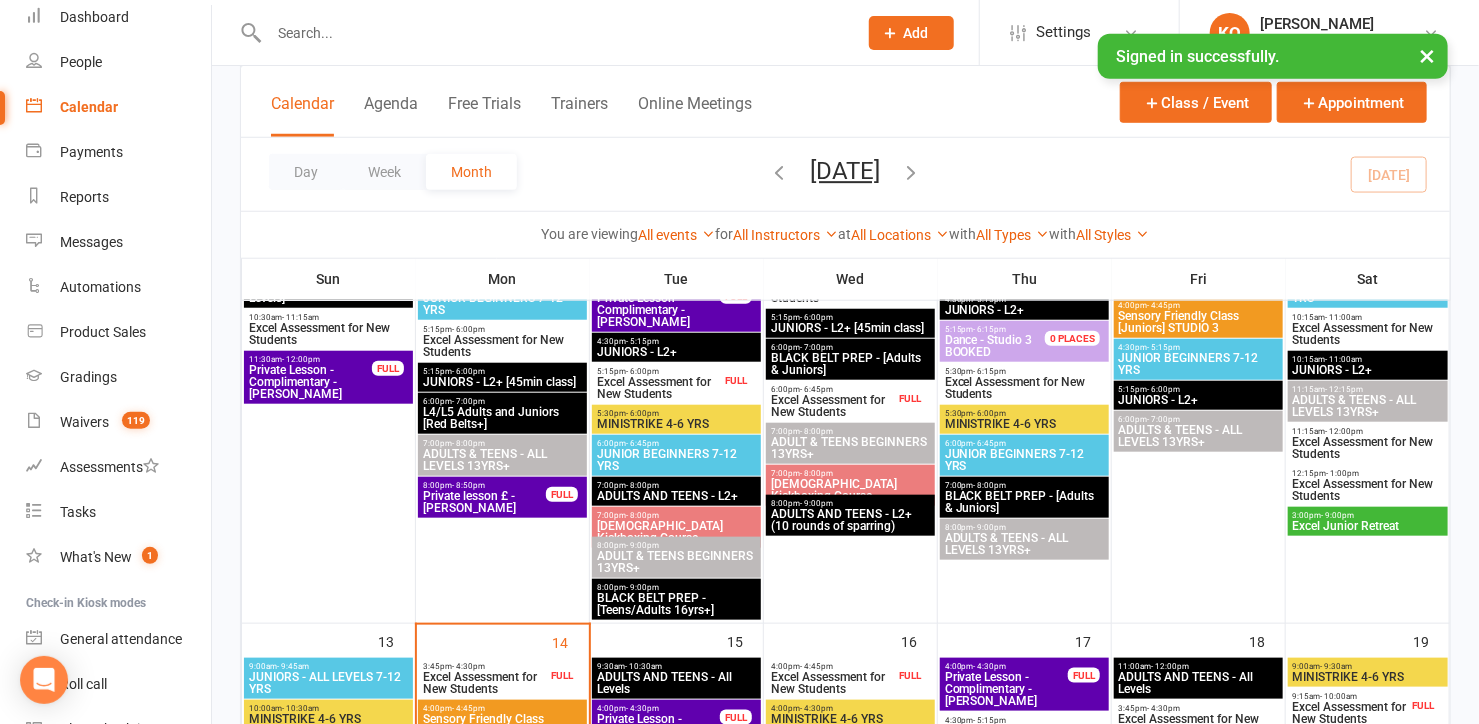 click at bounding box center (553, 33) 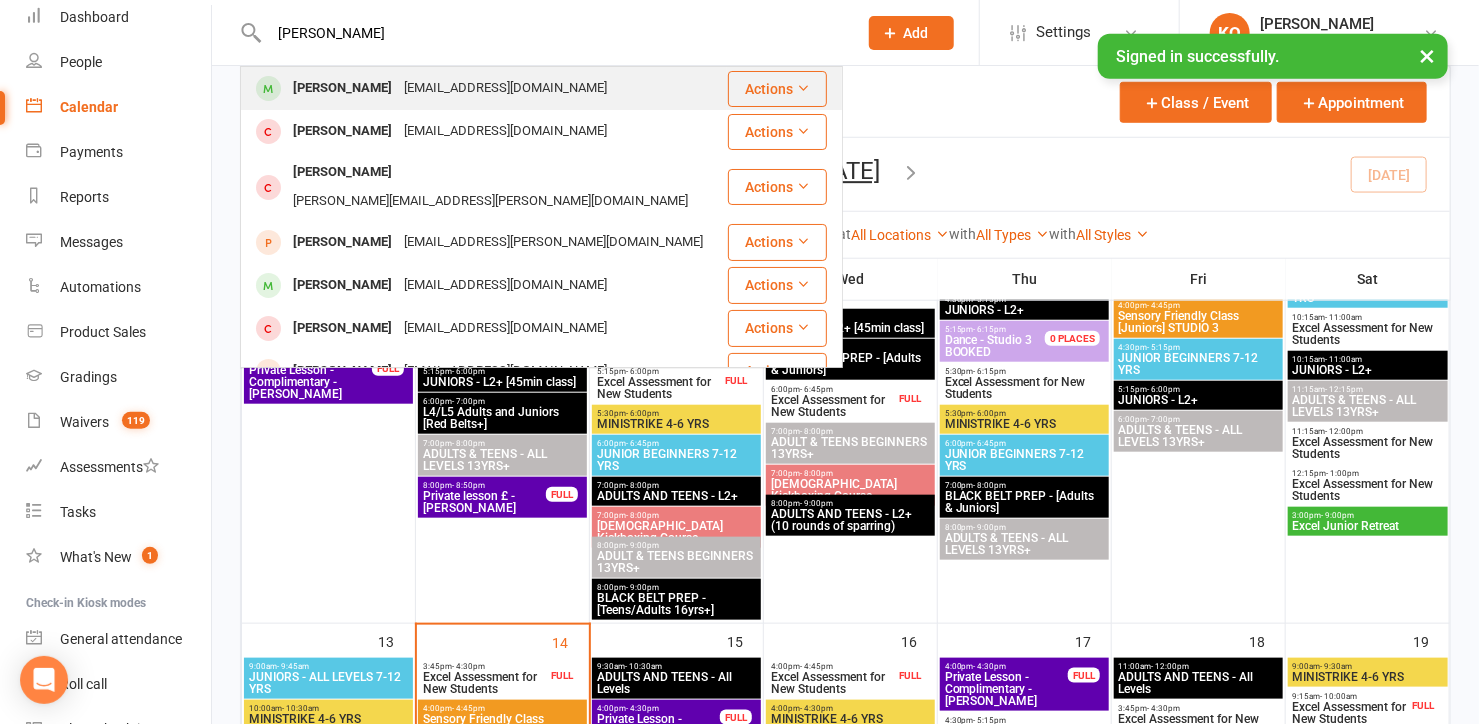 type on "[PERSON_NAME]" 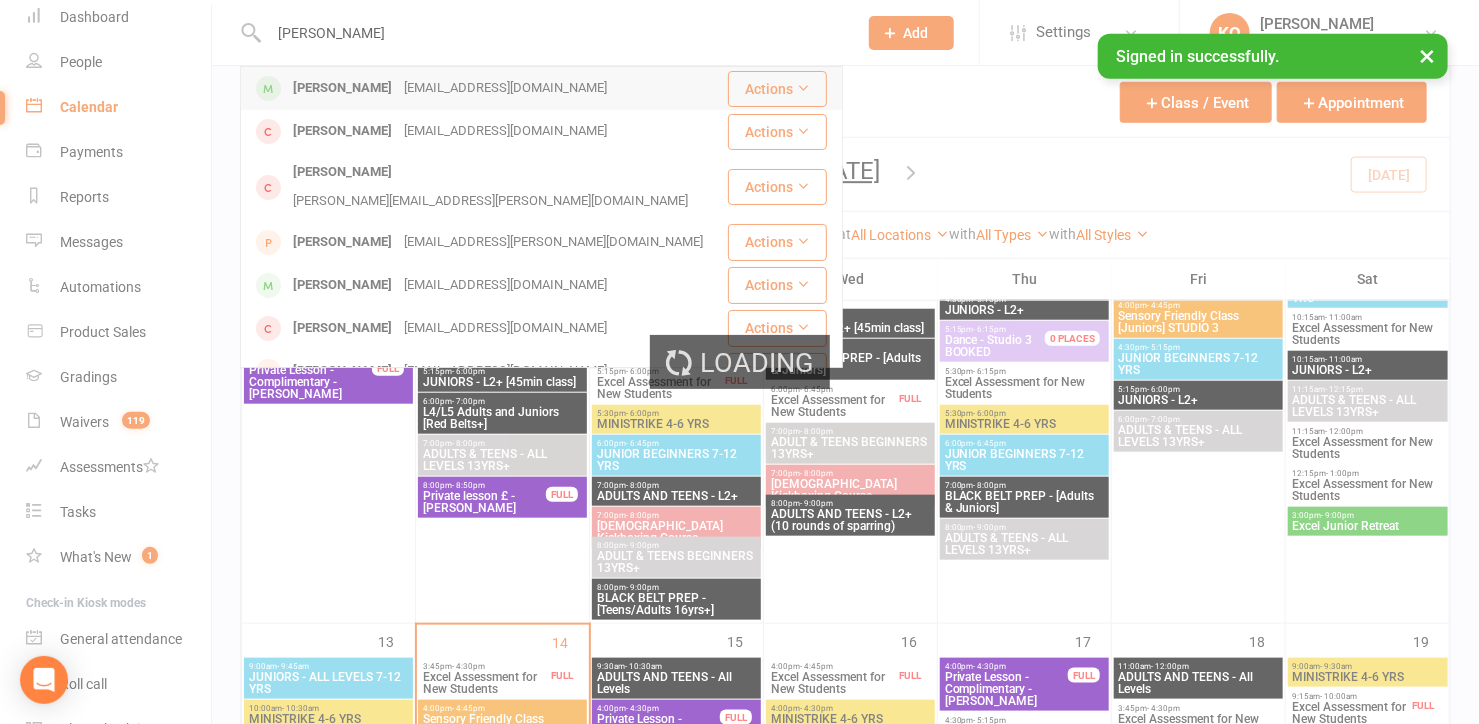 type 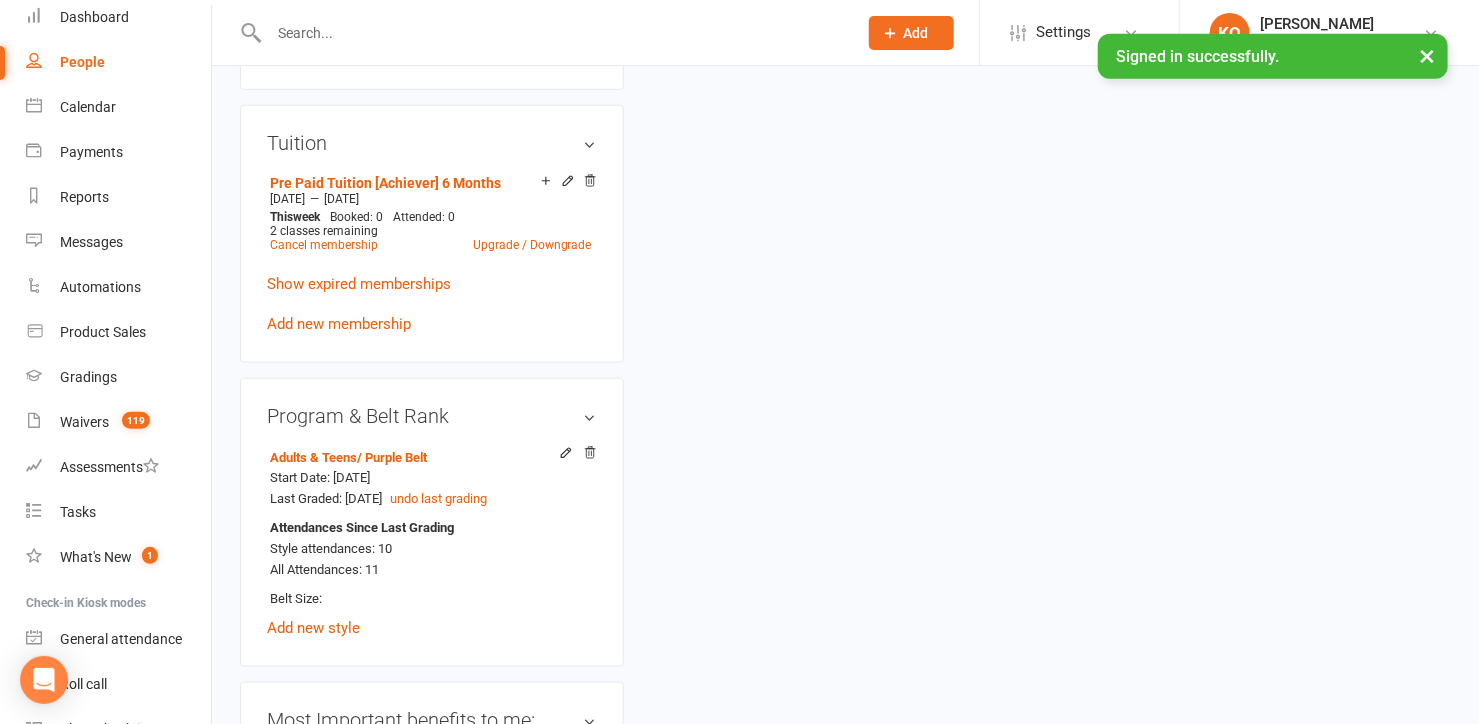 scroll, scrollTop: 0, scrollLeft: 0, axis: both 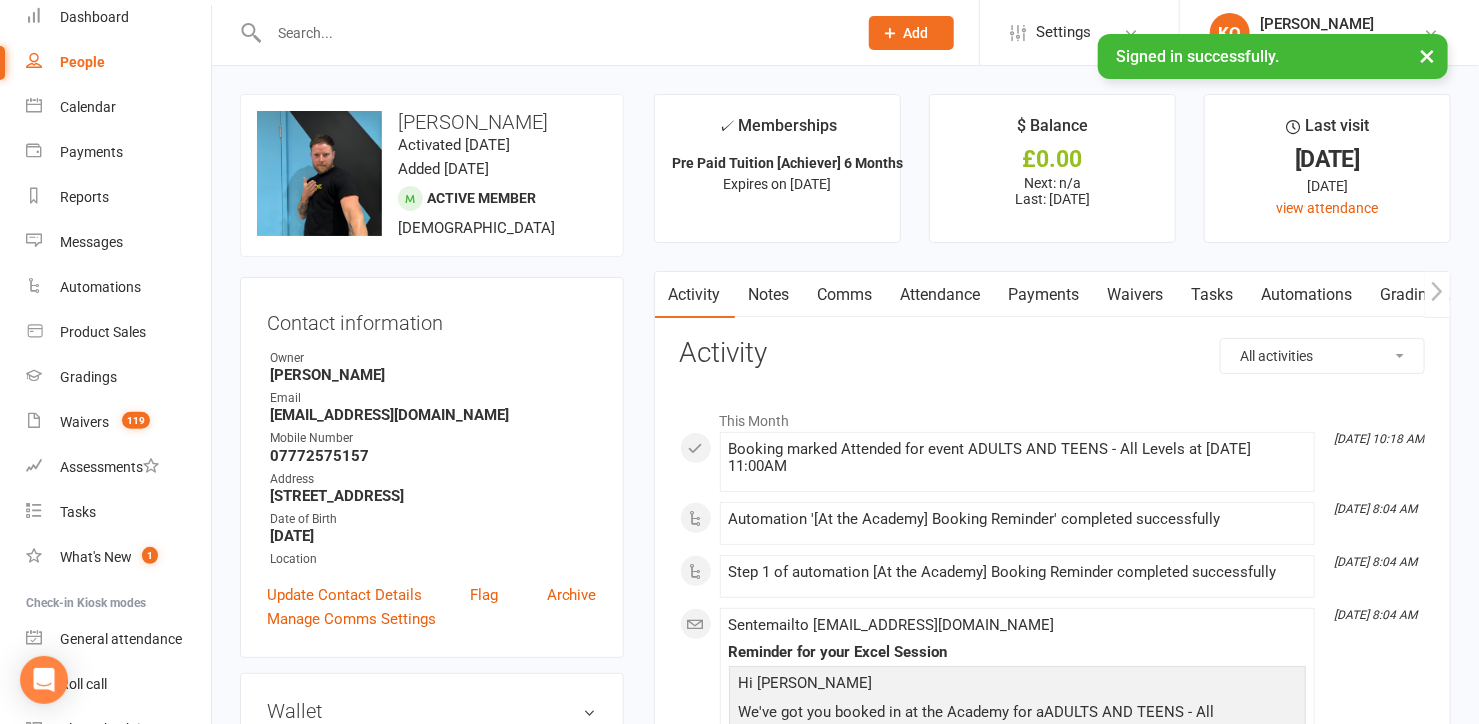 click on "Attendance" at bounding box center (941, 295) 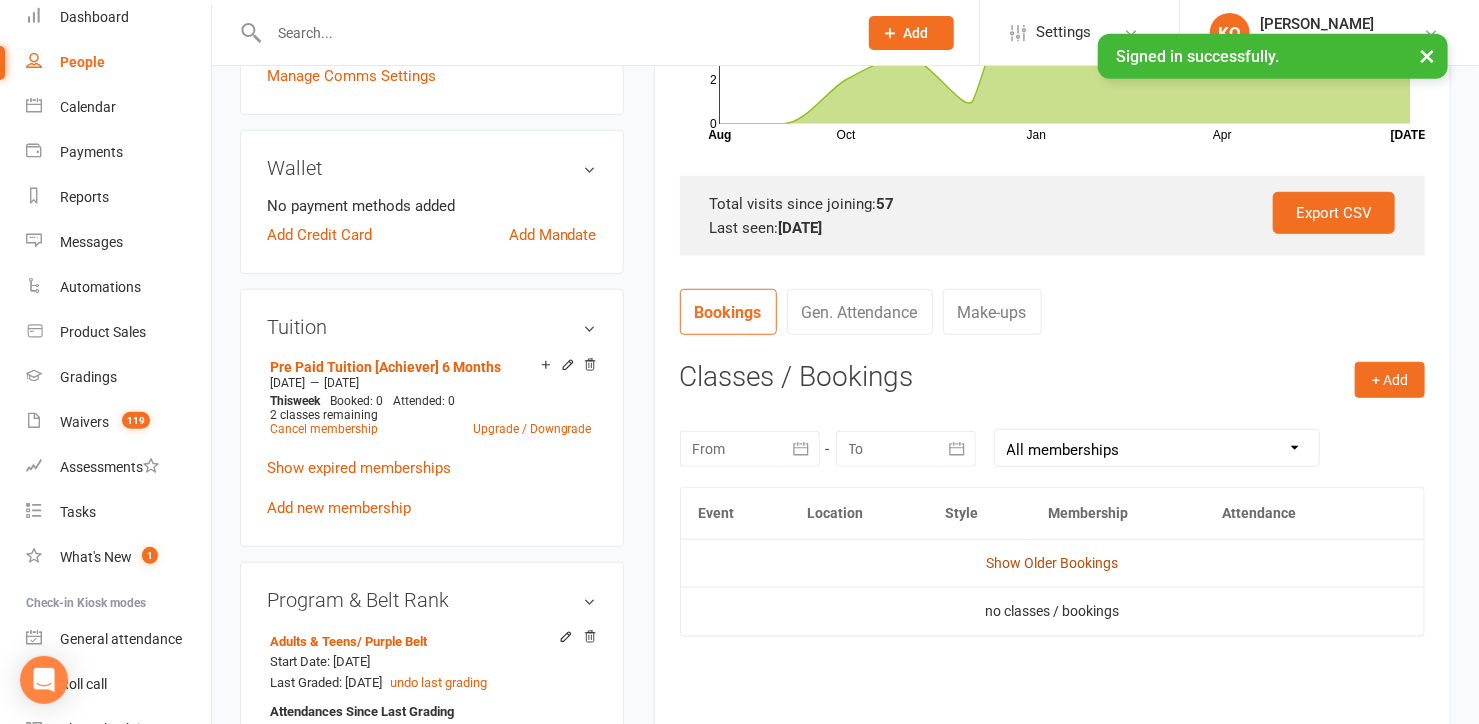 scroll, scrollTop: 545, scrollLeft: 0, axis: vertical 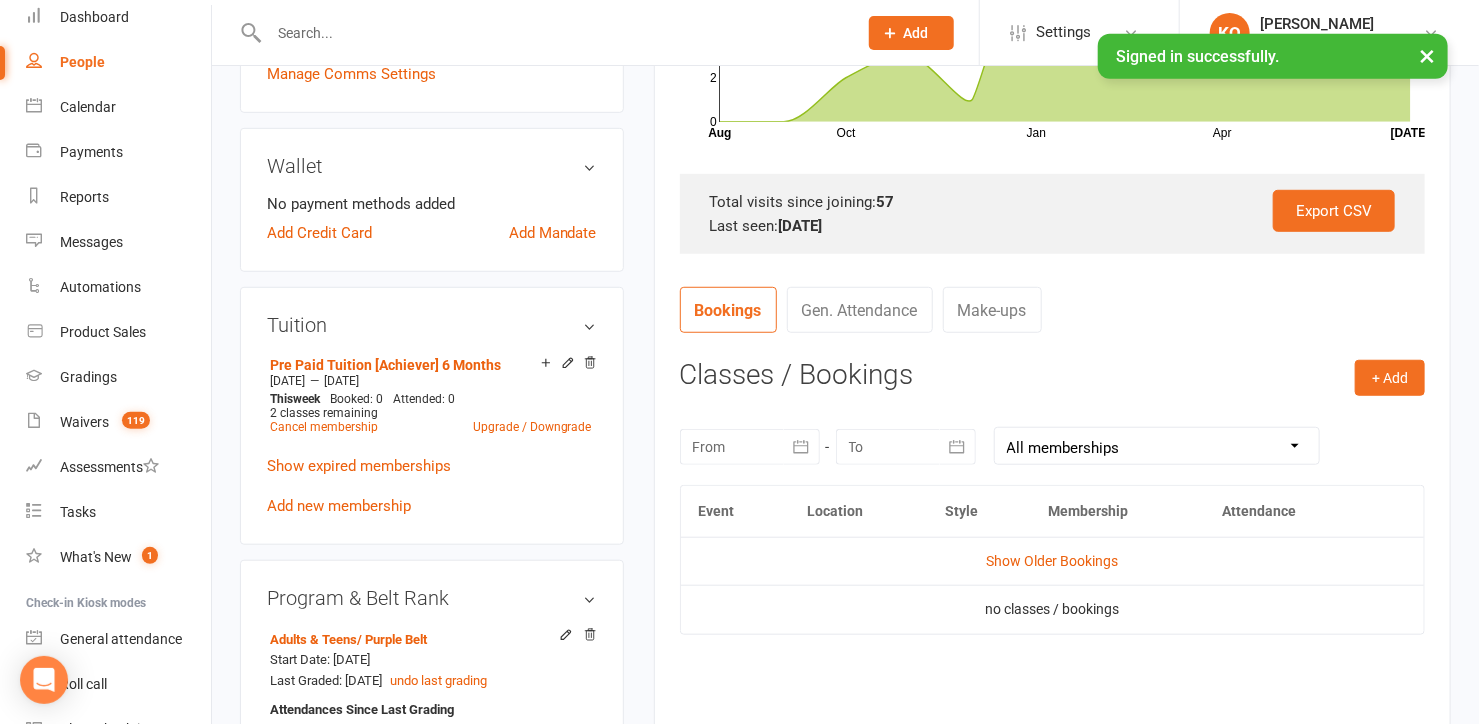 click on "Show Older Bookings" at bounding box center (1052, 561) 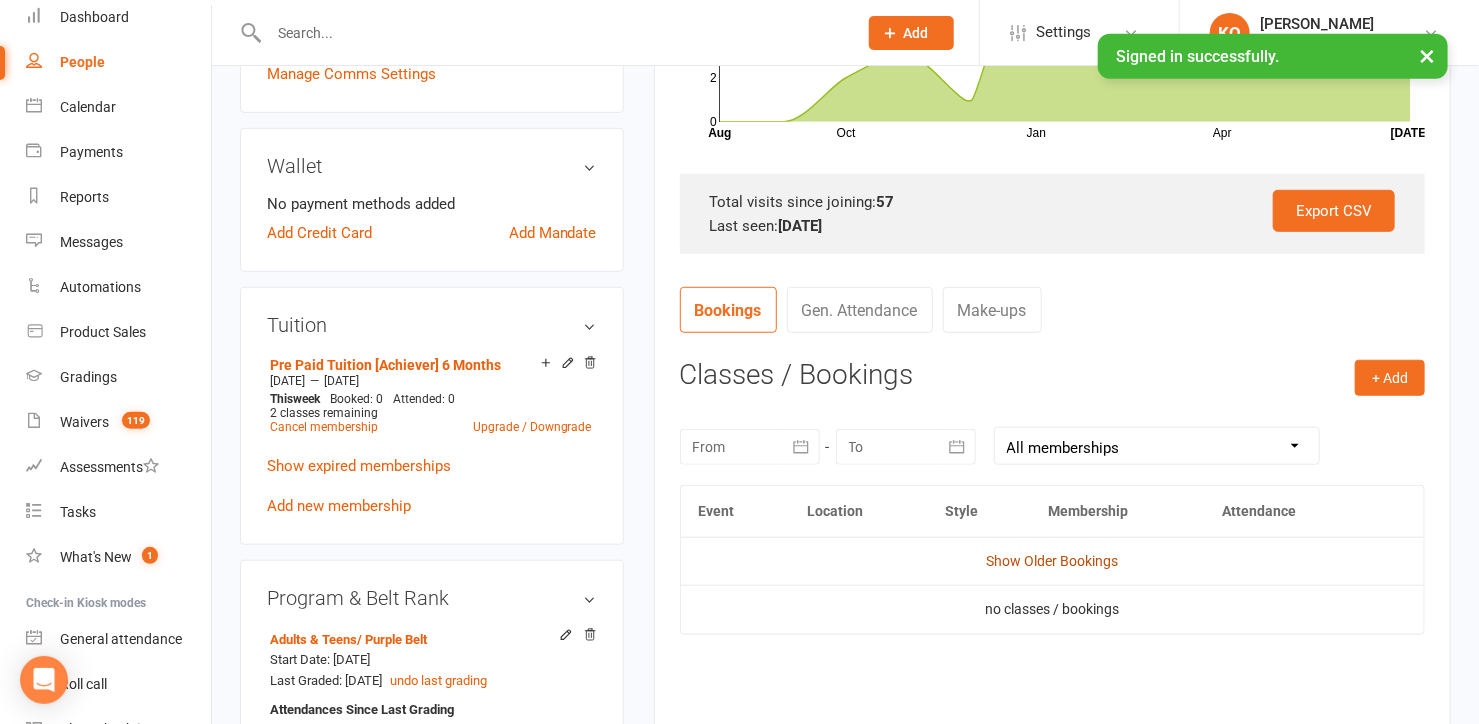 click on "Show Older Bookings" at bounding box center [1052, 561] 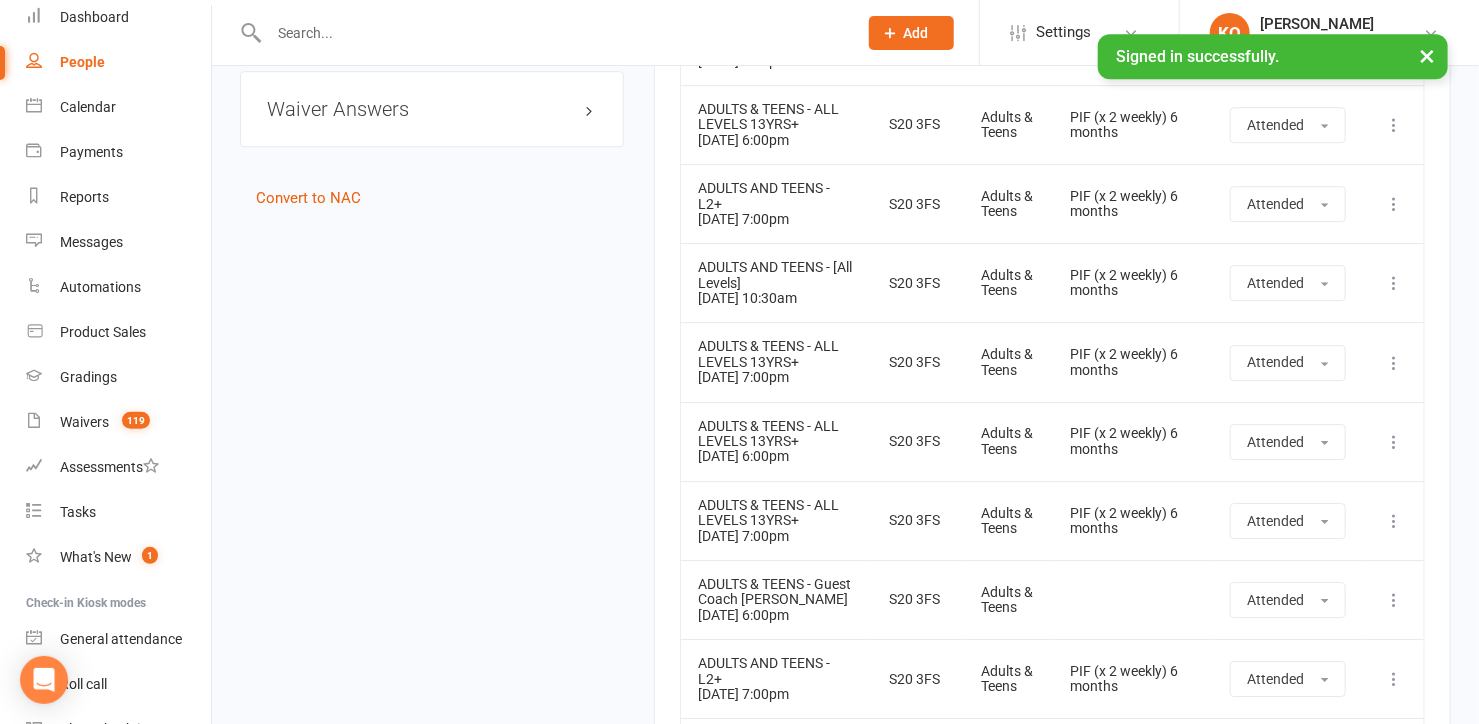 scroll, scrollTop: 5022, scrollLeft: 0, axis: vertical 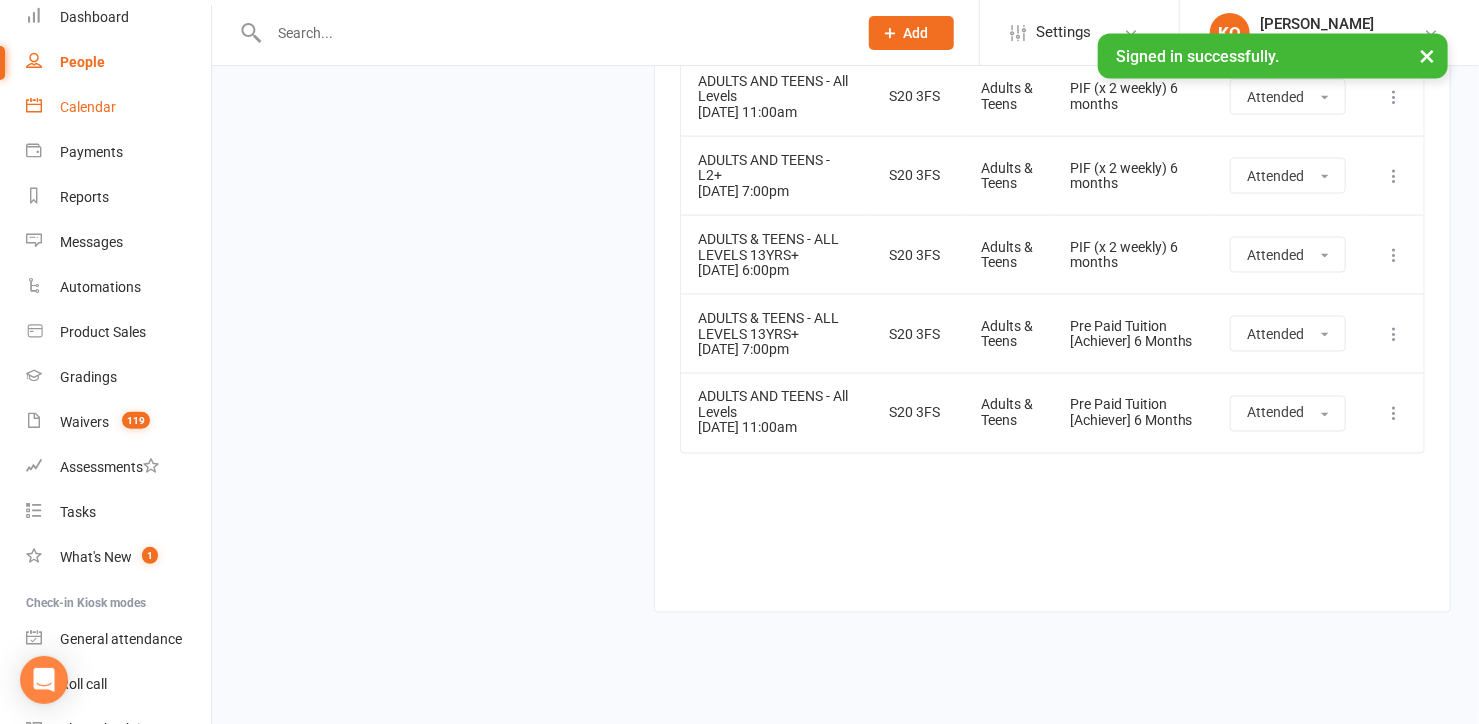 click on "Calendar" at bounding box center (88, 107) 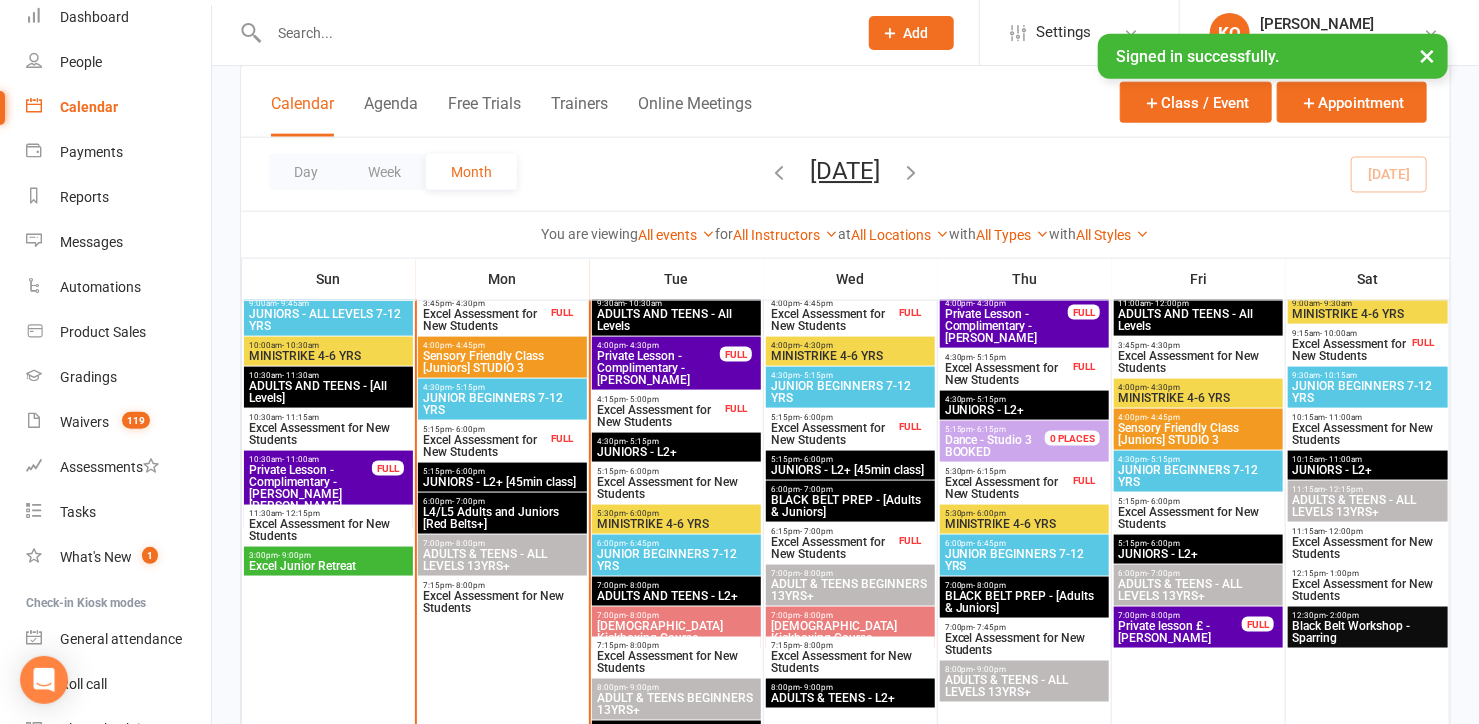 scroll, scrollTop: 1000, scrollLeft: 0, axis: vertical 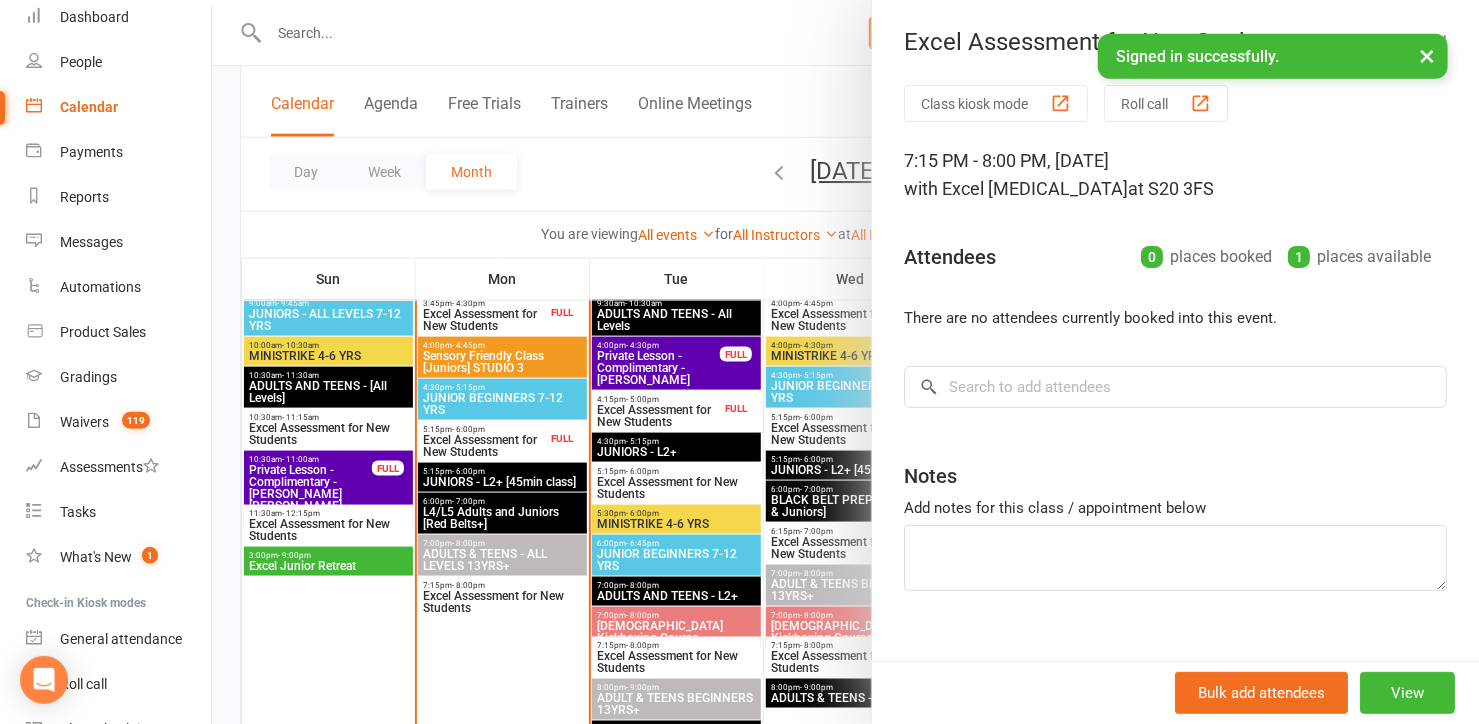 click on "×" at bounding box center (1427, 55) 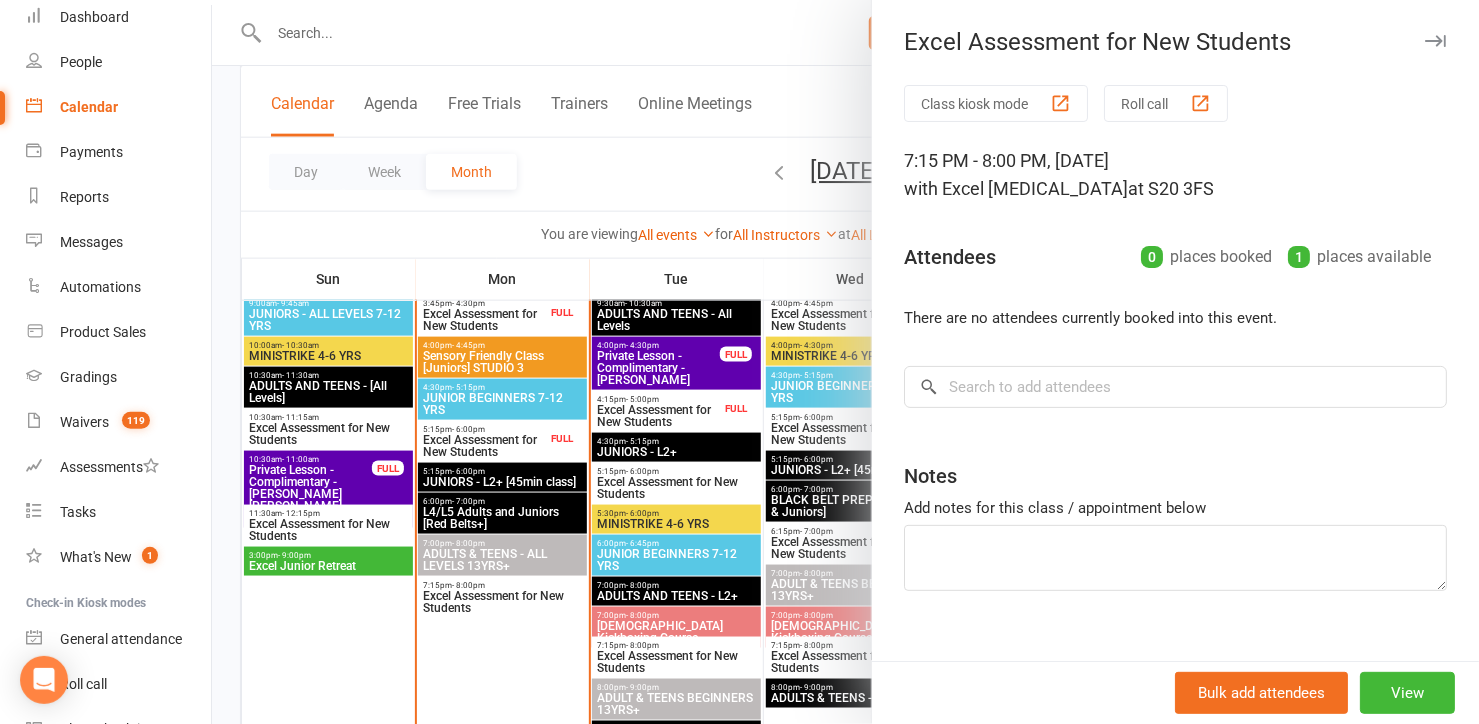 click at bounding box center (845, 362) 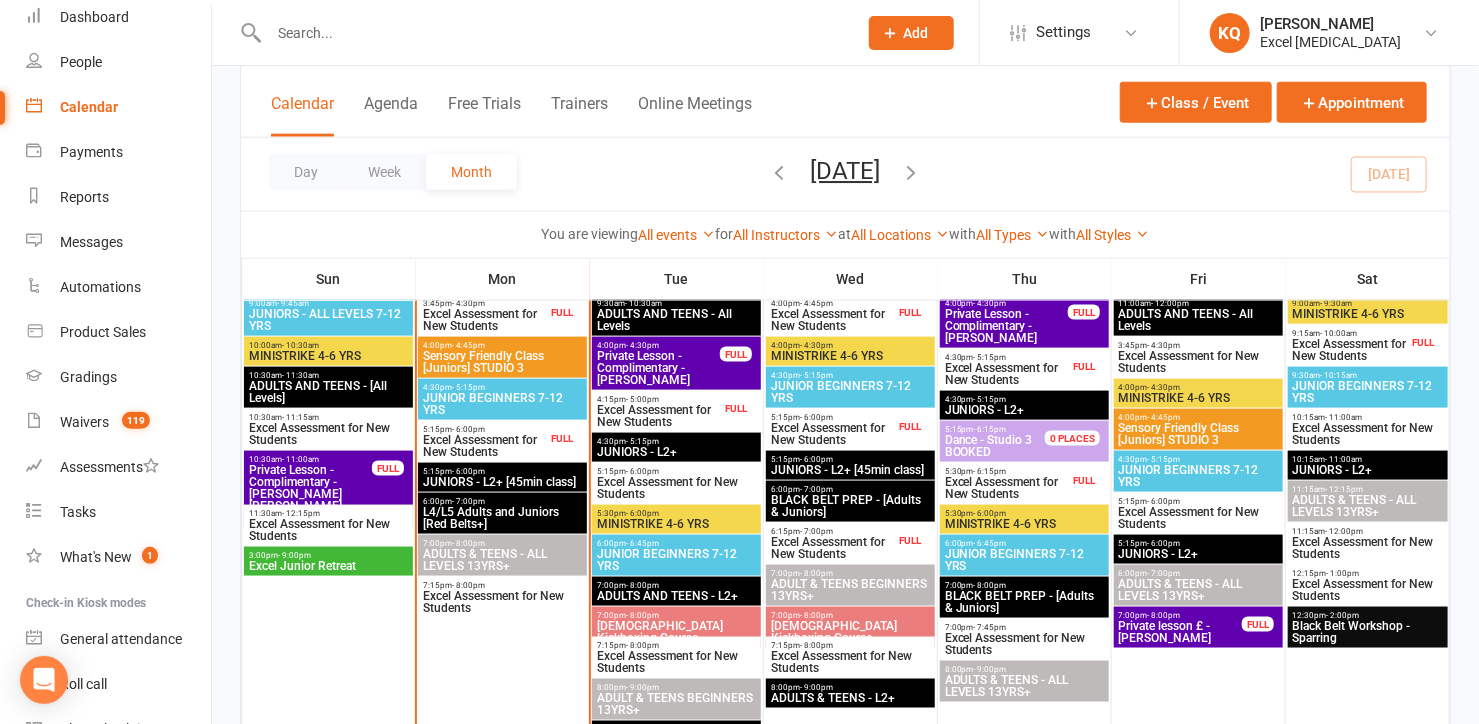 click on "Excel Assessment for New Students" at bounding box center (676, 662) 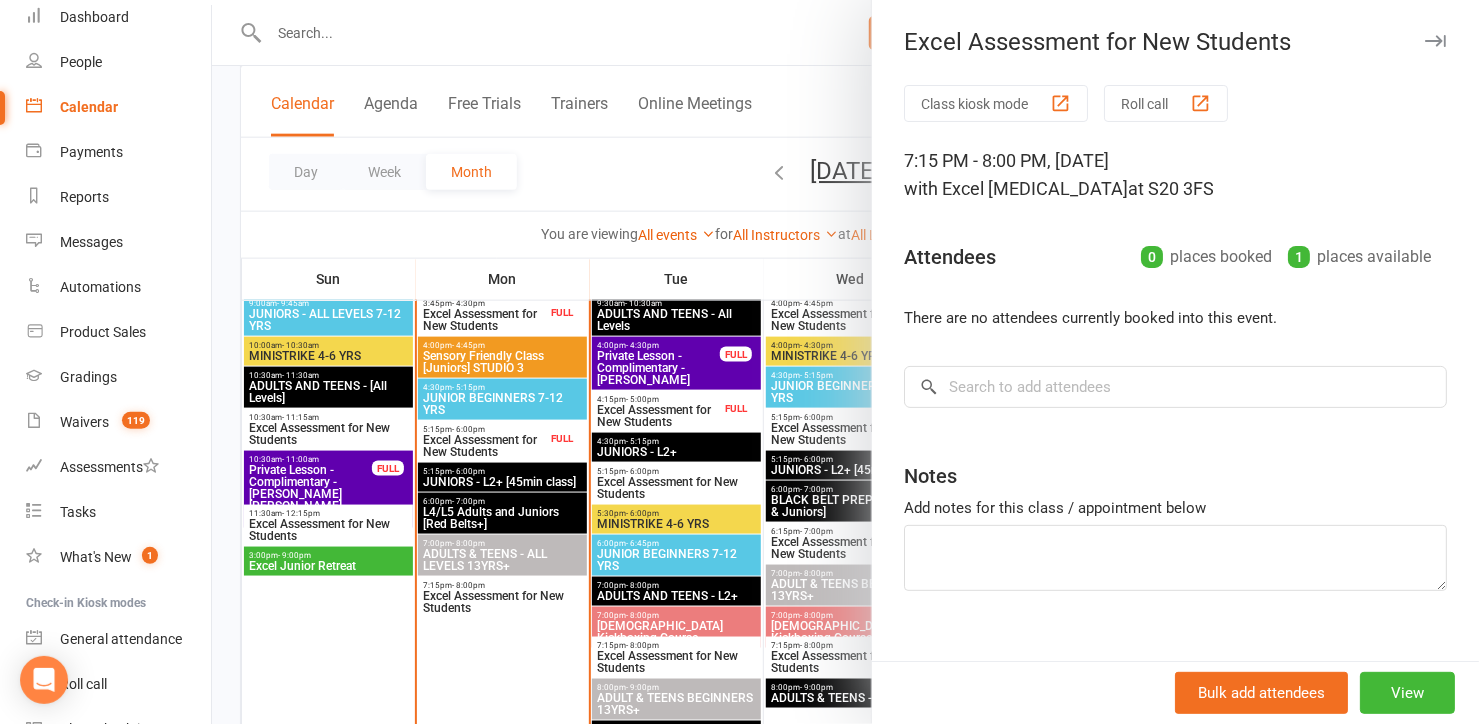 click at bounding box center [1435, 41] 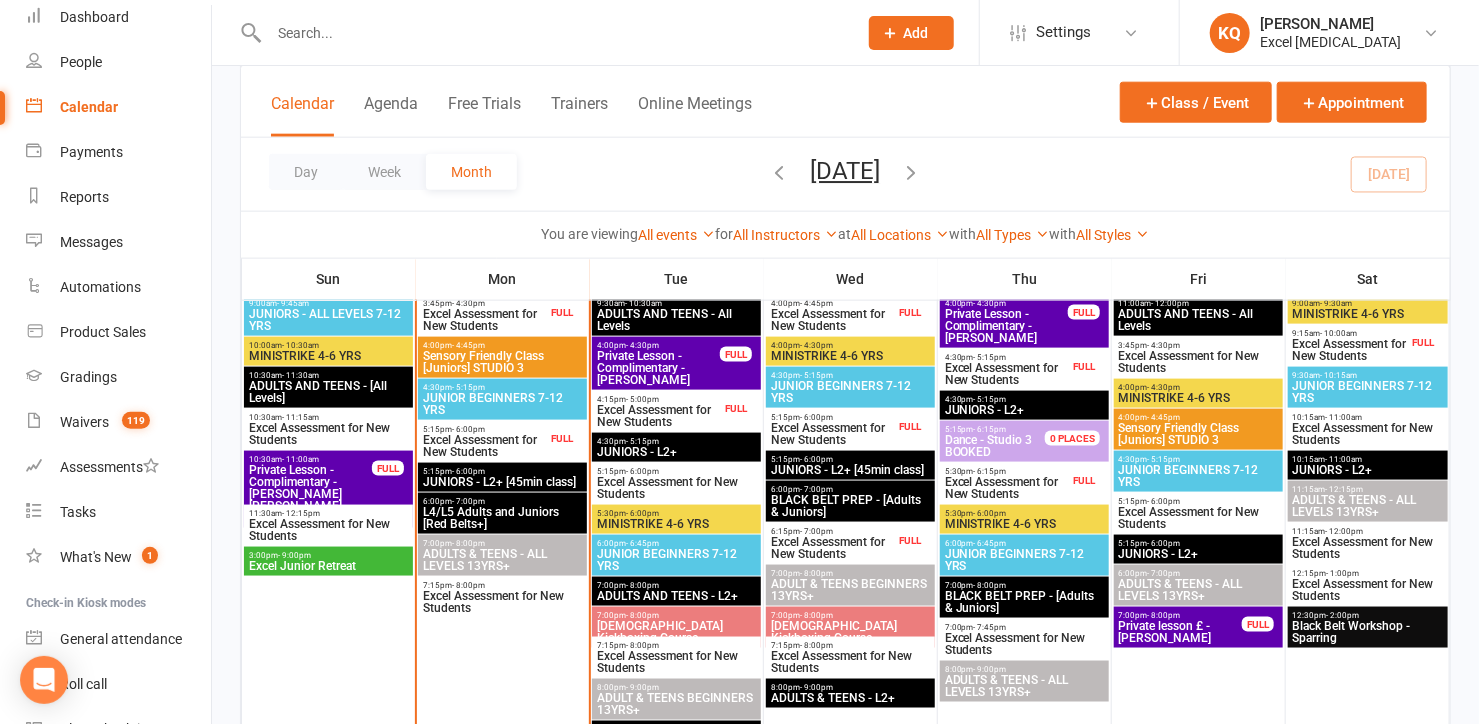 click on "Add" 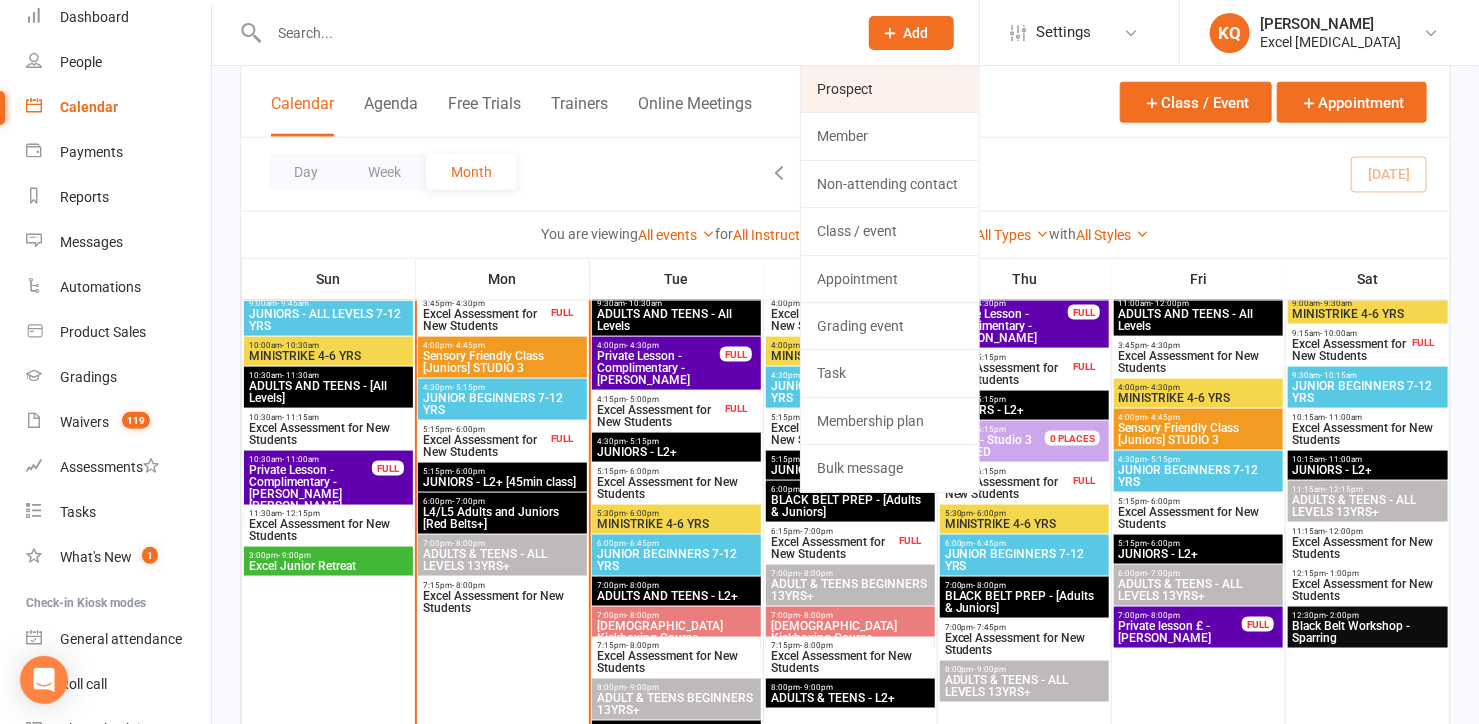 click on "Prospect" 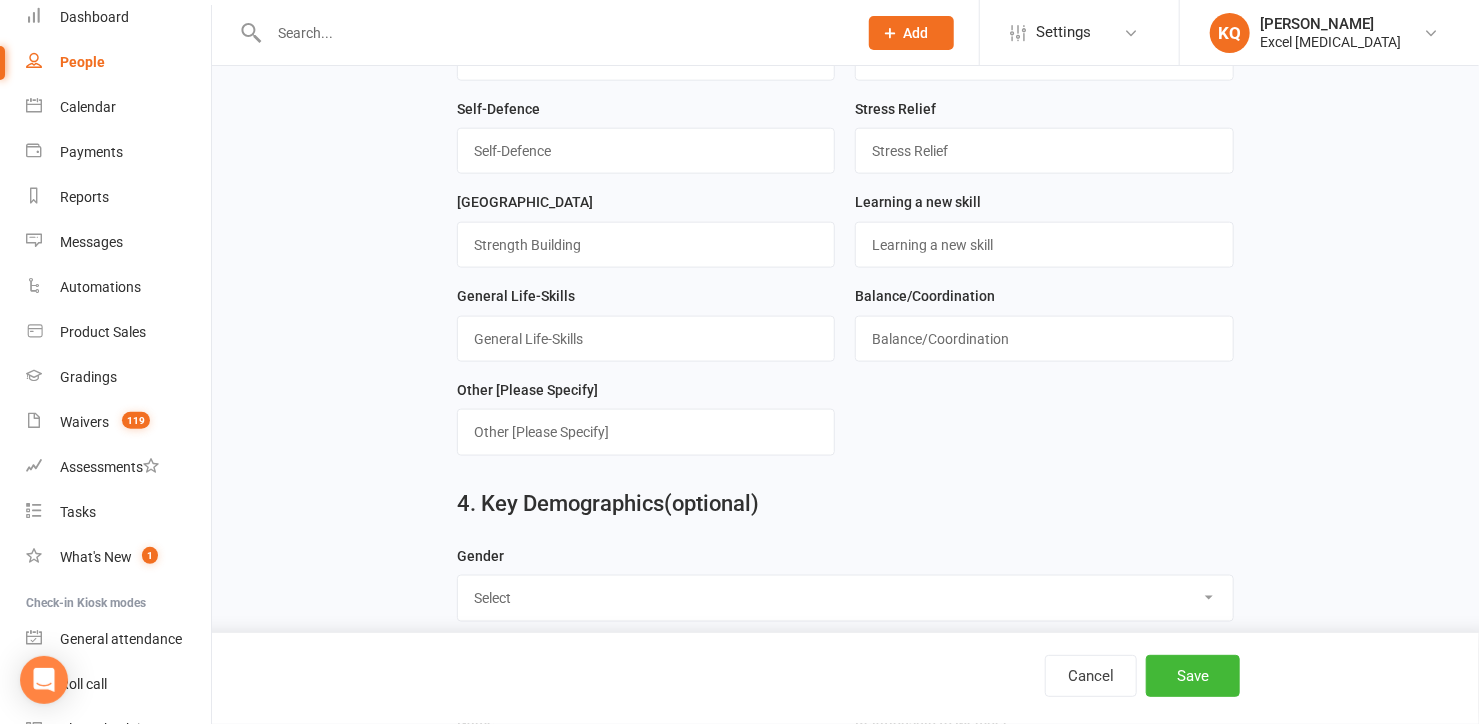 scroll, scrollTop: 0, scrollLeft: 0, axis: both 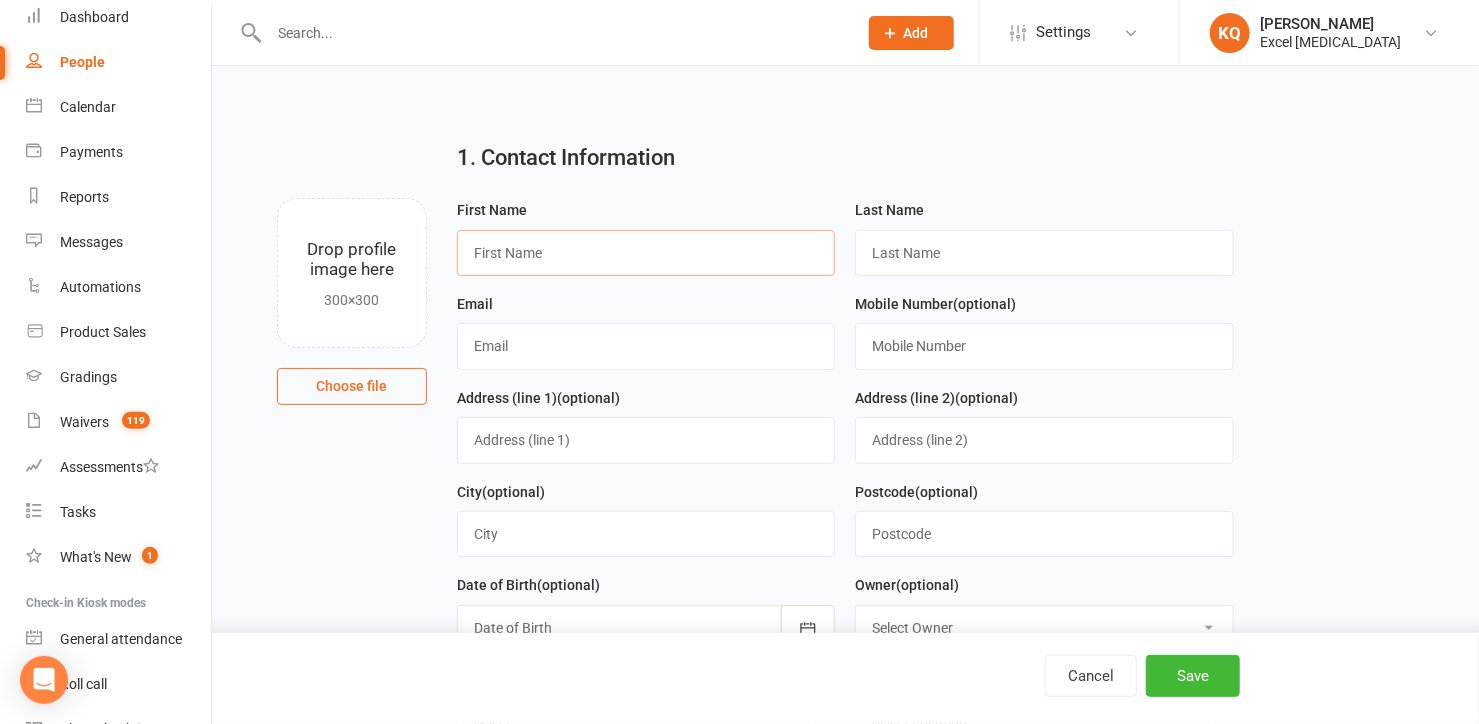 click at bounding box center (646, 253) 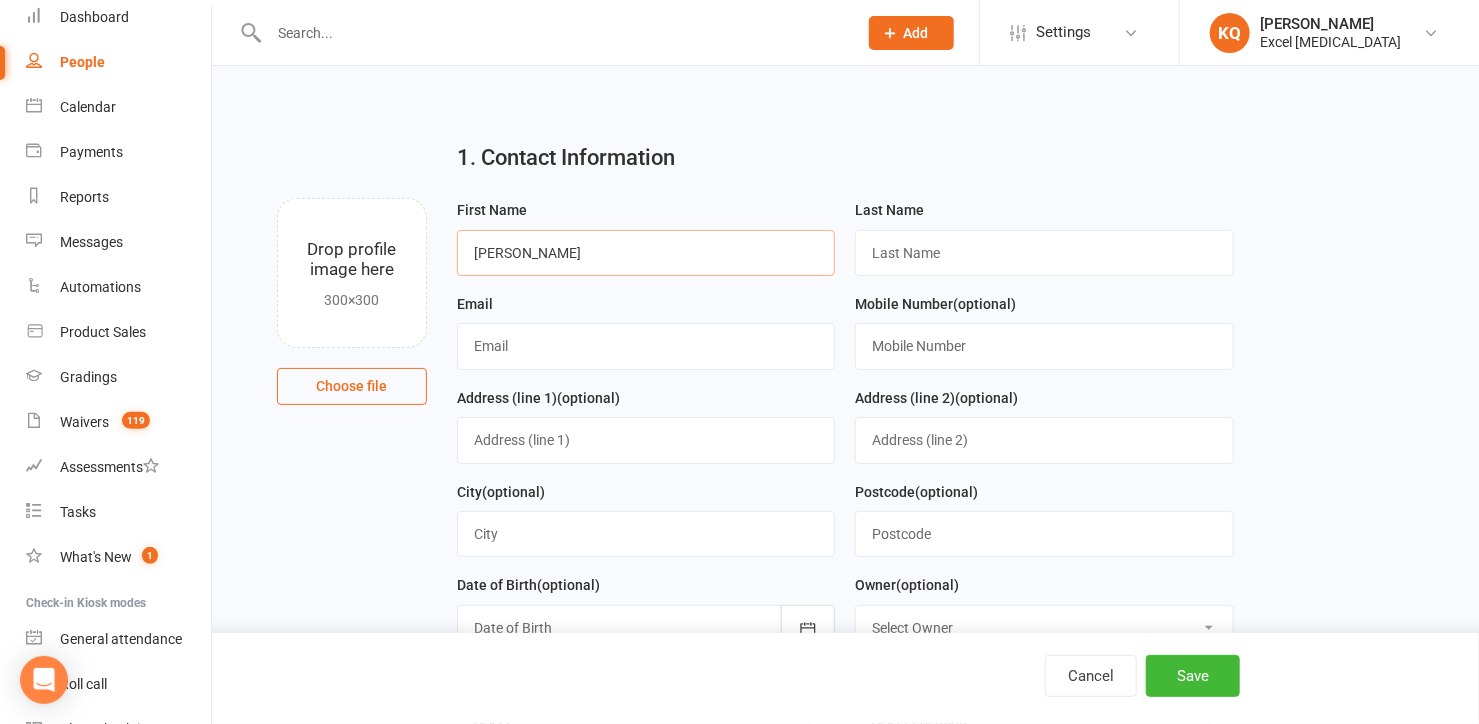 type on "[PERSON_NAME]" 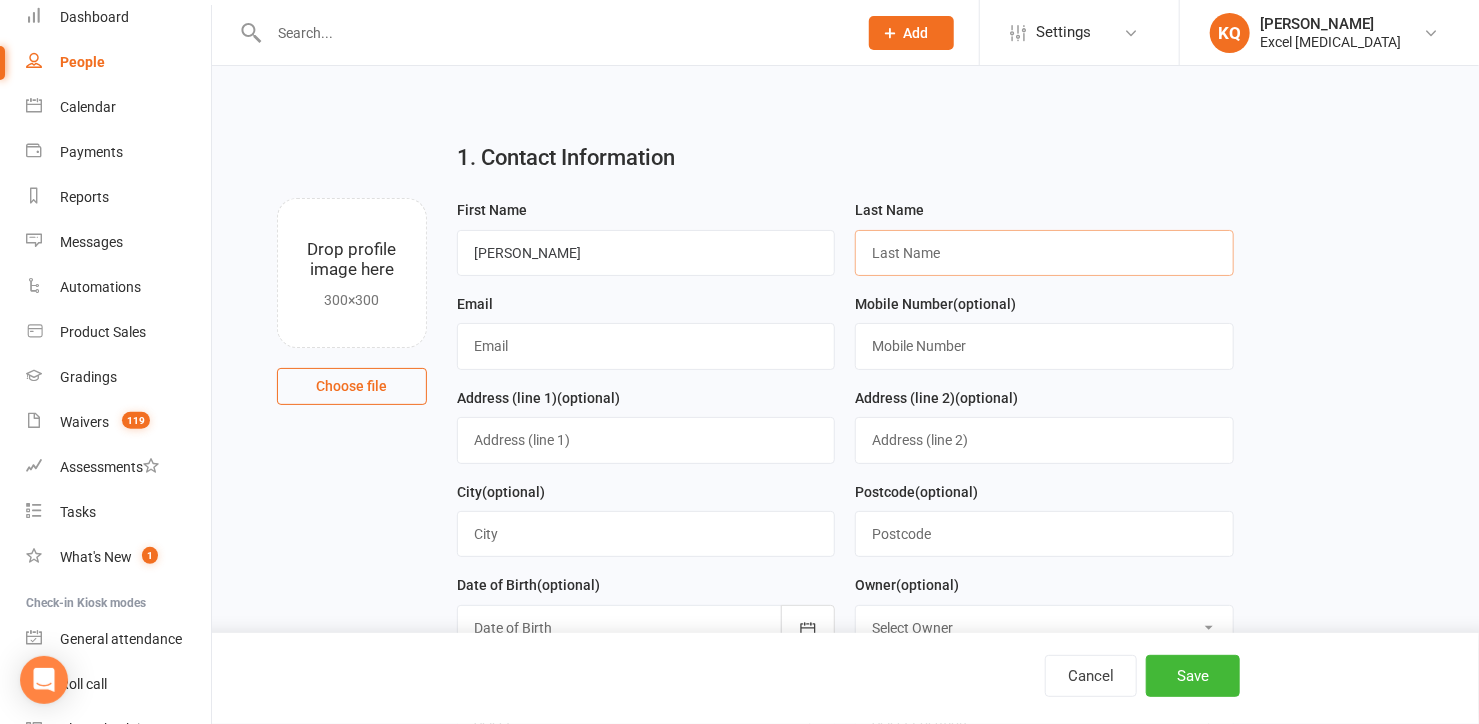 click at bounding box center (1044, 253) 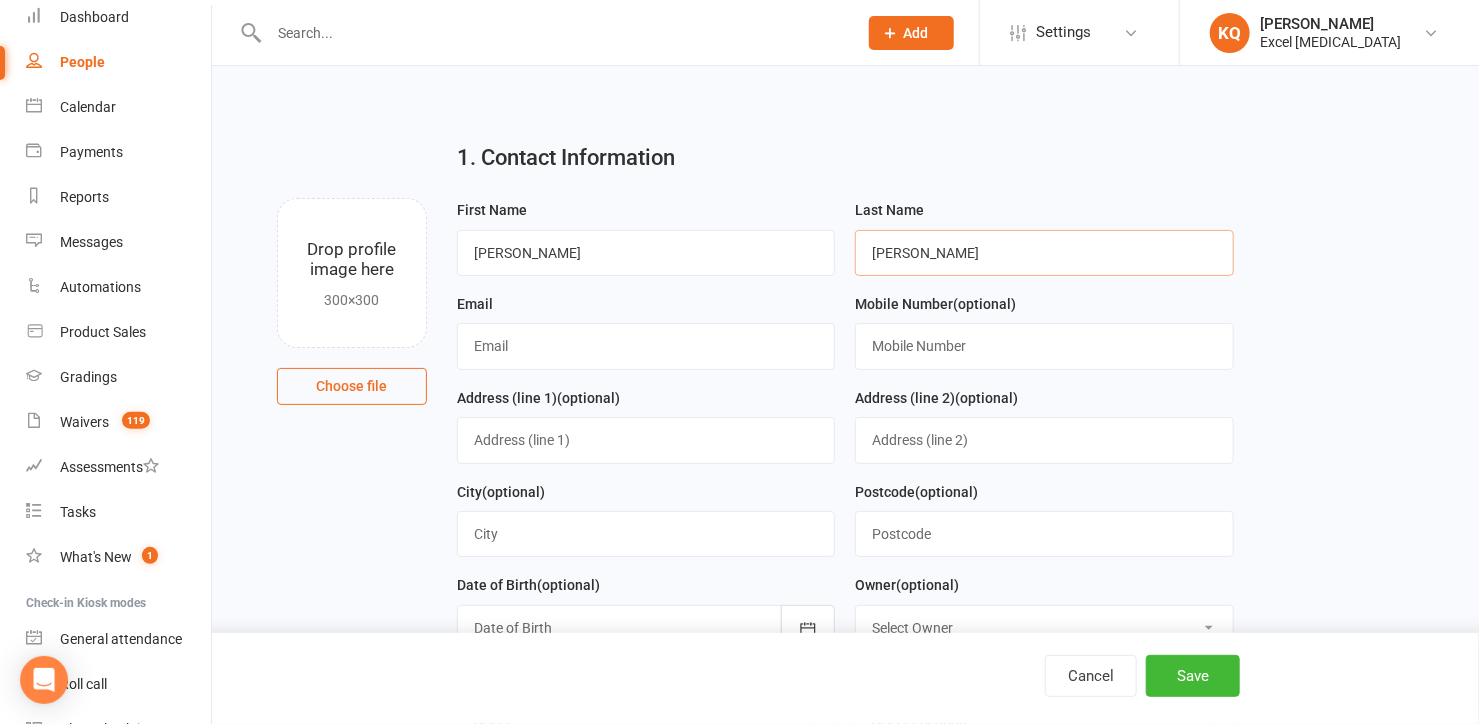 type on "[PERSON_NAME]" 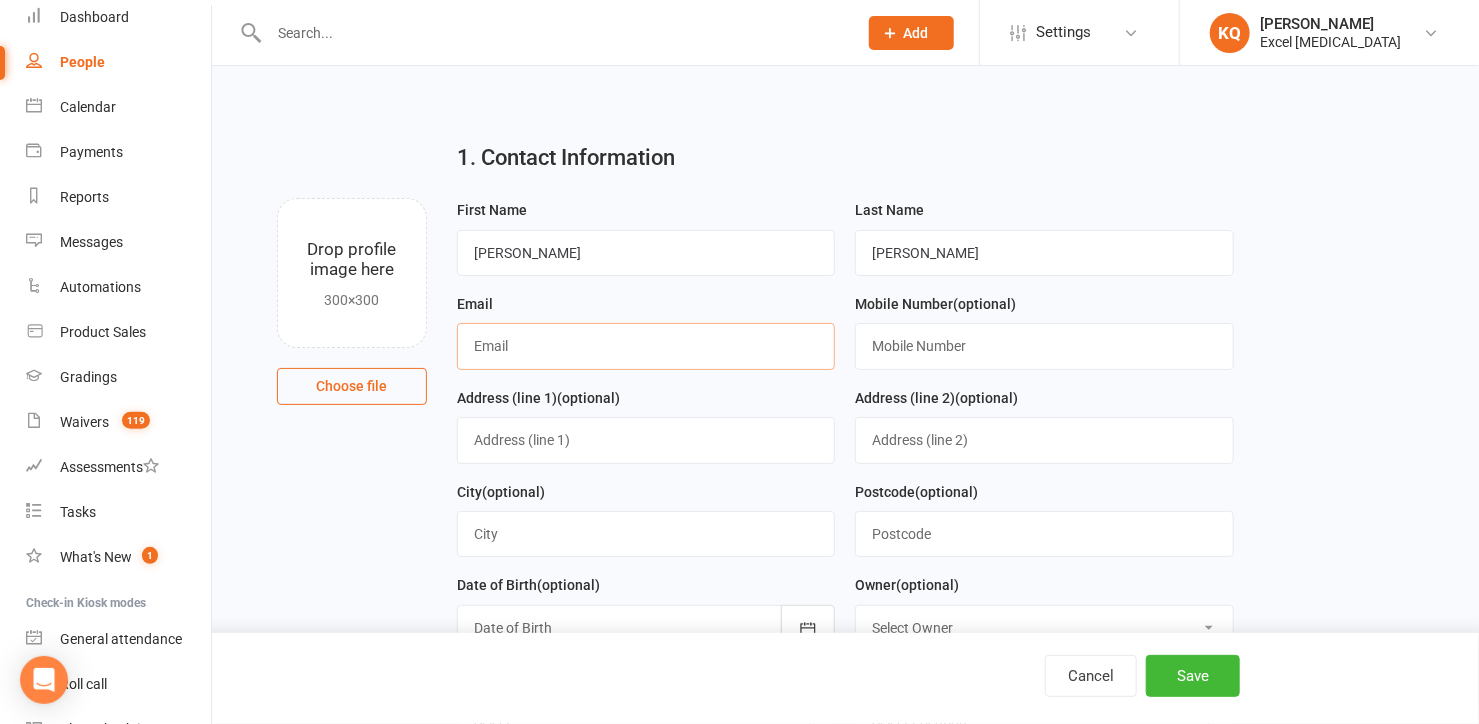 click at bounding box center [646, 346] 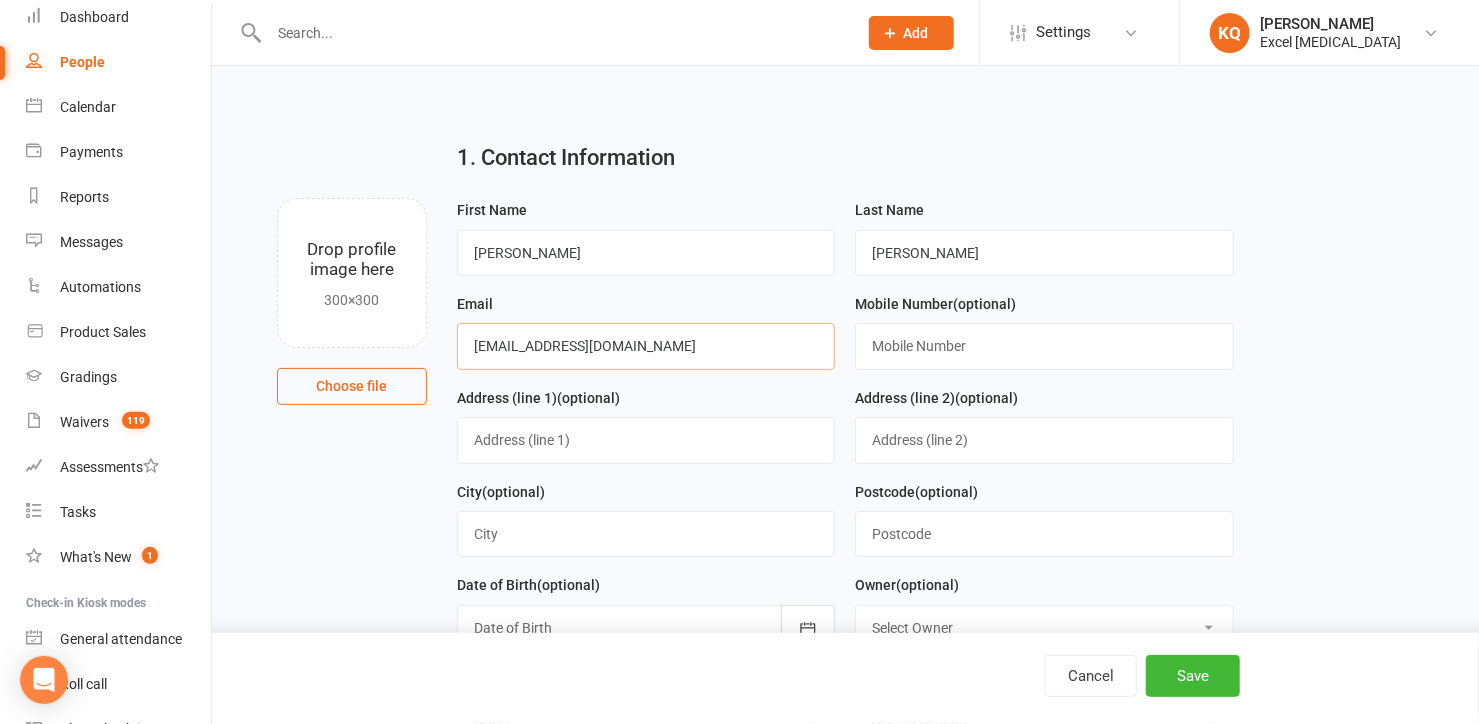 type on "[EMAIL_ADDRESS][DOMAIN_NAME]" 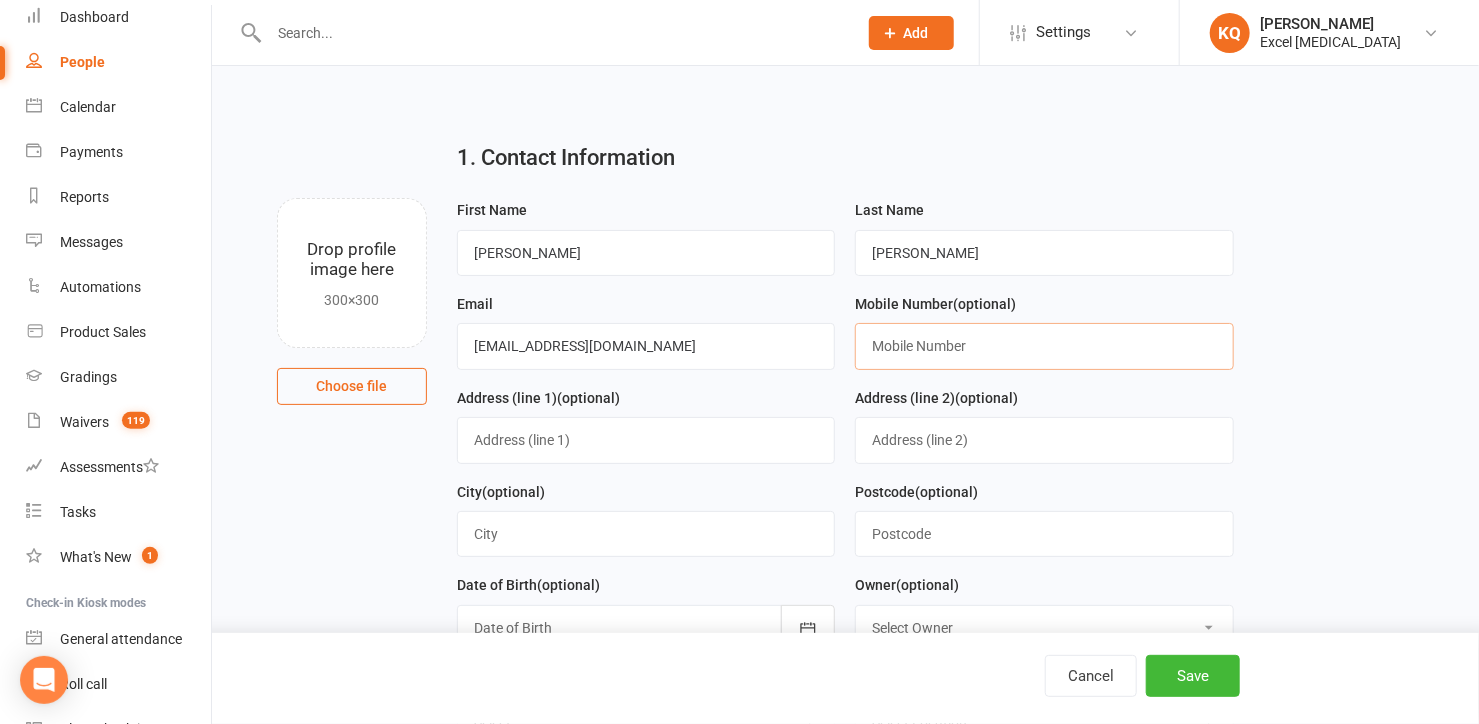 click at bounding box center [1044, 346] 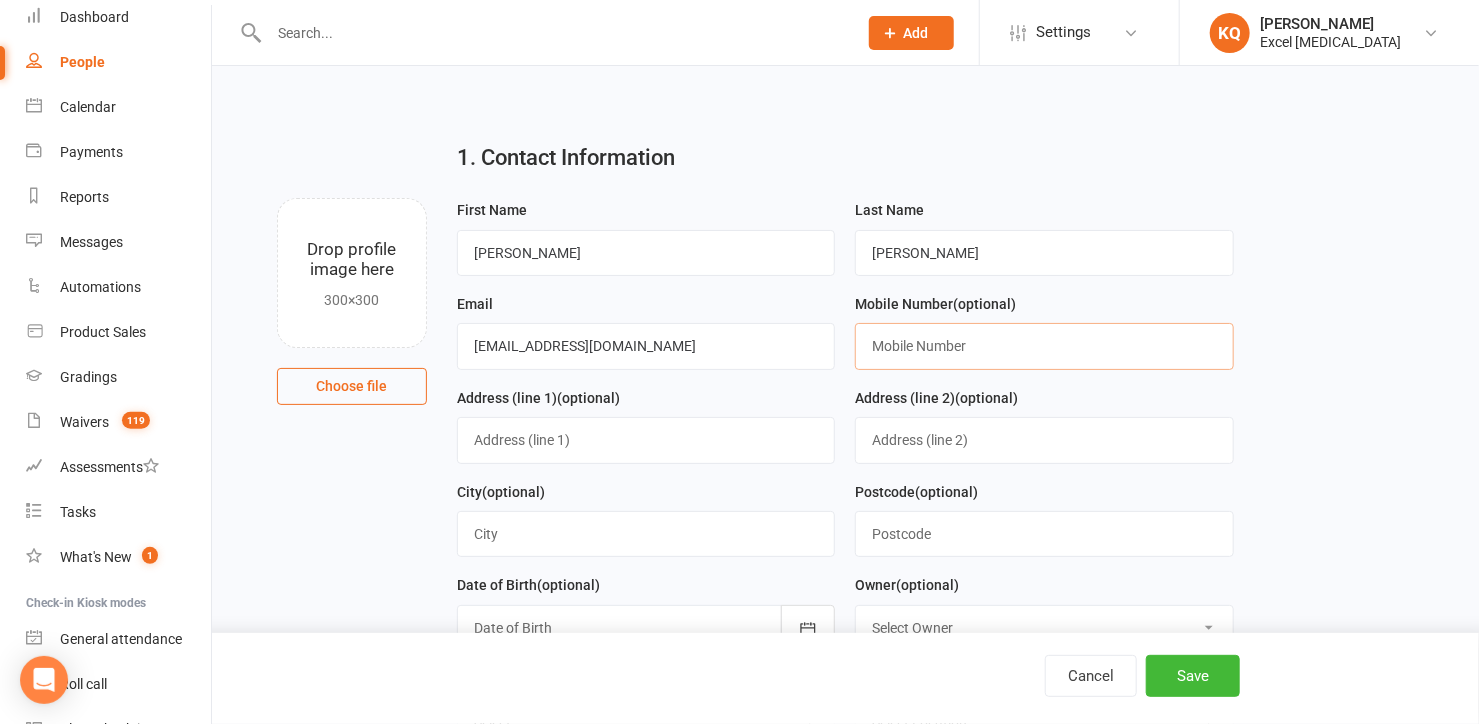 type on "#" 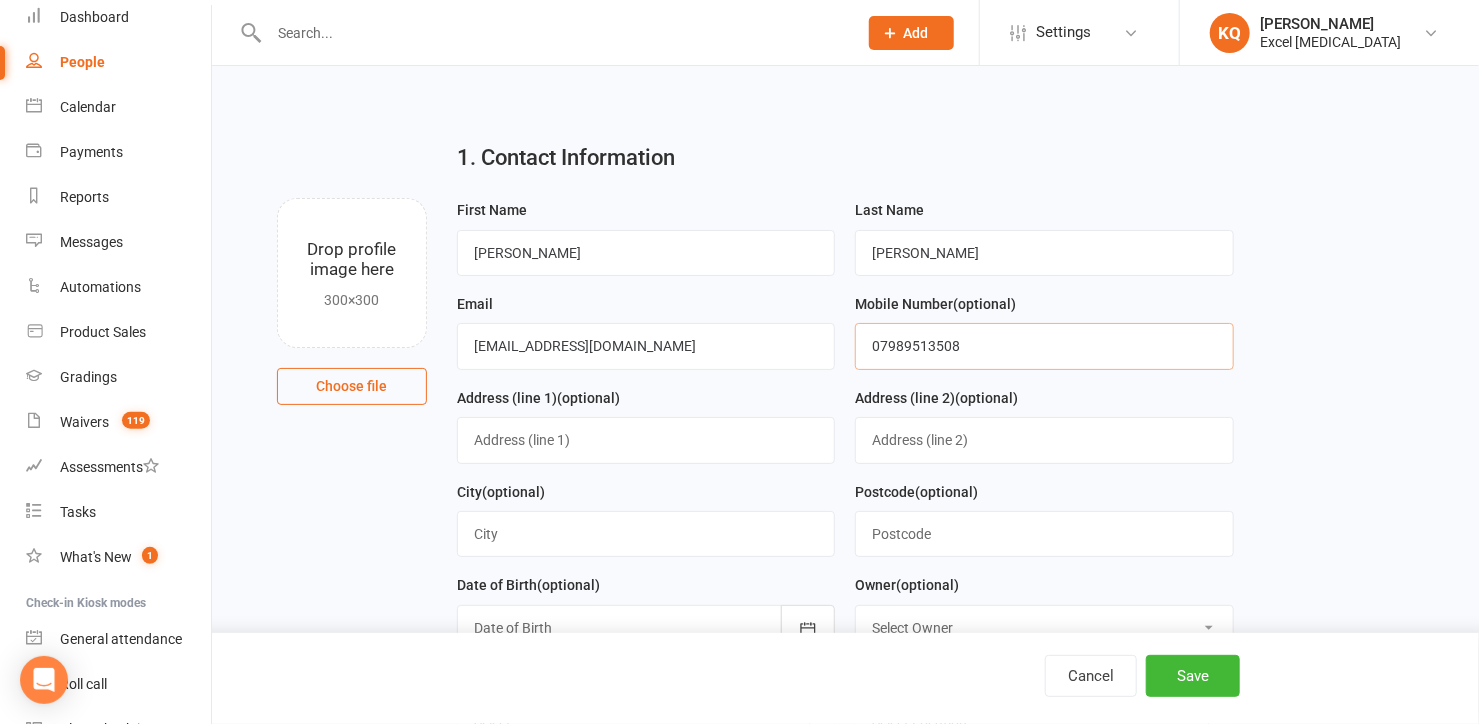 type on "07989513508" 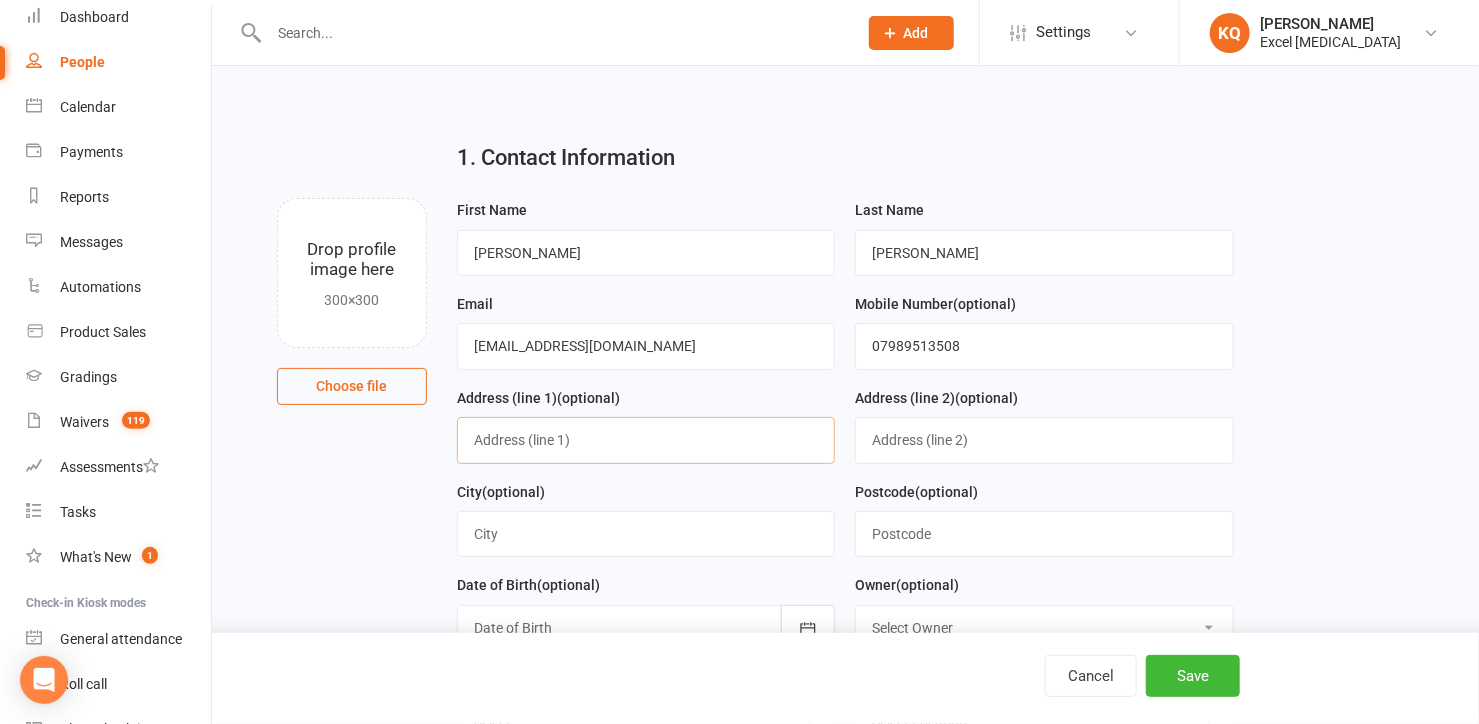 click at bounding box center [646, 440] 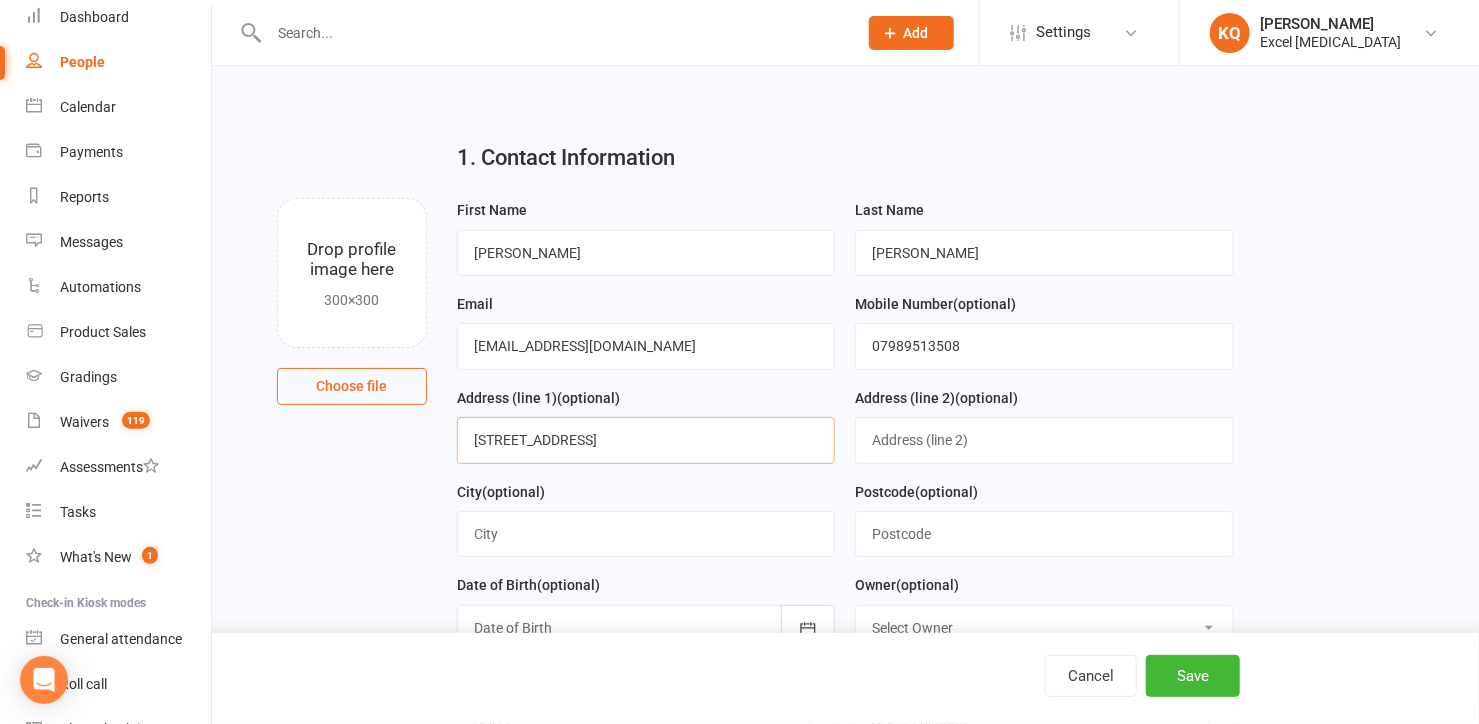 type on "[STREET_ADDRESS]" 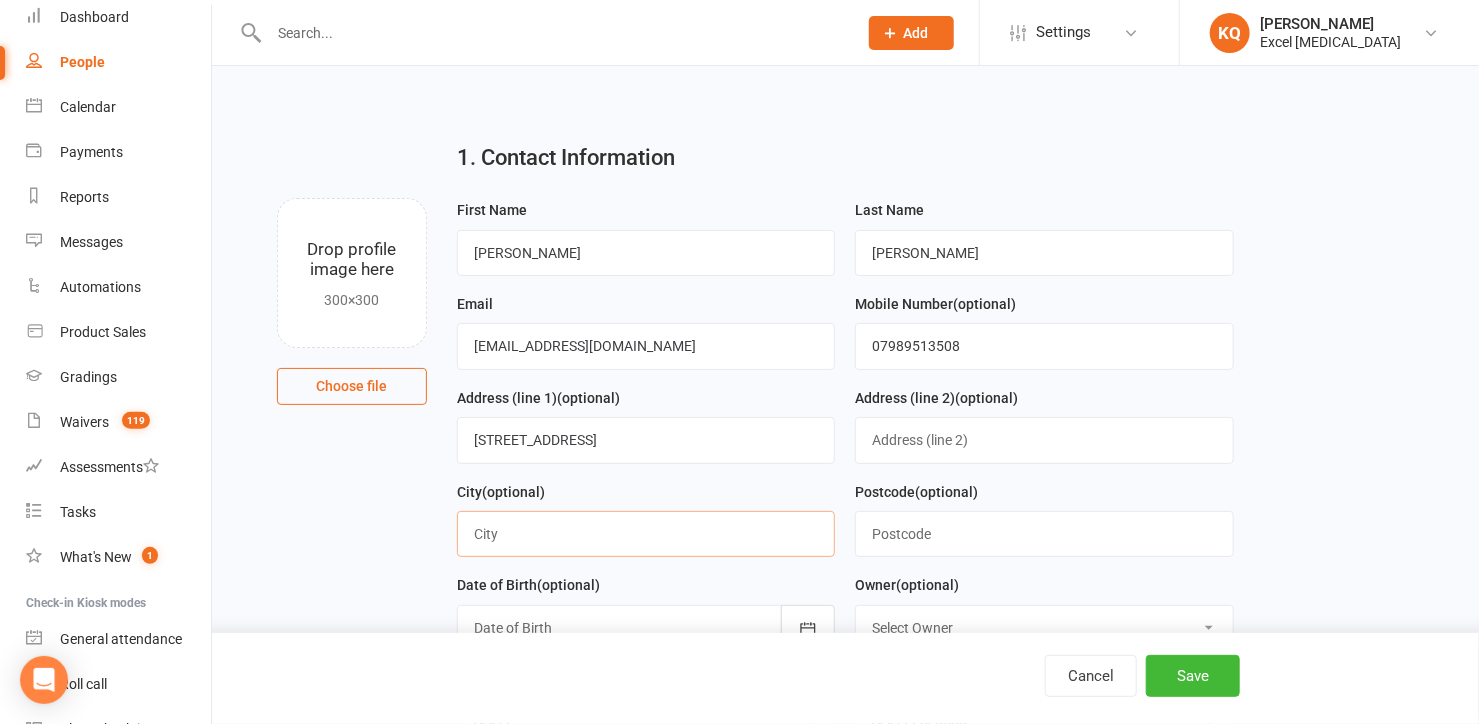 click at bounding box center [646, 534] 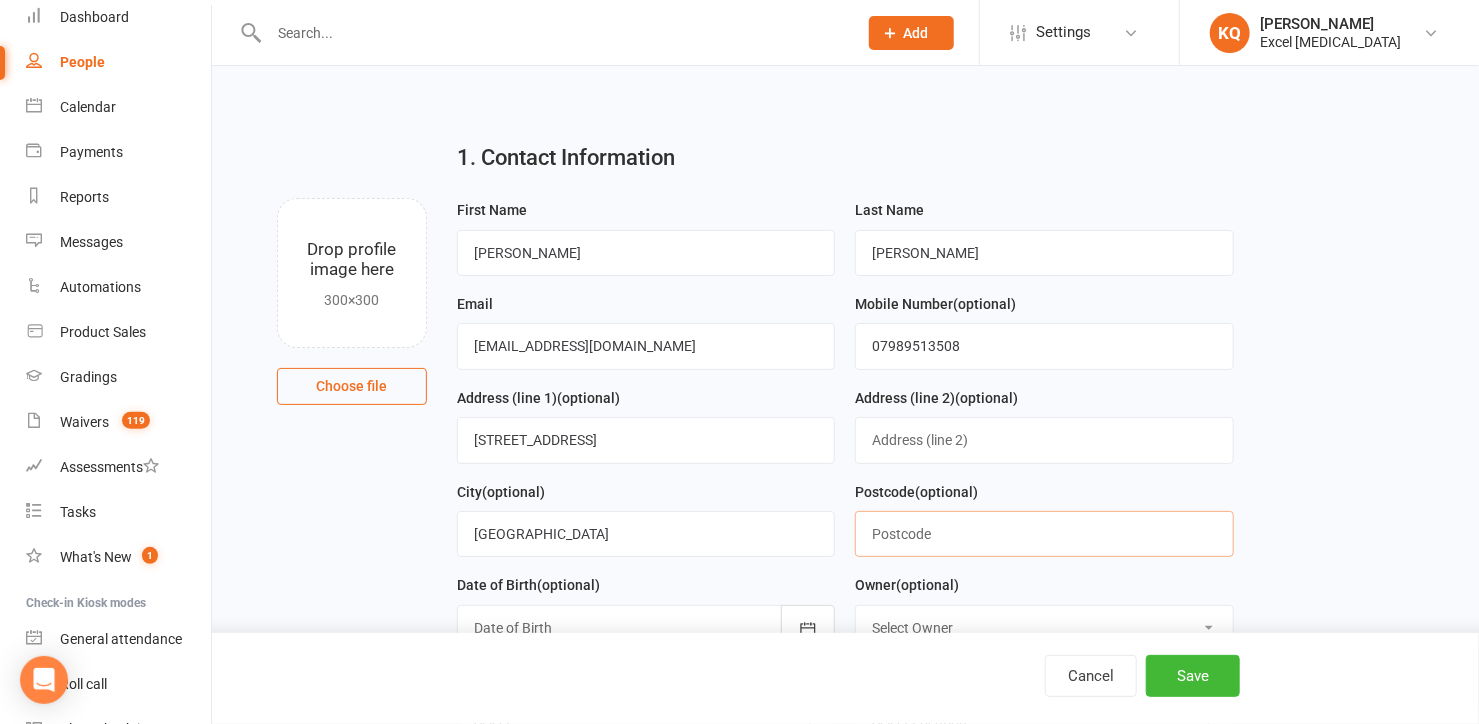 click at bounding box center (1044, 534) 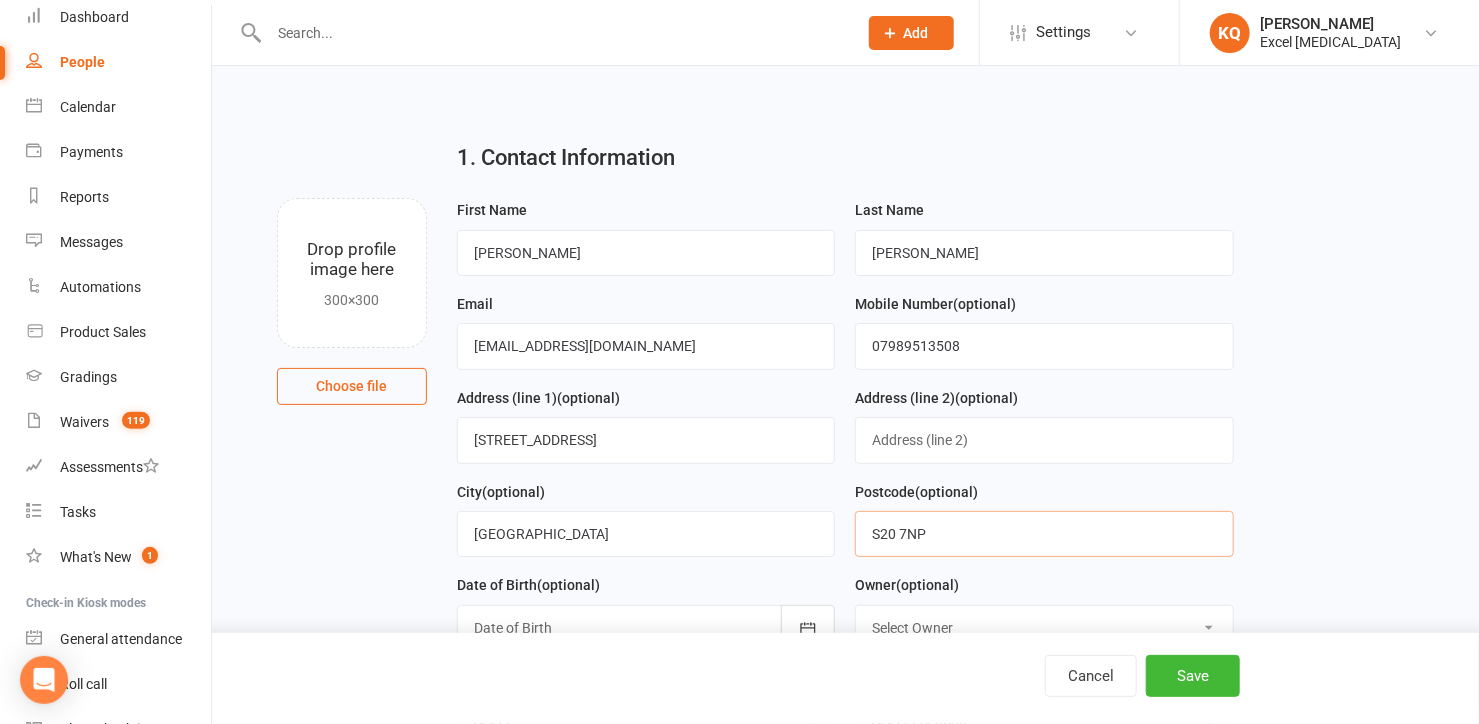 scroll, scrollTop: 272, scrollLeft: 0, axis: vertical 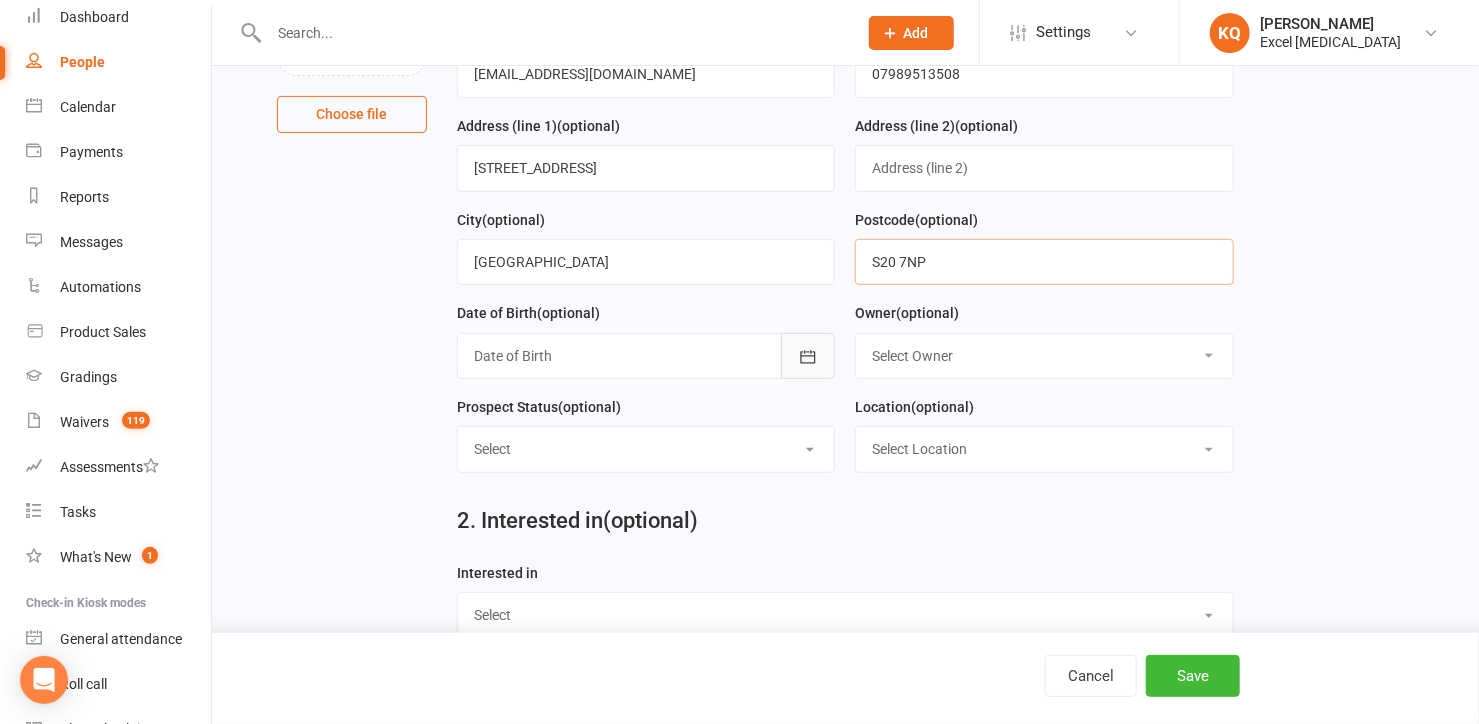 type on "S20 7NP" 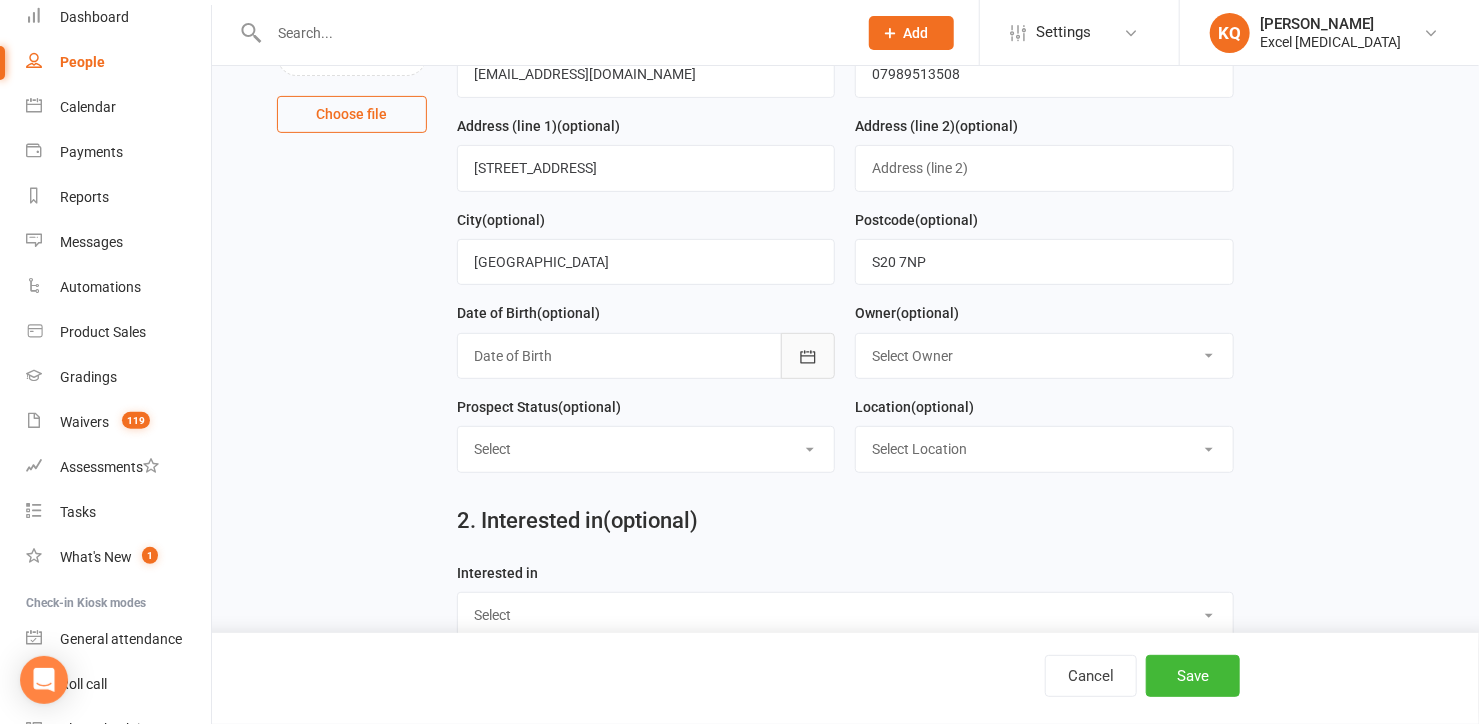 click 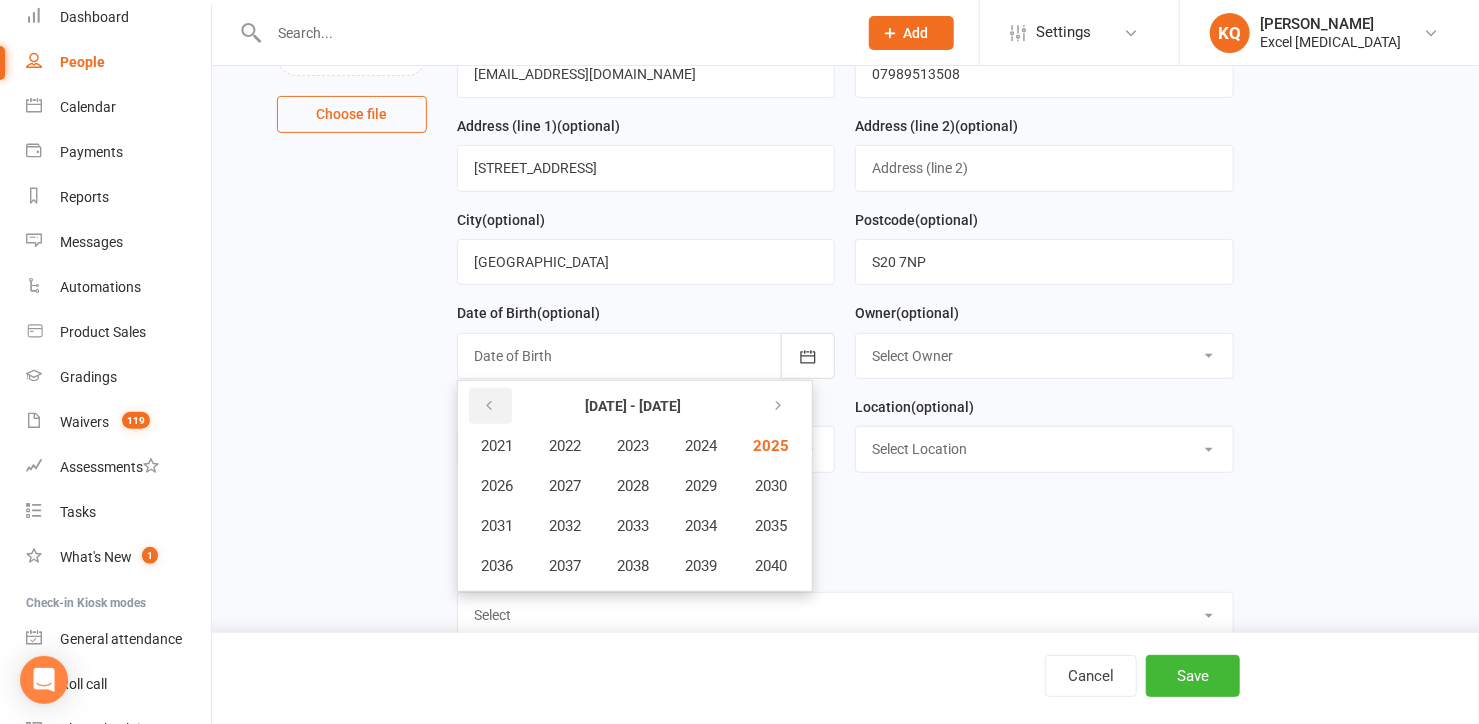 click at bounding box center (489, 406) 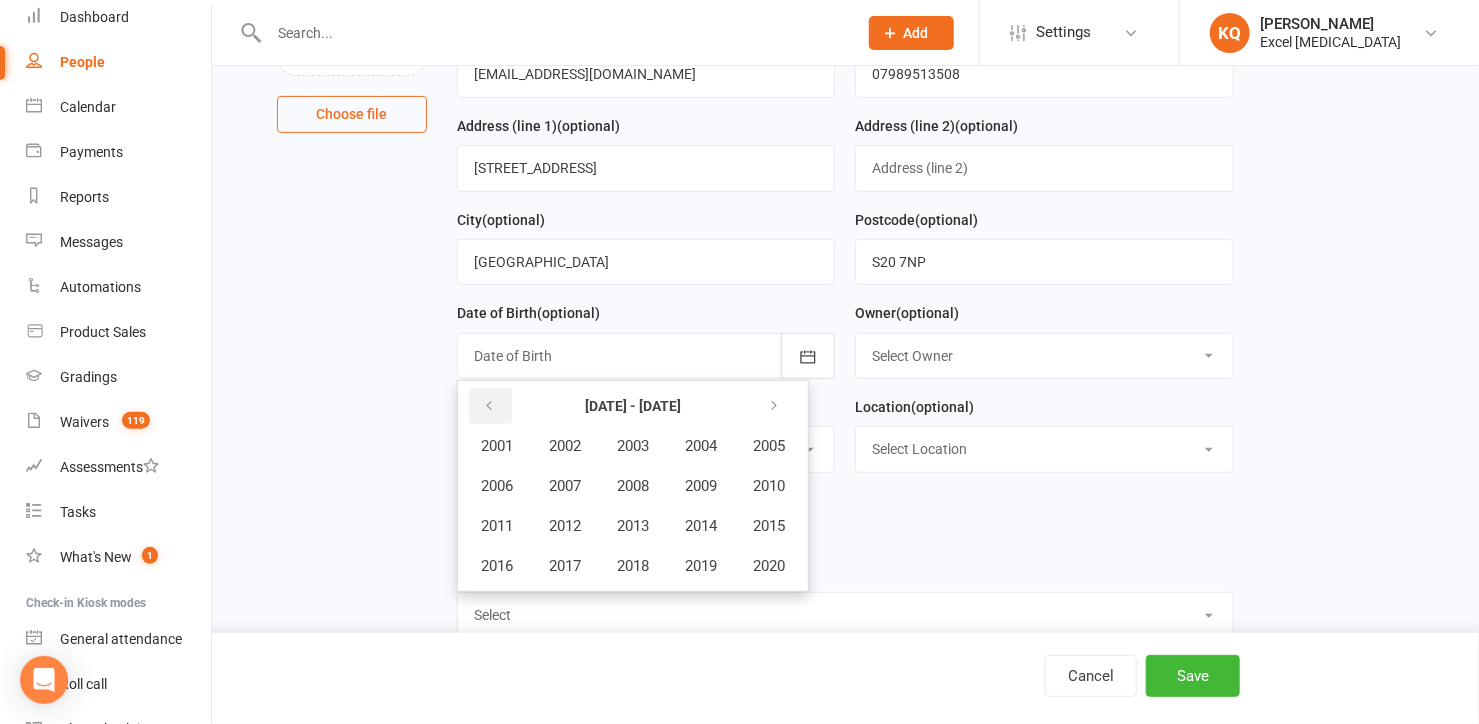 click at bounding box center (489, 406) 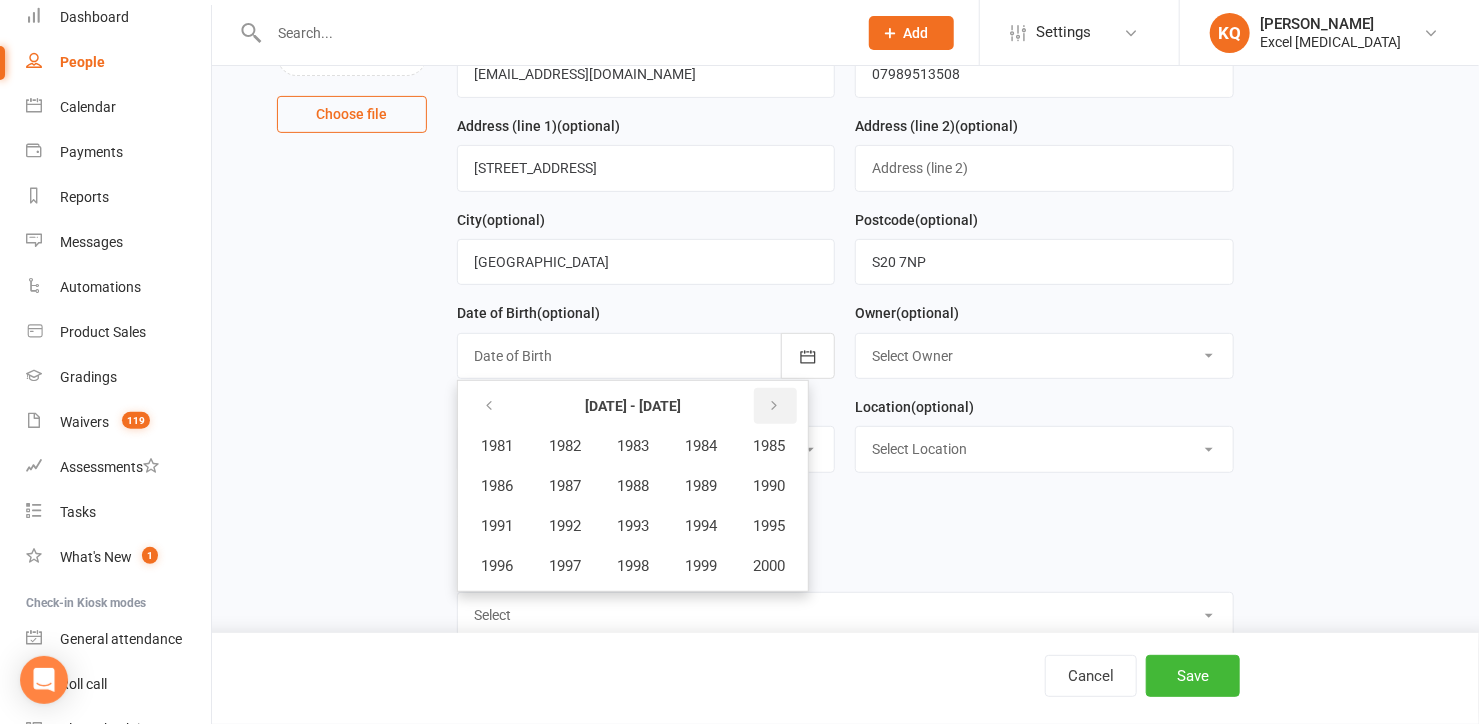 click at bounding box center (775, 406) 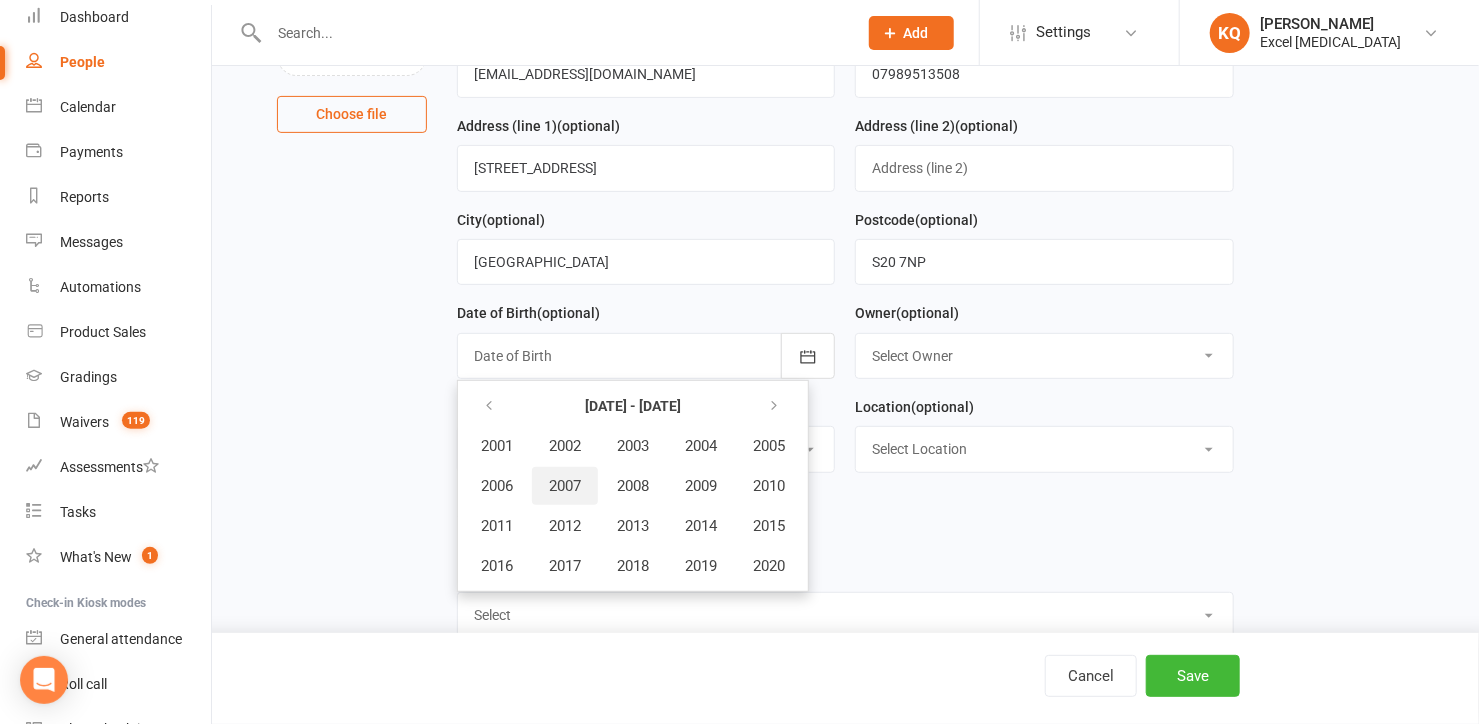 click on "2007" at bounding box center (565, 486) 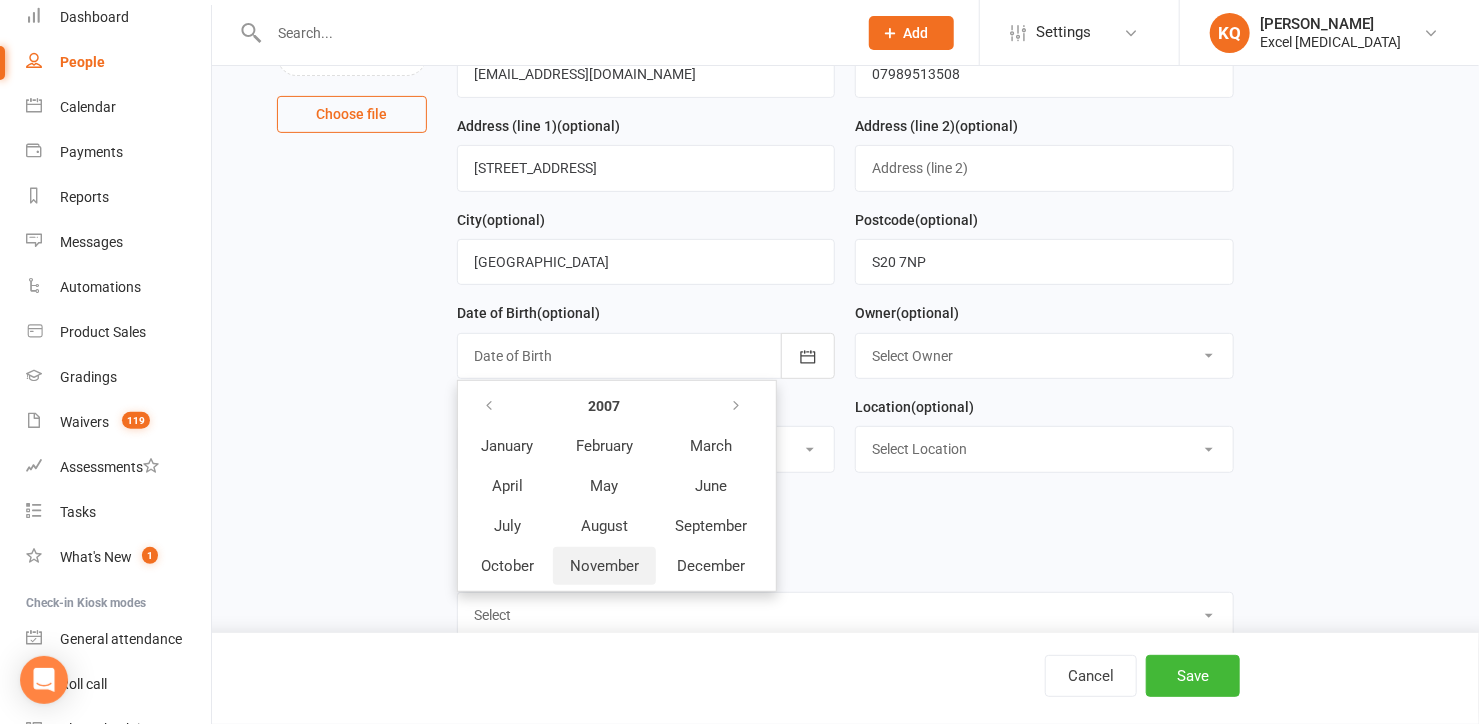 click on "November" at bounding box center [604, 566] 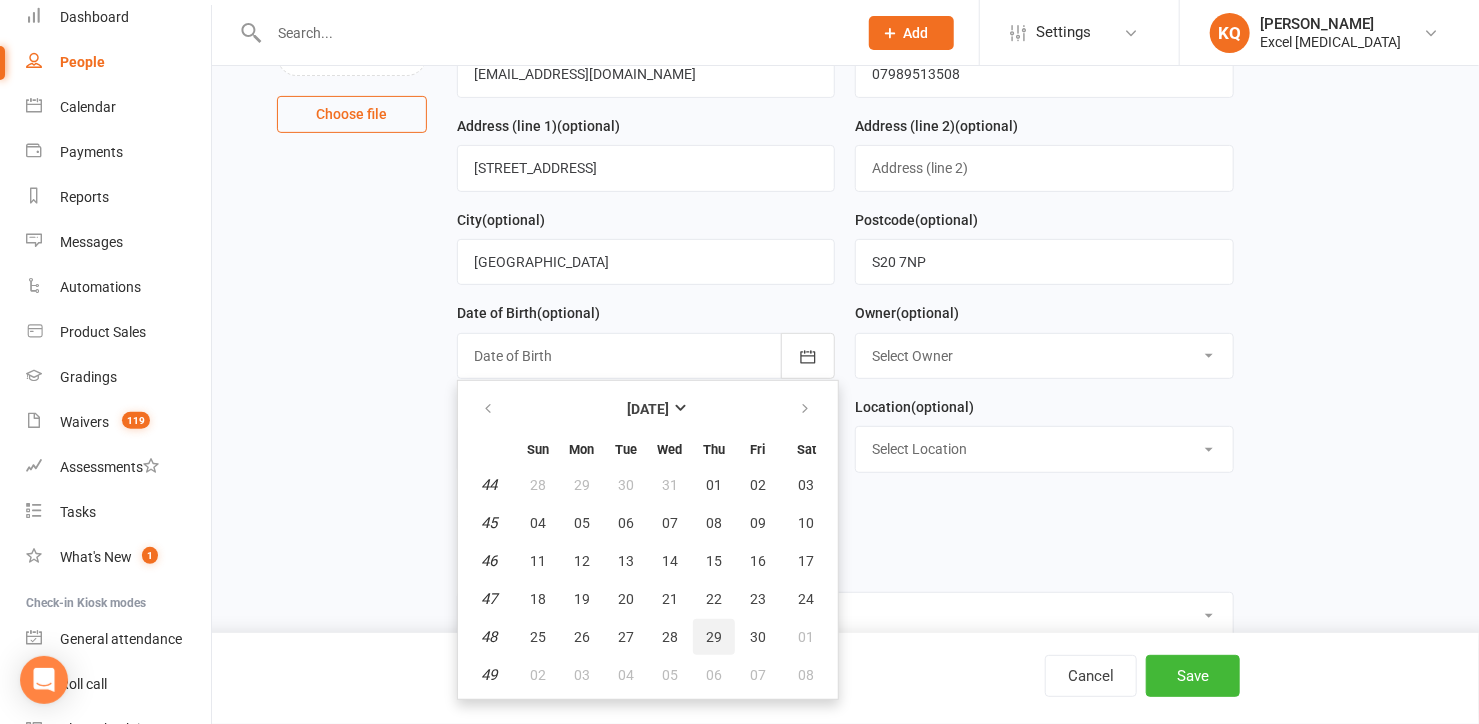 click on "29" at bounding box center [714, 637] 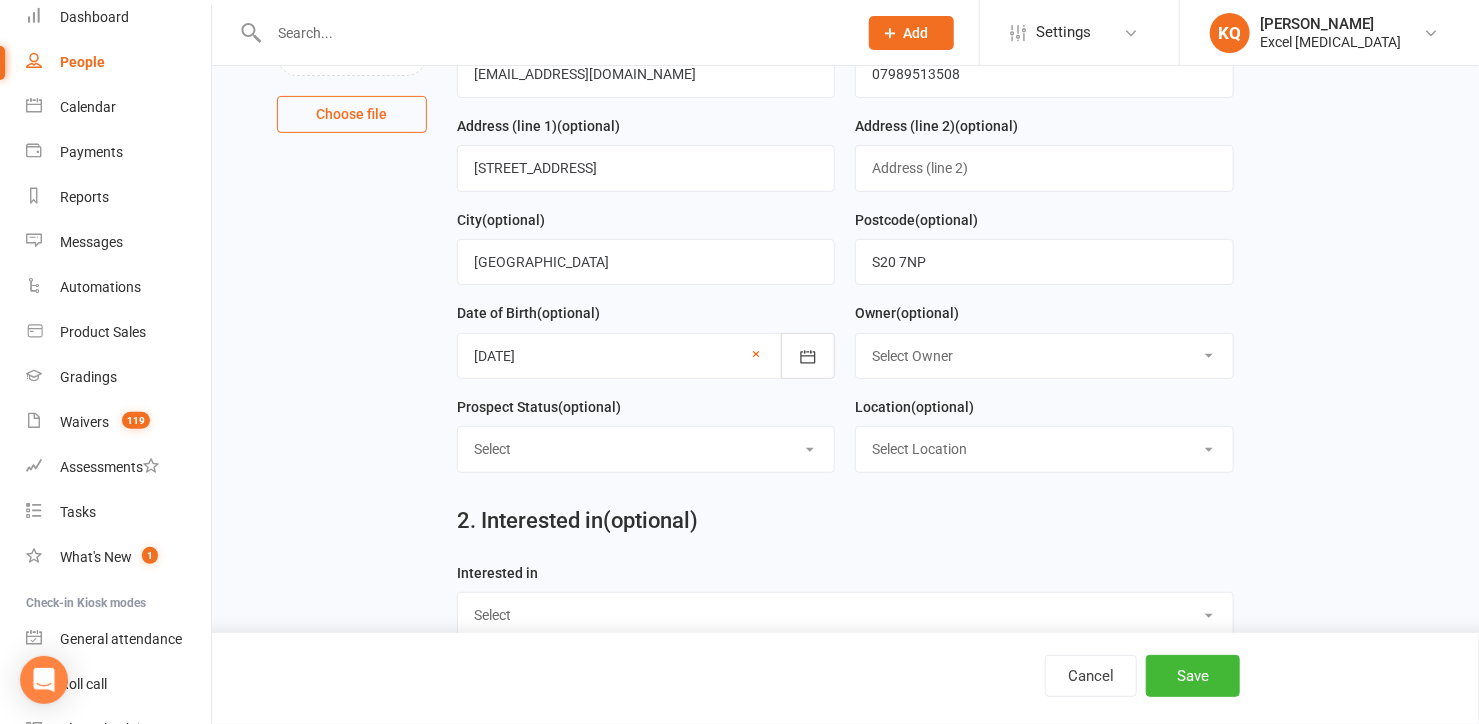 click on "Select Owner Excel [MEDICAL_DATA] [PERSON_NAME] [PERSON_NAME] [PERSON_NAME] [PERSON_NAME] [PERSON_NAME] [PERSON_NAME] [PERSON_NAME] [PERSON_NAME] [PERSON_NAME] [PERSON_NAME] [PERSON_NAME] Guest [PERSON_NAME] [PERSON_NAME]" at bounding box center (1044, 356) 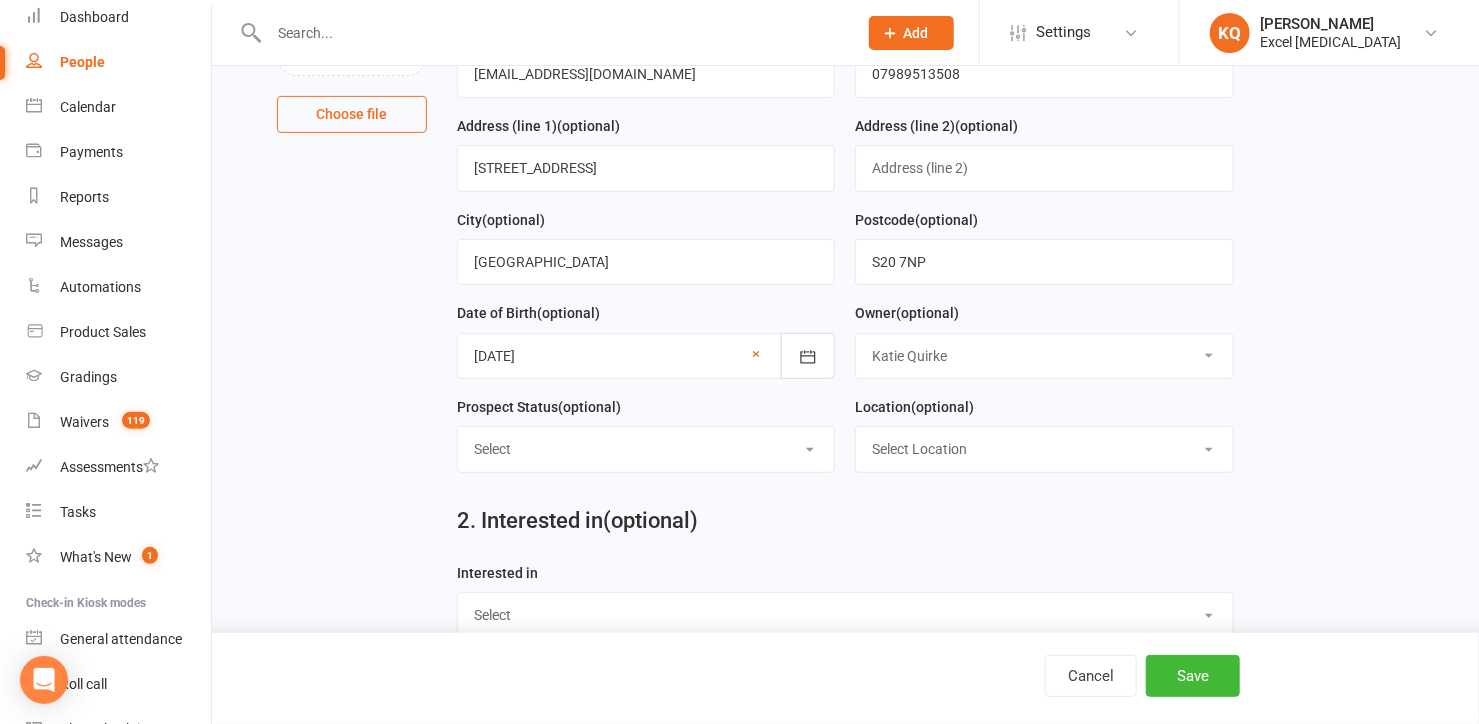 click on "Select Owner Excel [MEDICAL_DATA] [PERSON_NAME] [PERSON_NAME] [PERSON_NAME] [PERSON_NAME] [PERSON_NAME] [PERSON_NAME] [PERSON_NAME] [PERSON_NAME] [PERSON_NAME] [PERSON_NAME] [PERSON_NAME] Guest [PERSON_NAME] [PERSON_NAME]" at bounding box center (1044, 356) 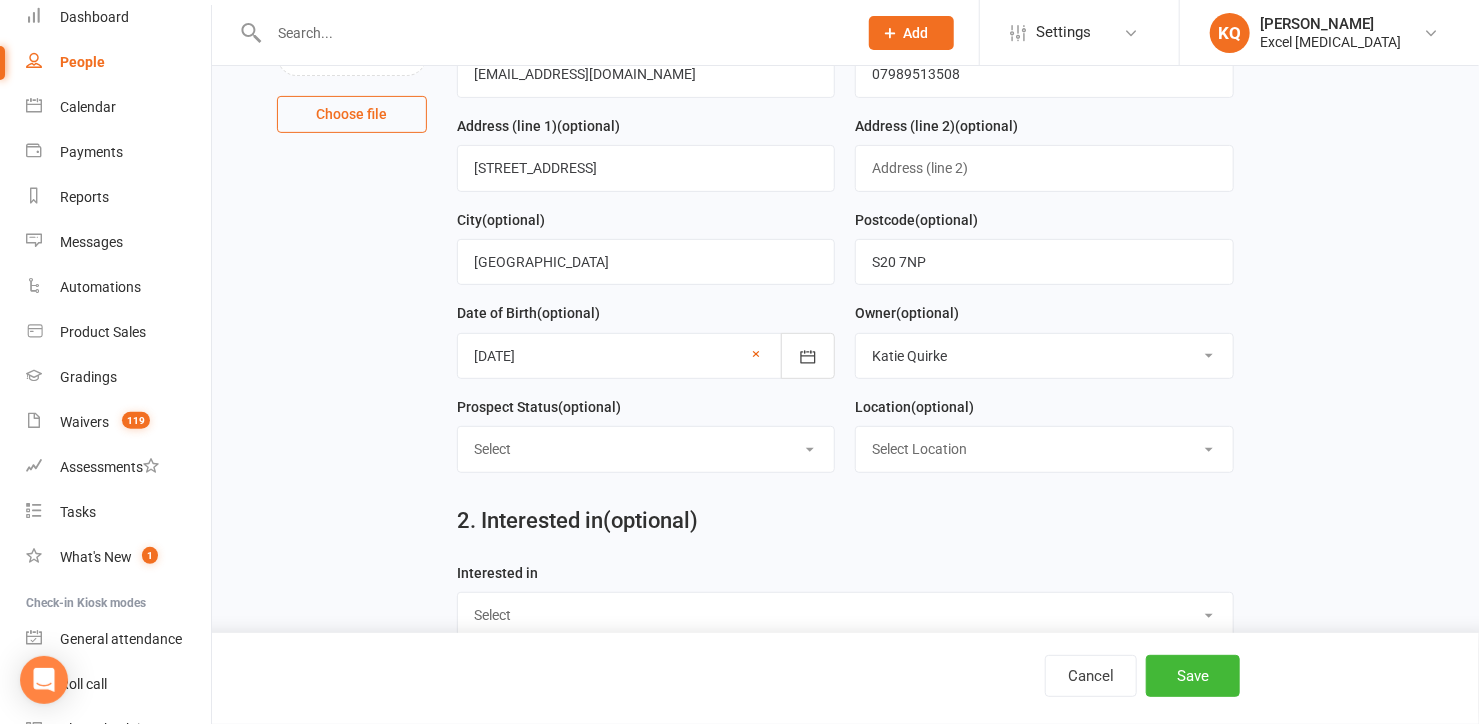 click on "Select 1 - Enquiry Received 1a-  Event Enquiry Received 2 - Contact Attempted 3 - Meaningful Contact 4 - Booked Assessment 5 - Had Assessment No Tuition Taken 6 - No Show/Cancelled Assessment 7 - No longer interested 7a - Contact attempted 7+ times [nurture] 8-  BOOKED ONTO OPEN DAY 9-  Booked Party (non-student) 10 - Attended Party/ Workshop 11 - Party Attendee No Longer Interested 12 - Bring A Friend No Longer Interested 13 - Attended an event - No Longer Interested" at bounding box center (646, 449) 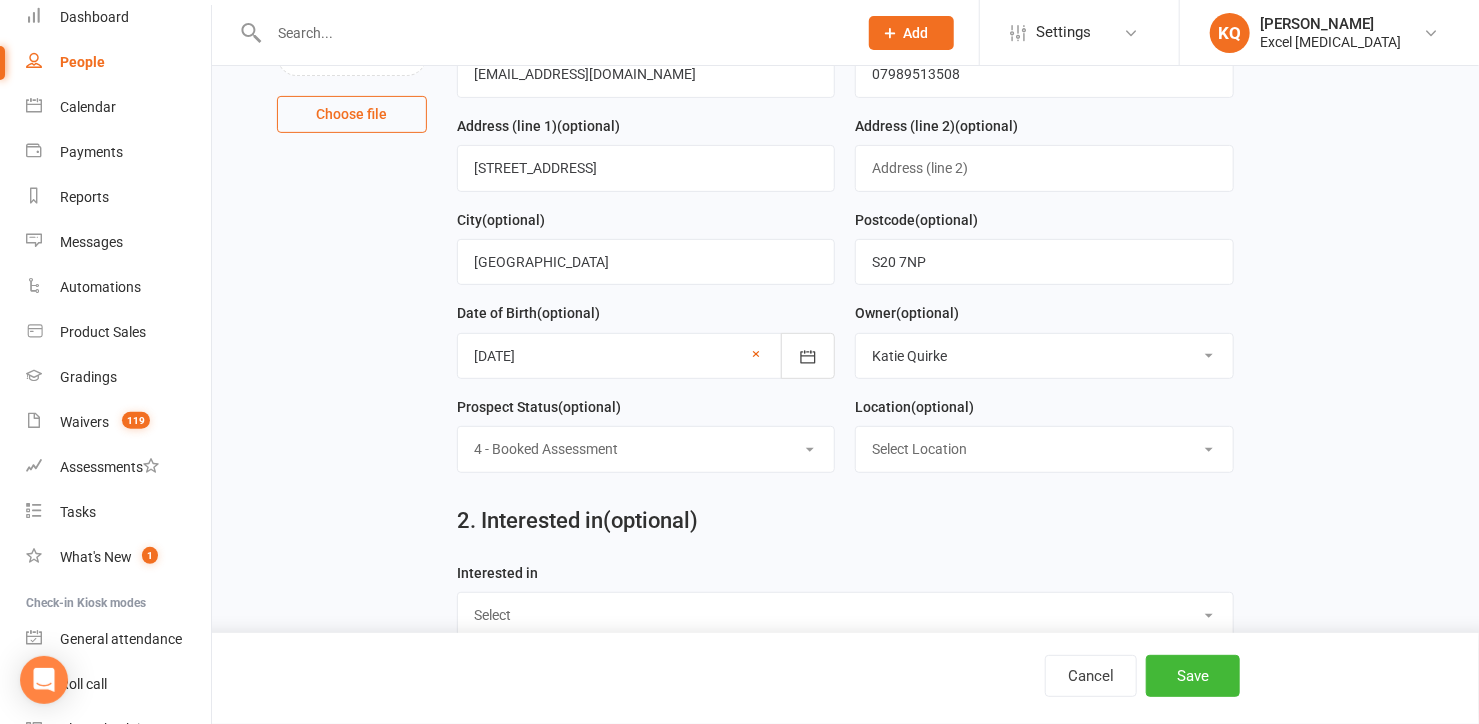 click on "Select 1 - Enquiry Received 1a-  Event Enquiry Received 2 - Contact Attempted 3 - Meaningful Contact 4 - Booked Assessment 5 - Had Assessment No Tuition Taken 6 - No Show/Cancelled Assessment 7 - No longer interested 7a - Contact attempted 7+ times [nurture] 8-  BOOKED ONTO OPEN DAY 9-  Booked Party (non-student) 10 - Attended Party/ Workshop 11 - Party Attendee No Longer Interested 12 - Bring A Friend No Longer Interested 13 - Attended an event - No Longer Interested" at bounding box center (646, 449) 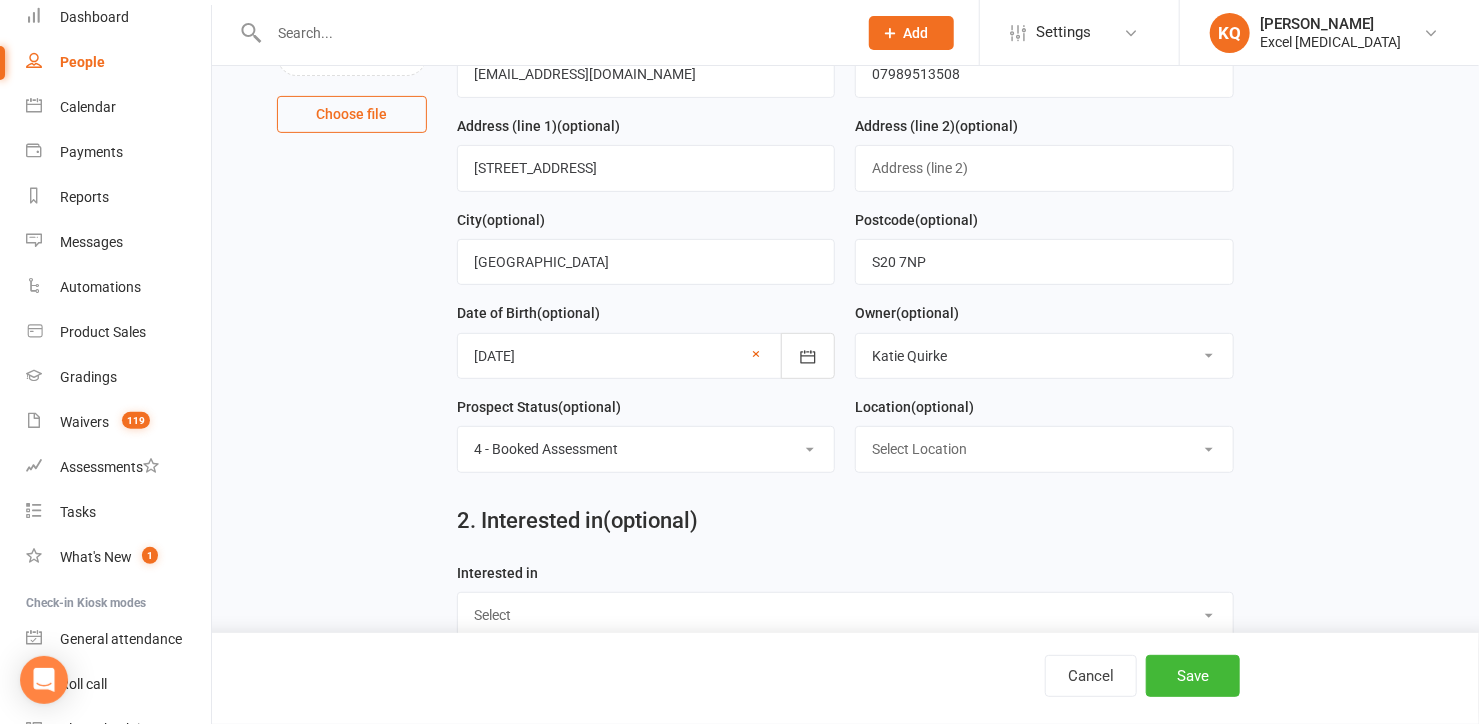 click on "Select Location Phone call Phone call Rothervalley S20 3FS" at bounding box center [1044, 449] 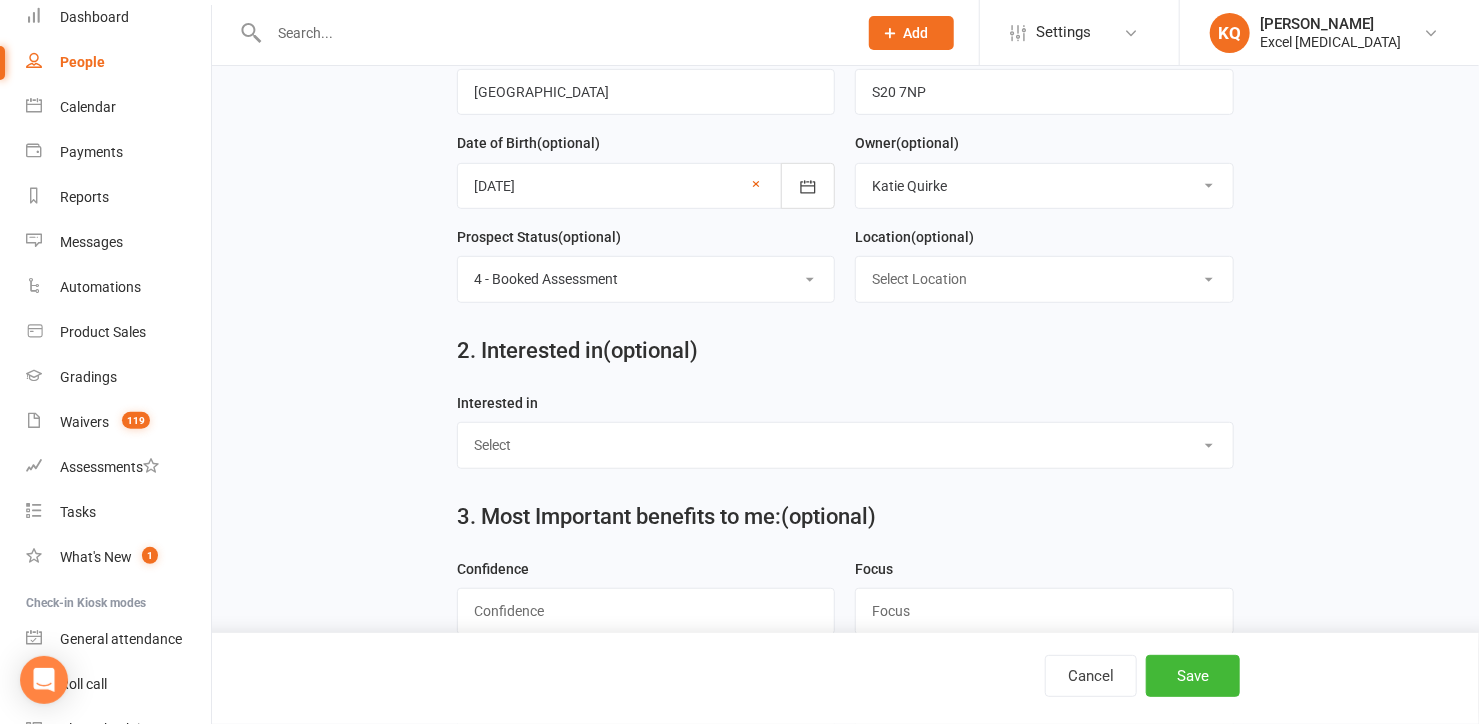 scroll, scrollTop: 454, scrollLeft: 0, axis: vertical 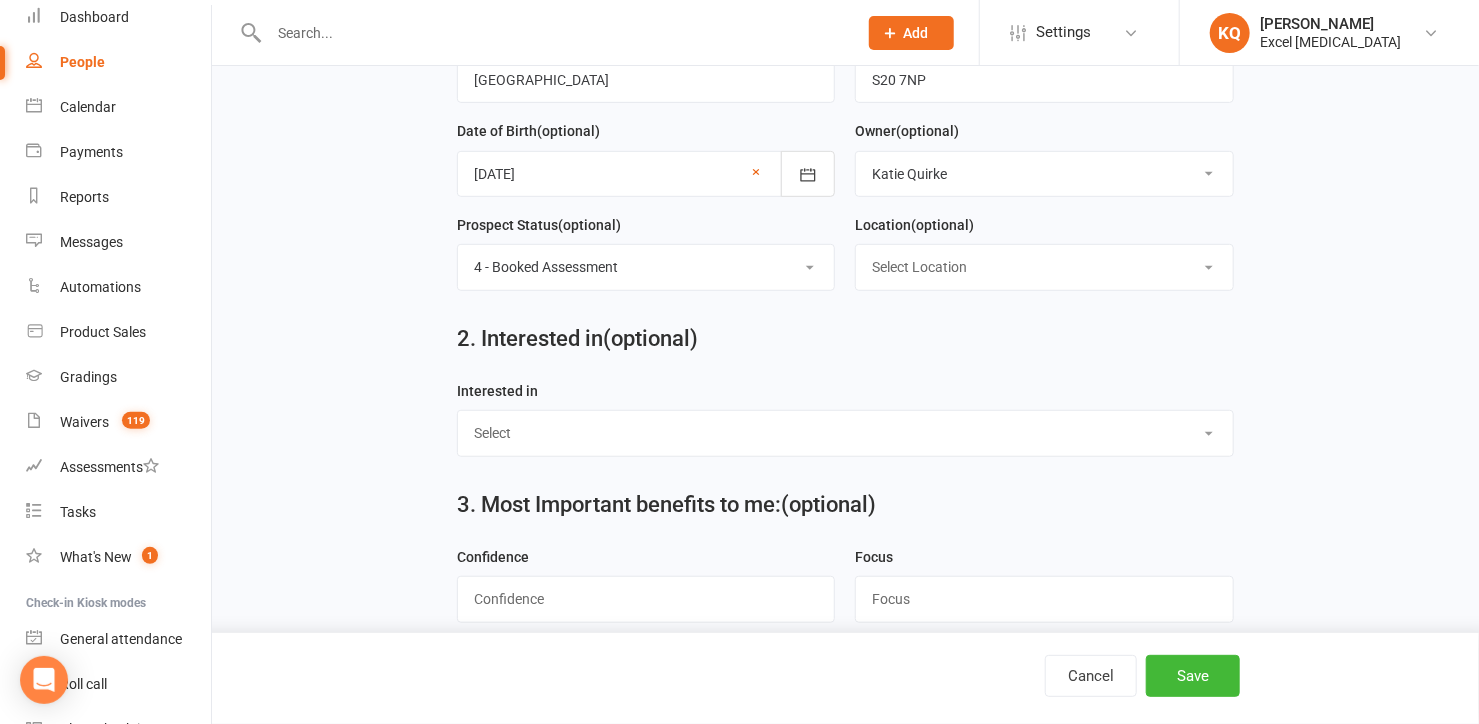 click on "Select Ministrike Juniors Adults/Teens Yoga Birthday Parties" at bounding box center (845, 433) 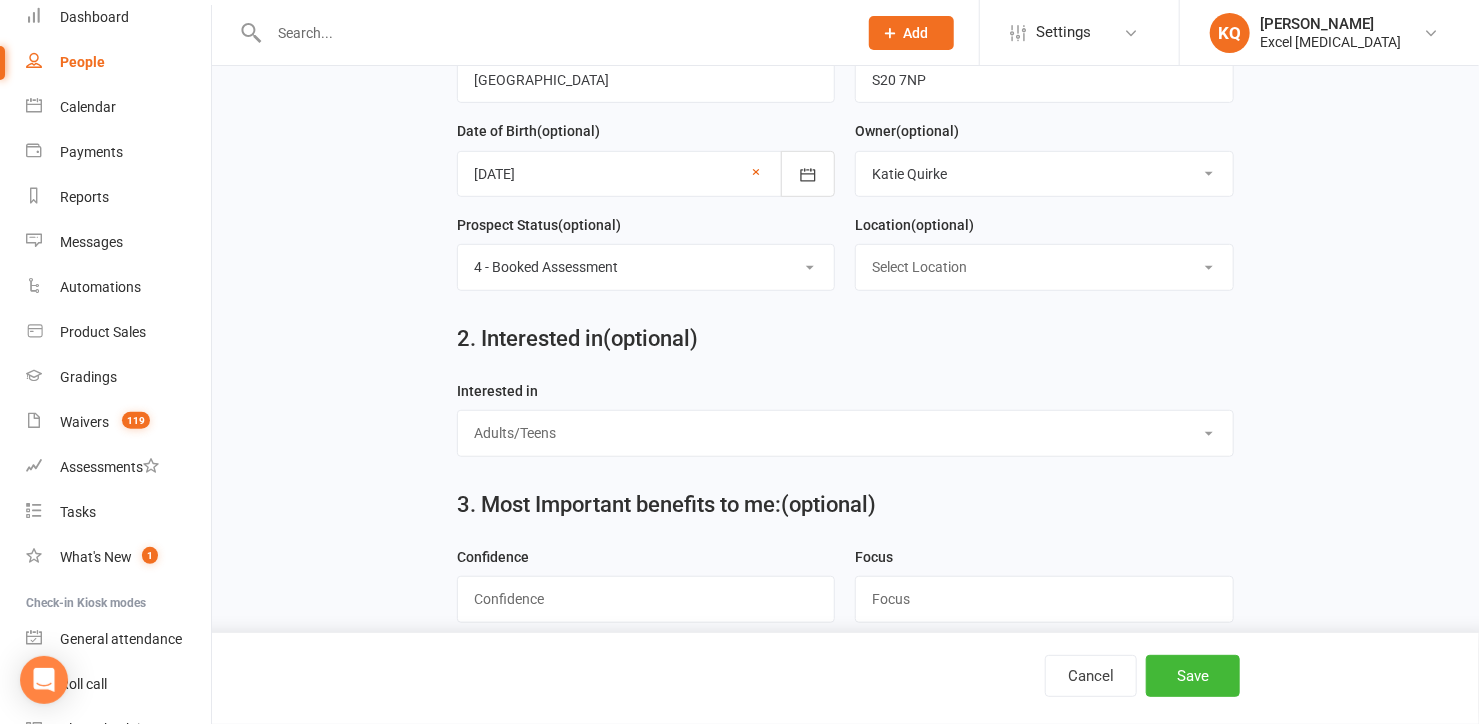 click on "Select Ministrike Juniors Adults/Teens Yoga Birthday Parties" at bounding box center [845, 433] 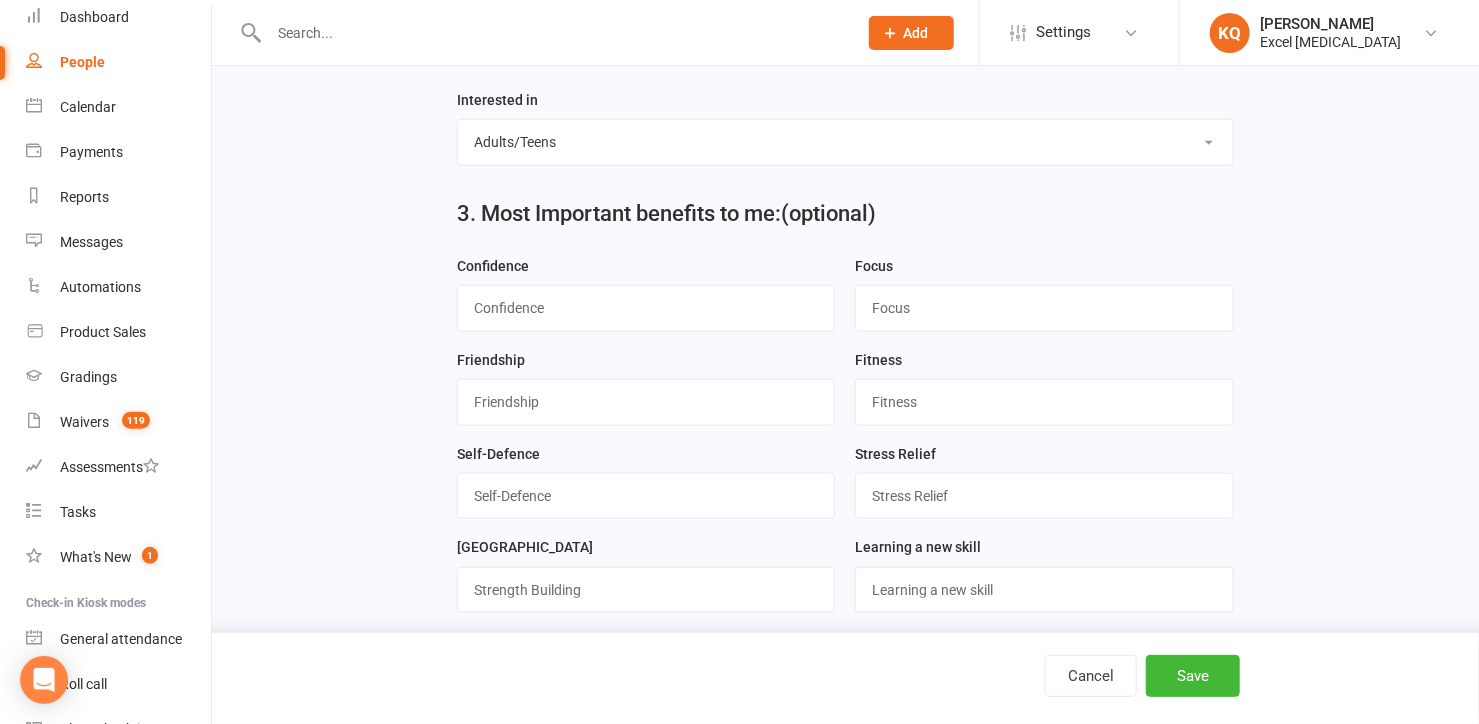scroll, scrollTop: 727, scrollLeft: 0, axis: vertical 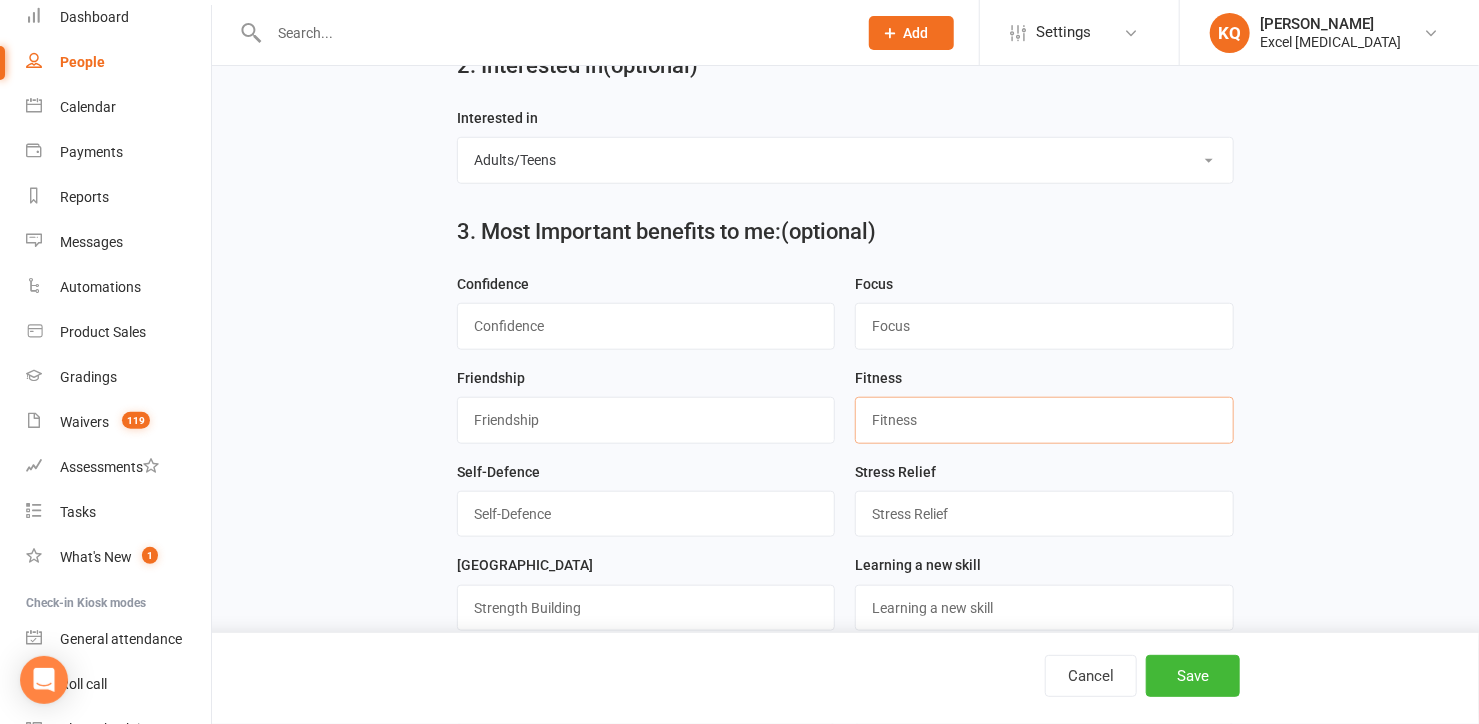 click at bounding box center (1044, 420) 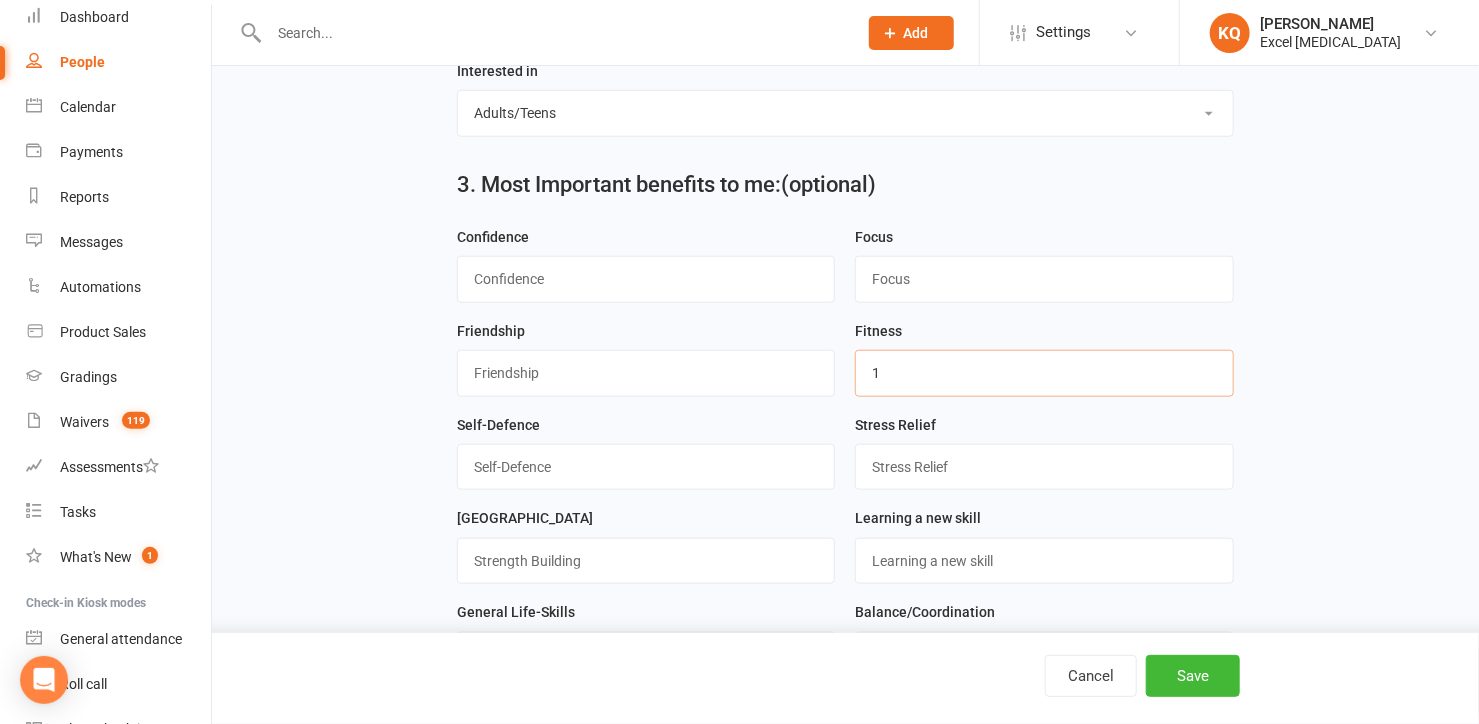 scroll, scrollTop: 818, scrollLeft: 0, axis: vertical 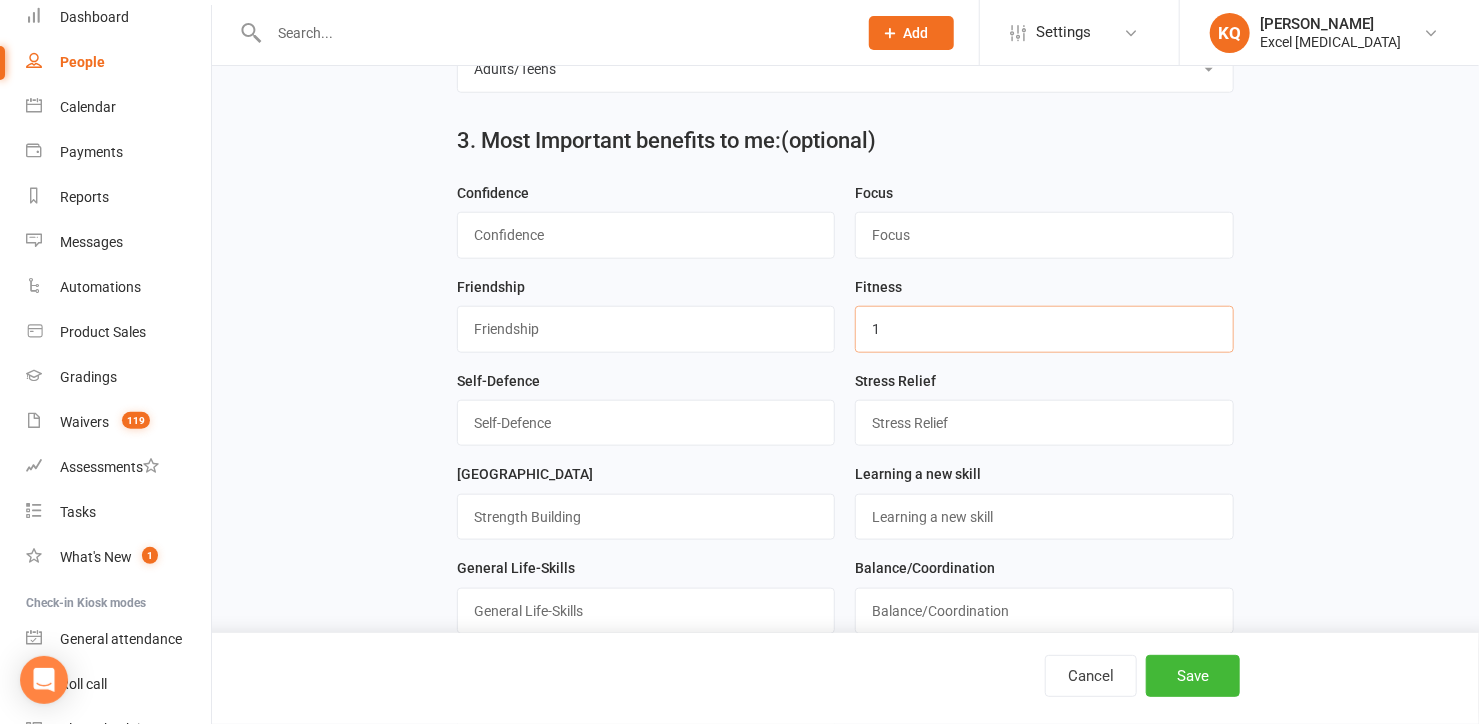 type on "1" 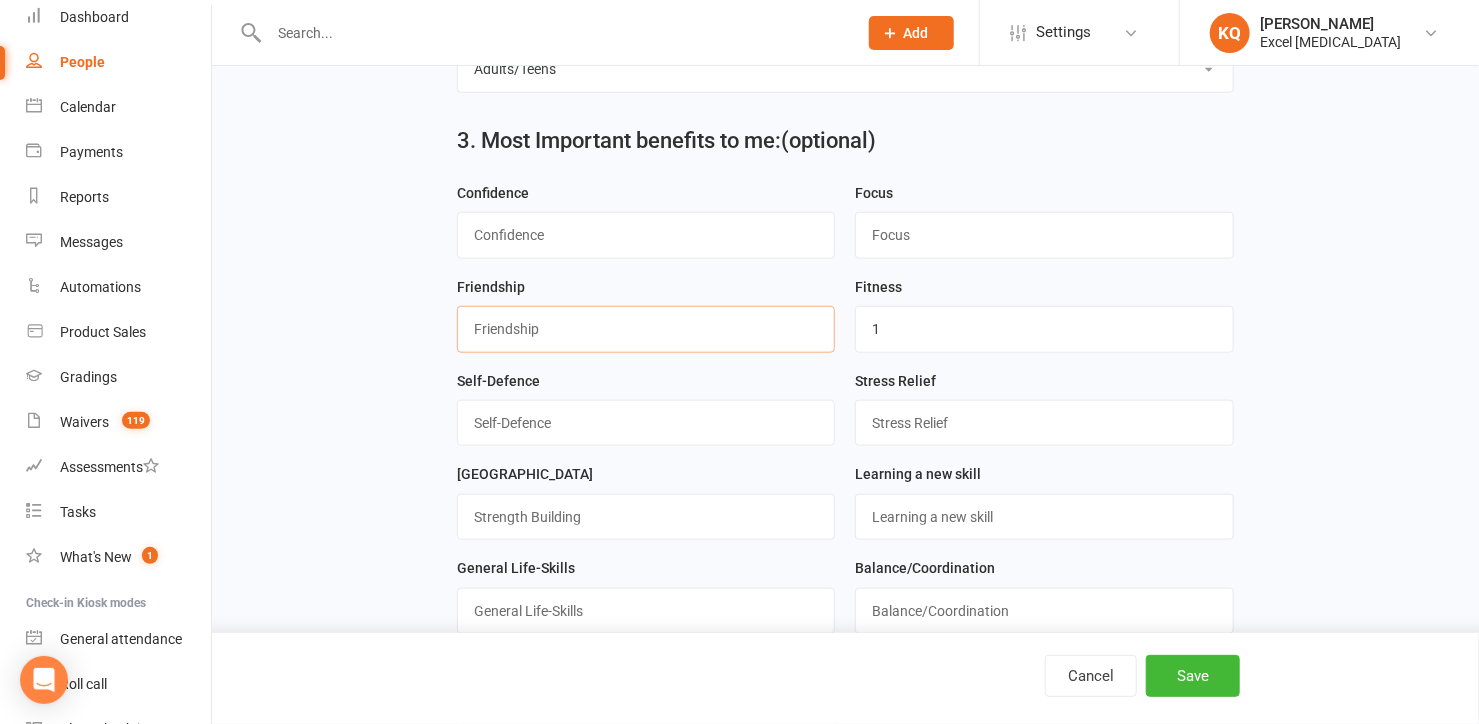 click at bounding box center [646, 329] 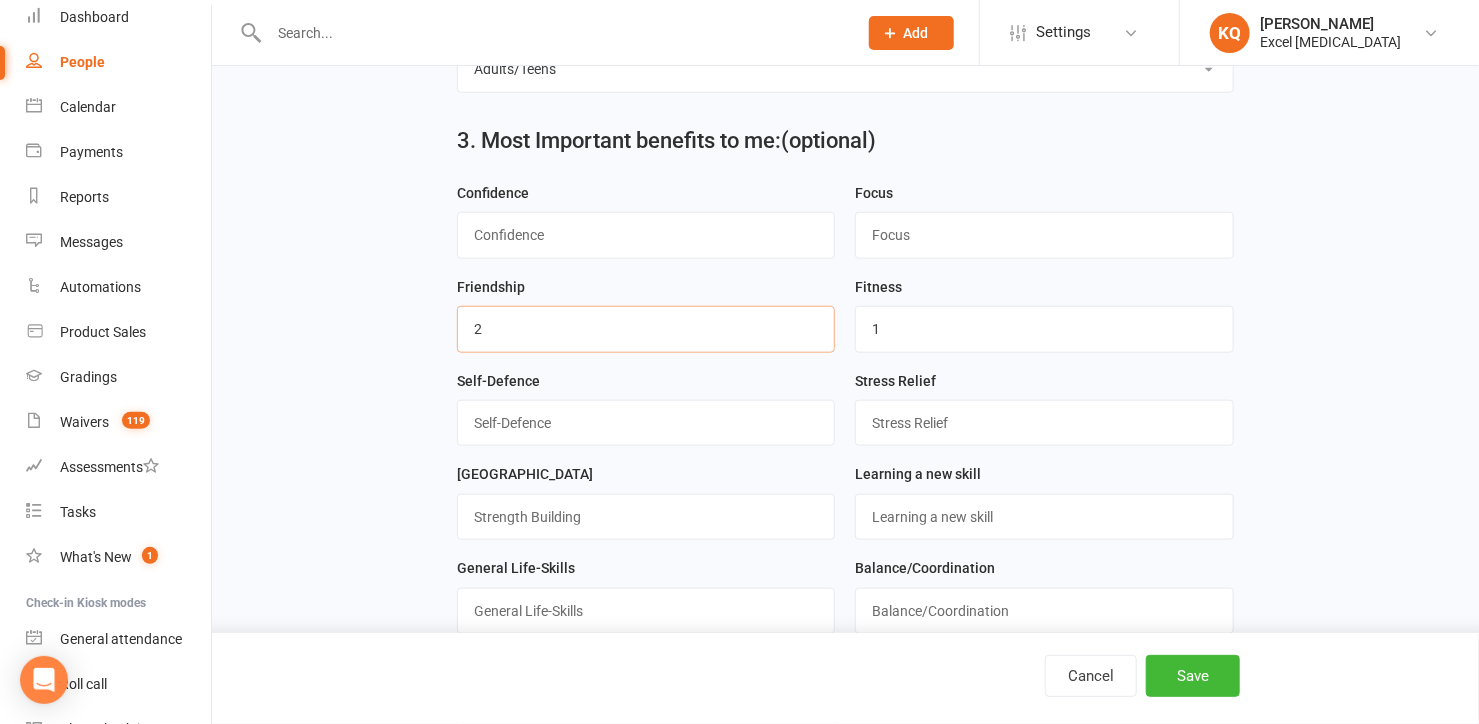 type on "2" 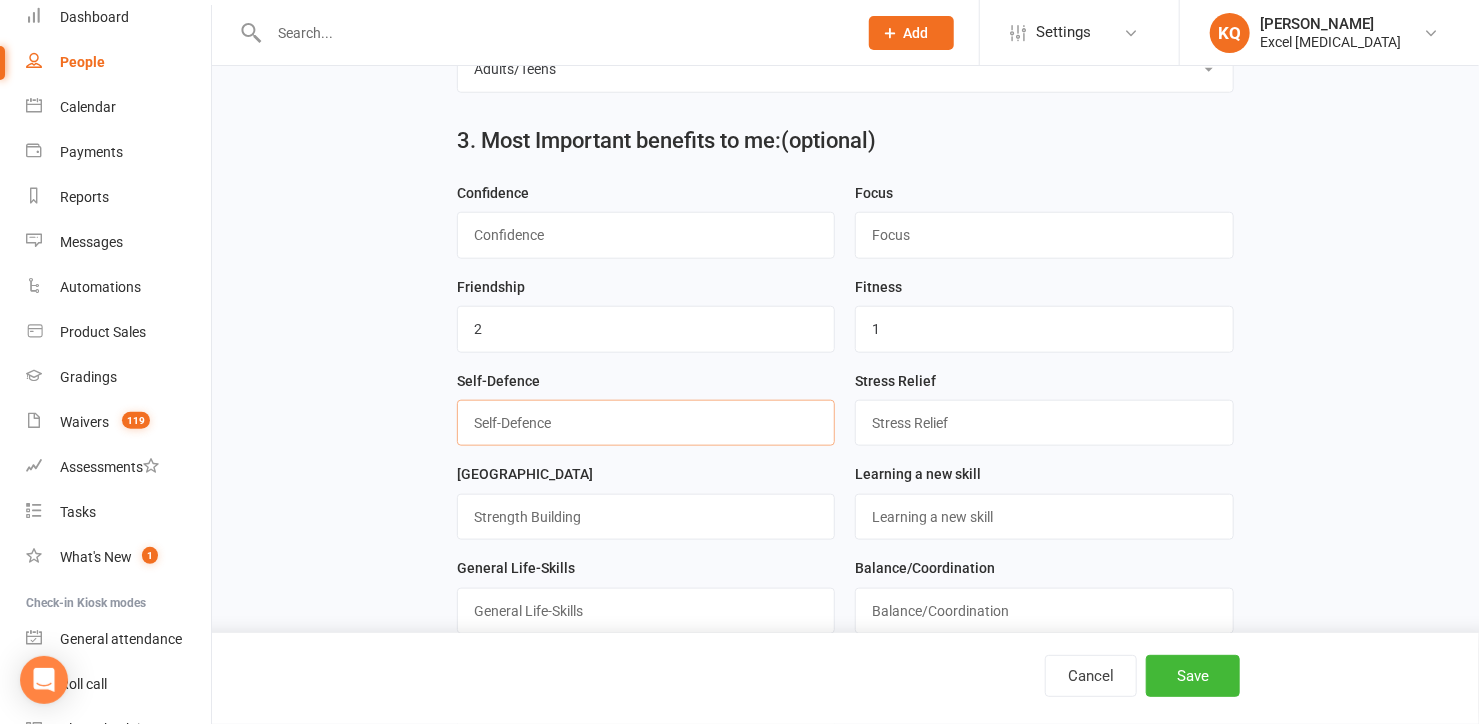 click at bounding box center [646, 423] 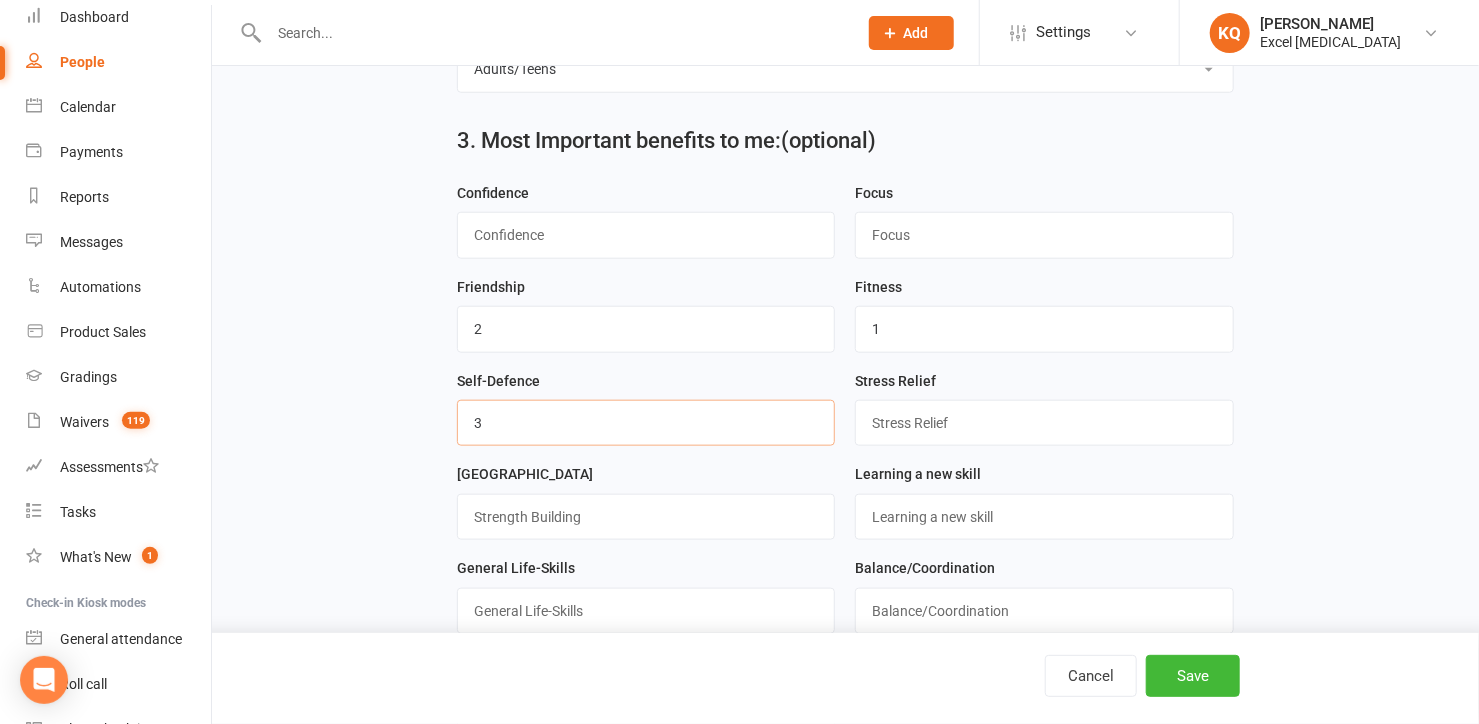 type on "3" 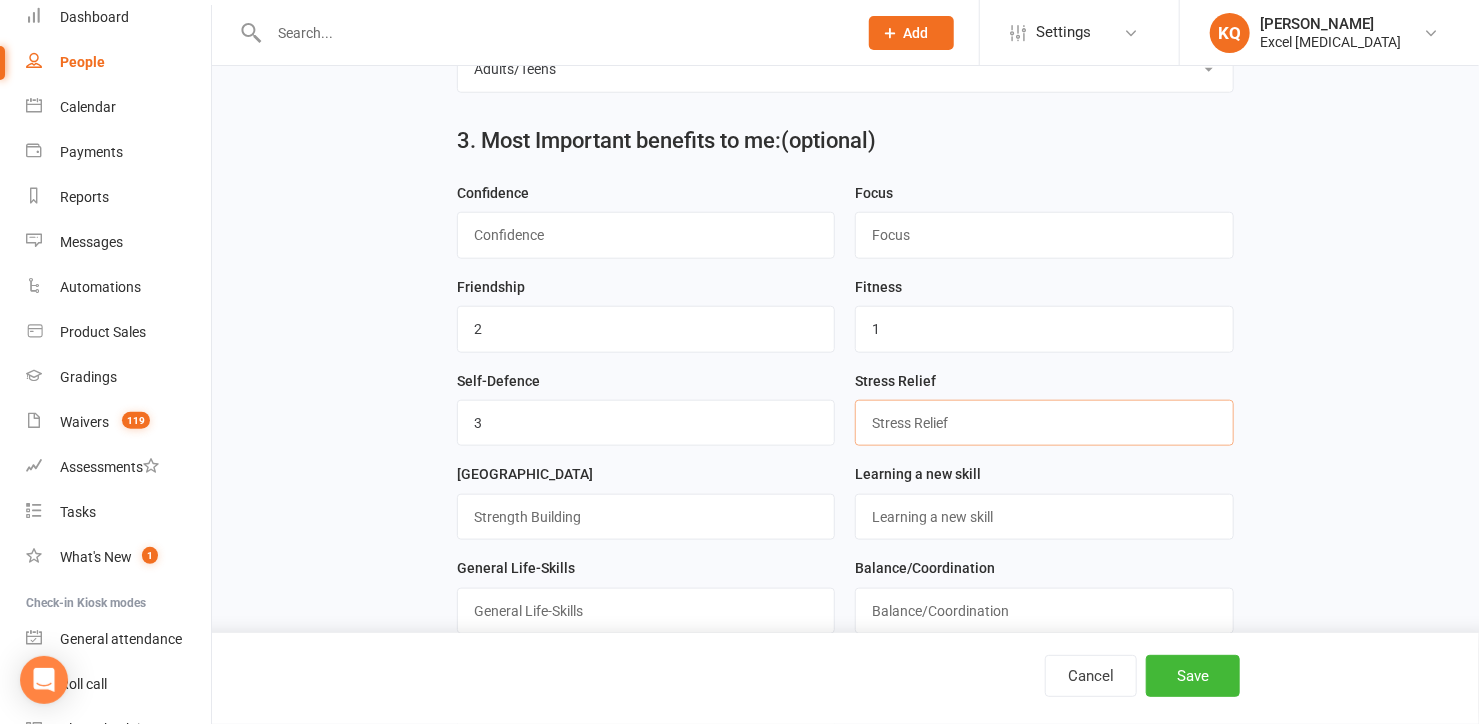 click at bounding box center (1044, 423) 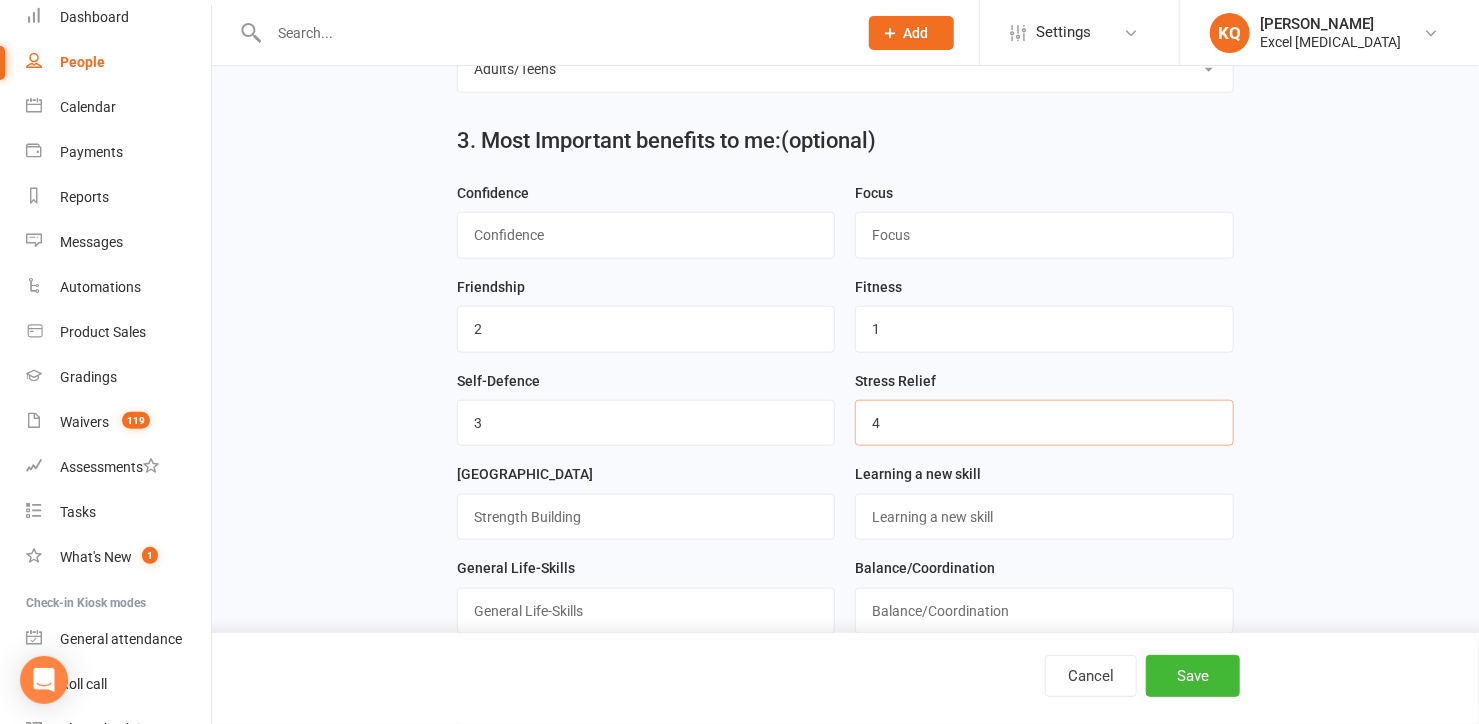 type on "4" 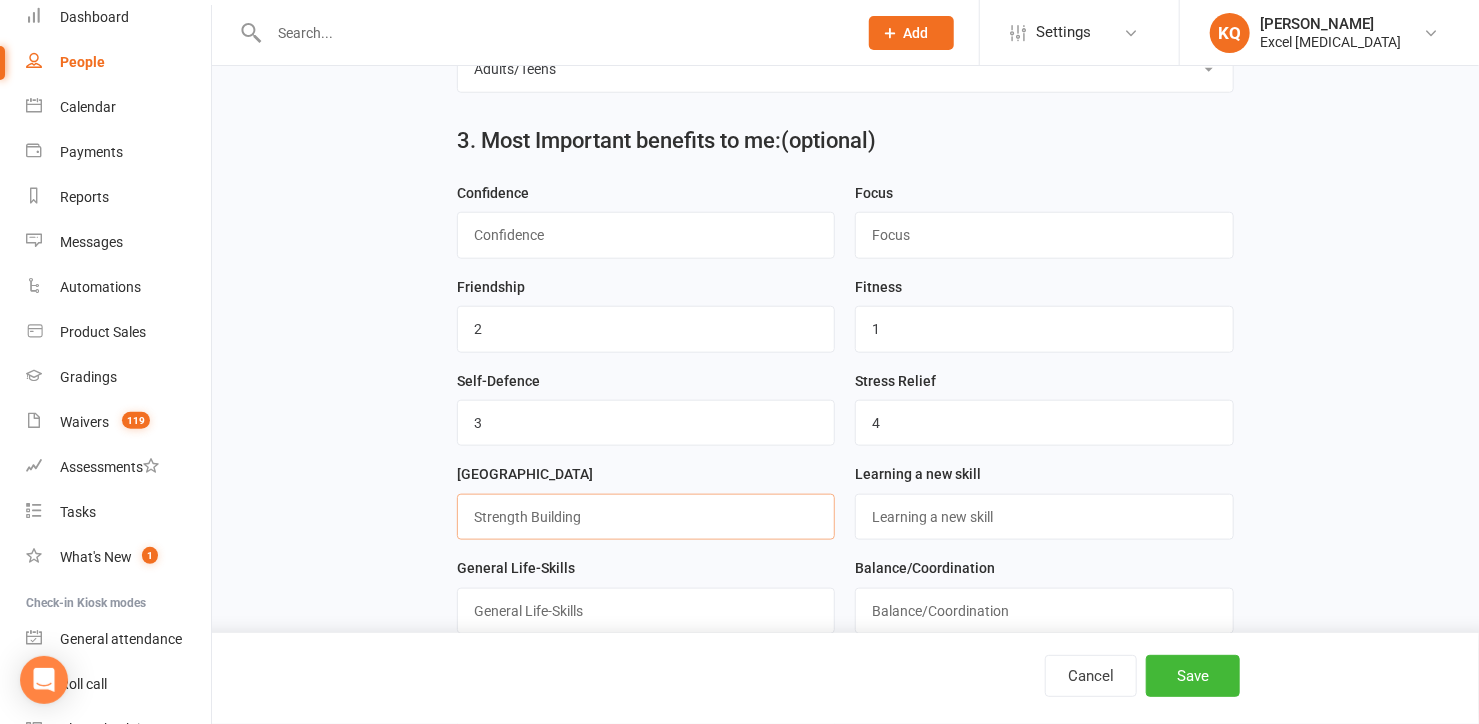 click at bounding box center (646, 517) 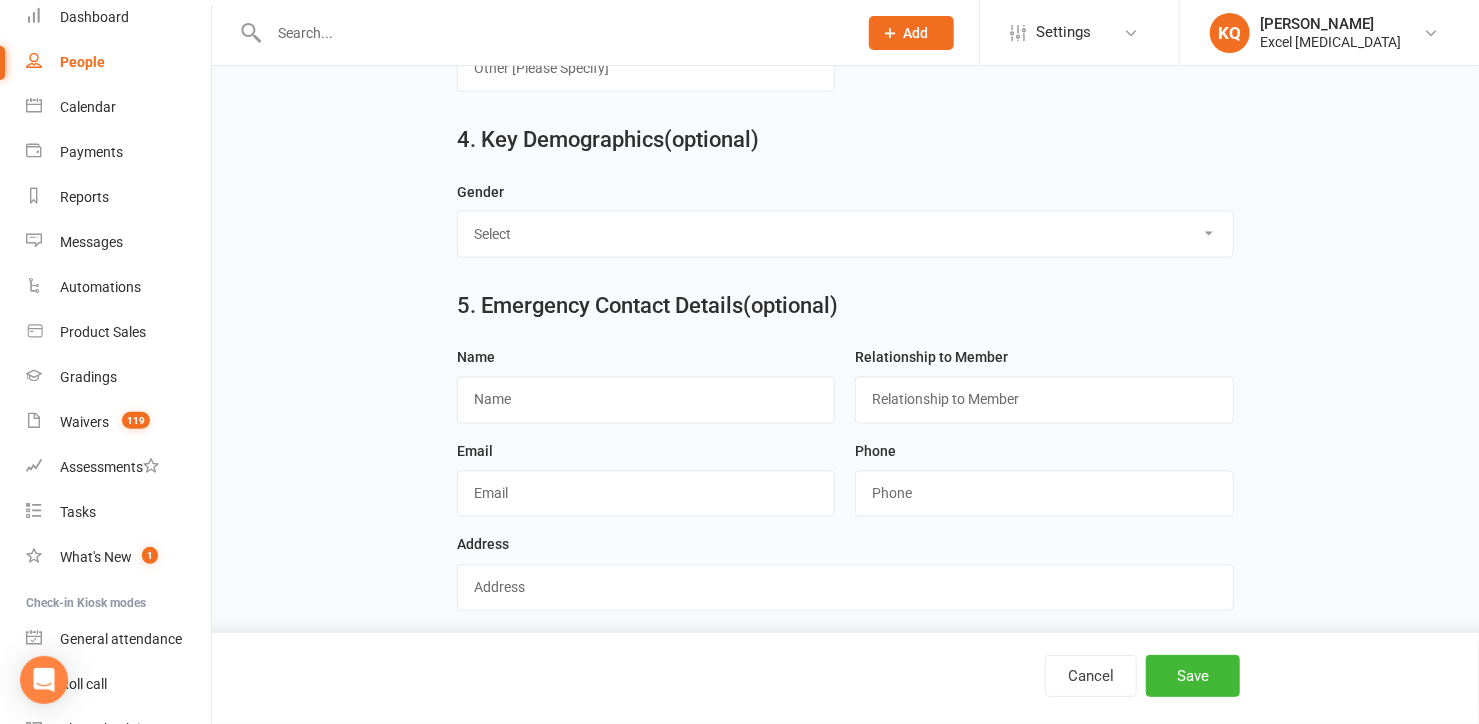 scroll, scrollTop: 1363, scrollLeft: 0, axis: vertical 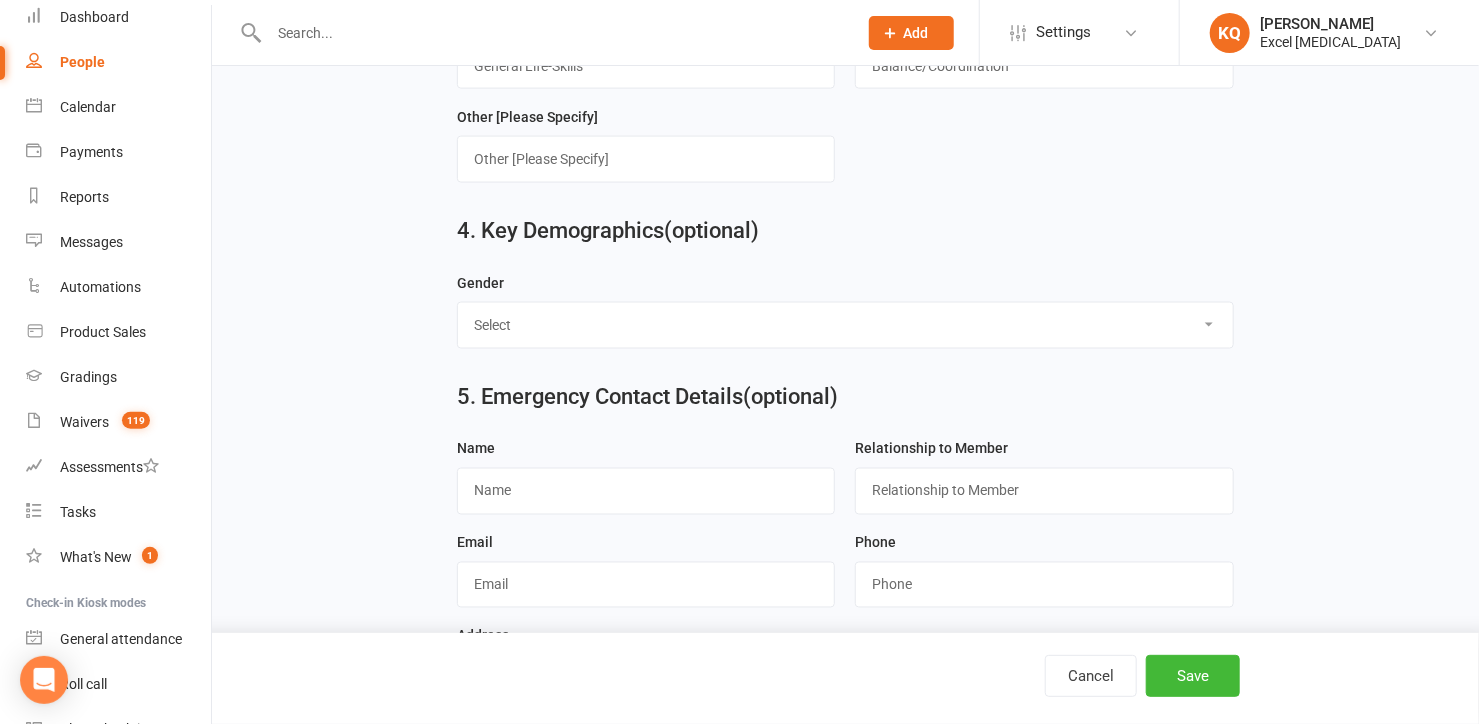 type on "5" 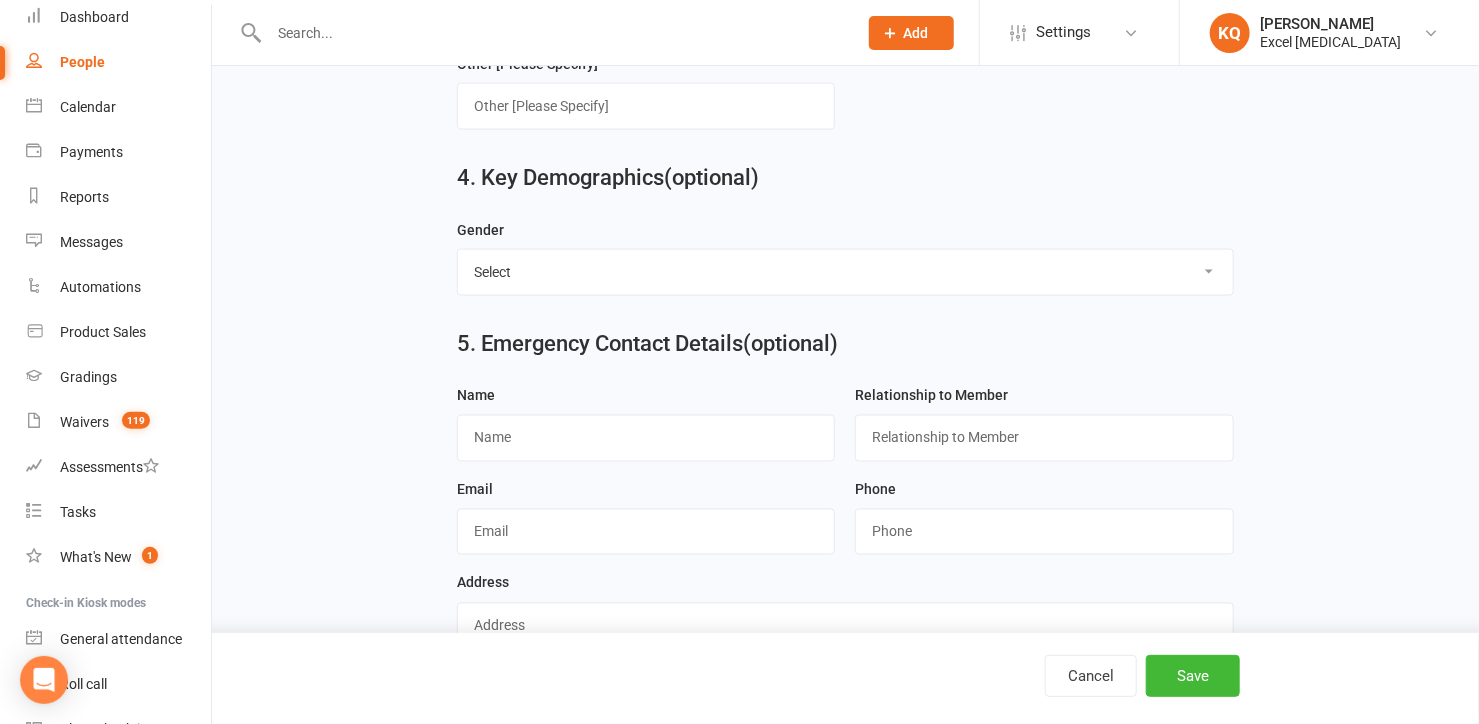 scroll, scrollTop: 1454, scrollLeft: 0, axis: vertical 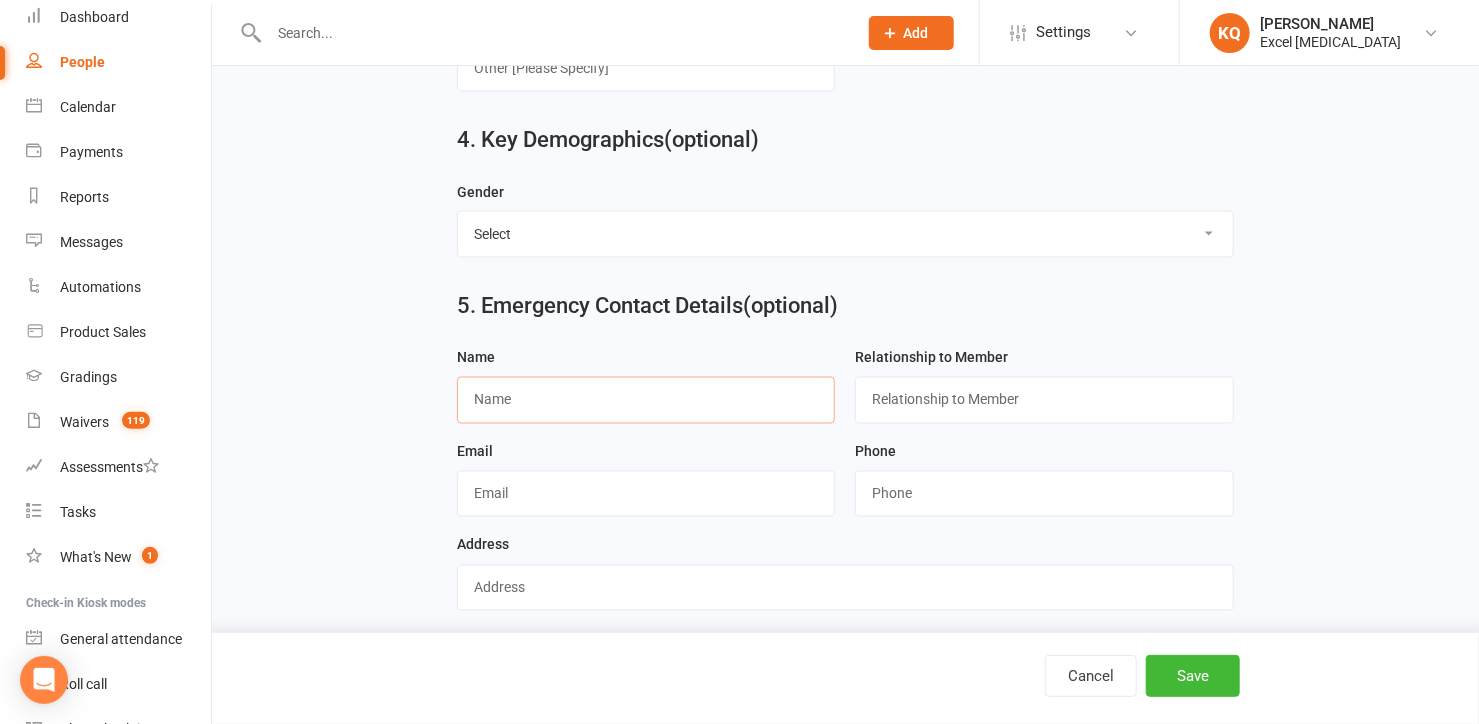 click at bounding box center [646, 400] 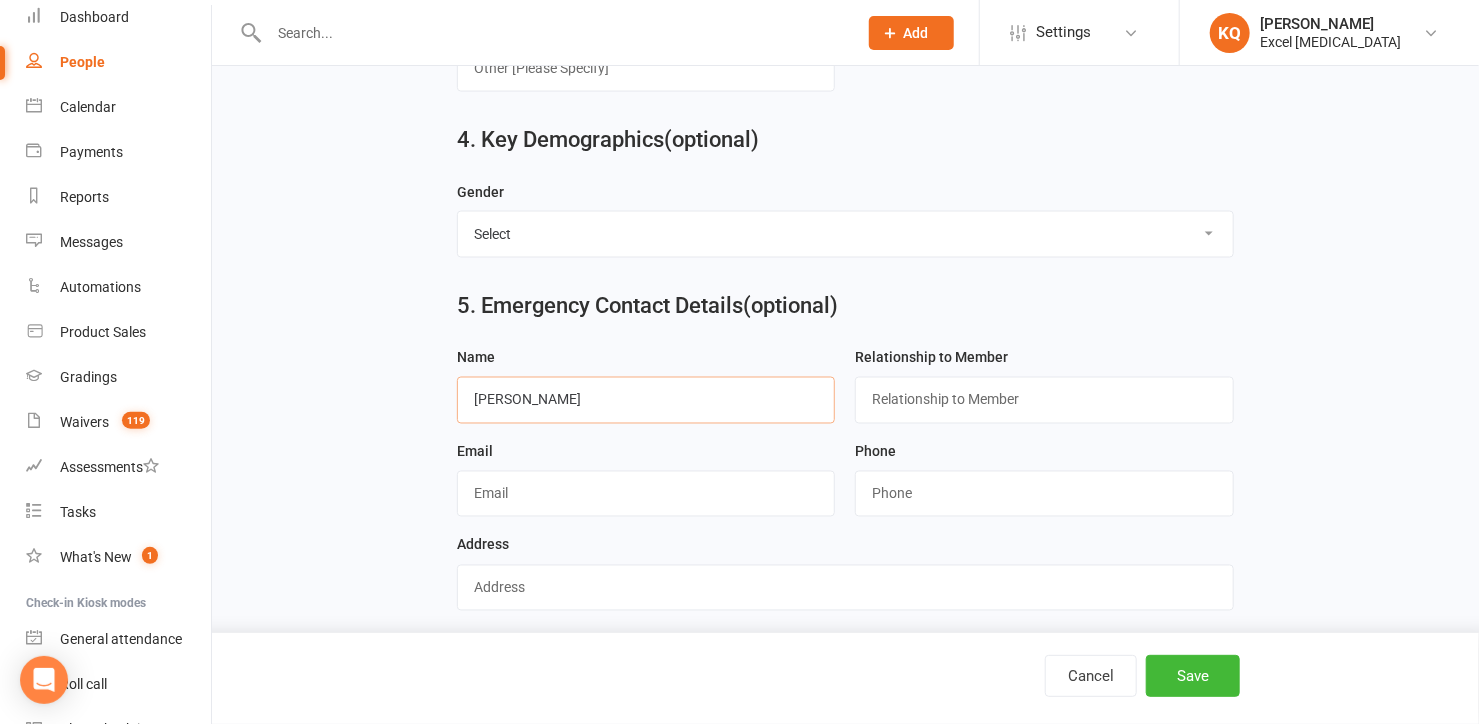 type on "[PERSON_NAME]" 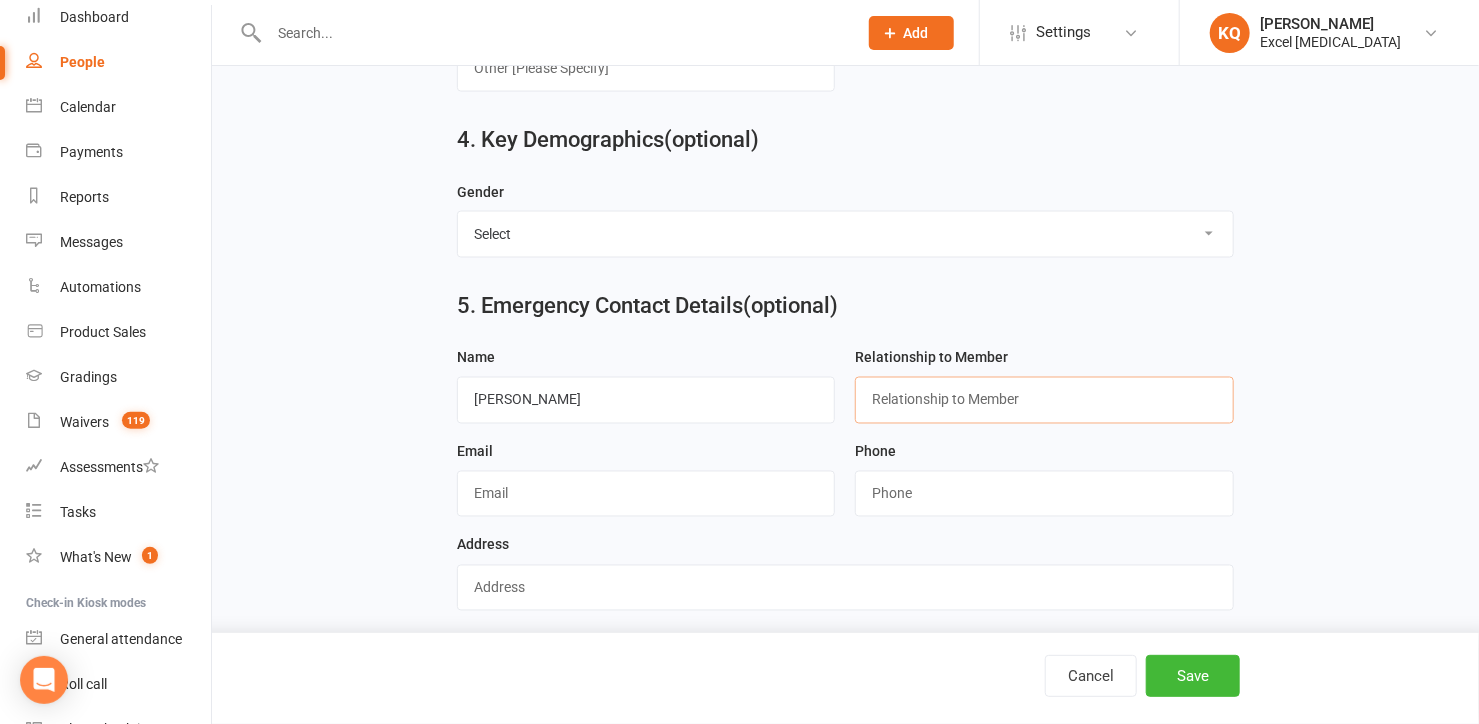 click at bounding box center [1044, 400] 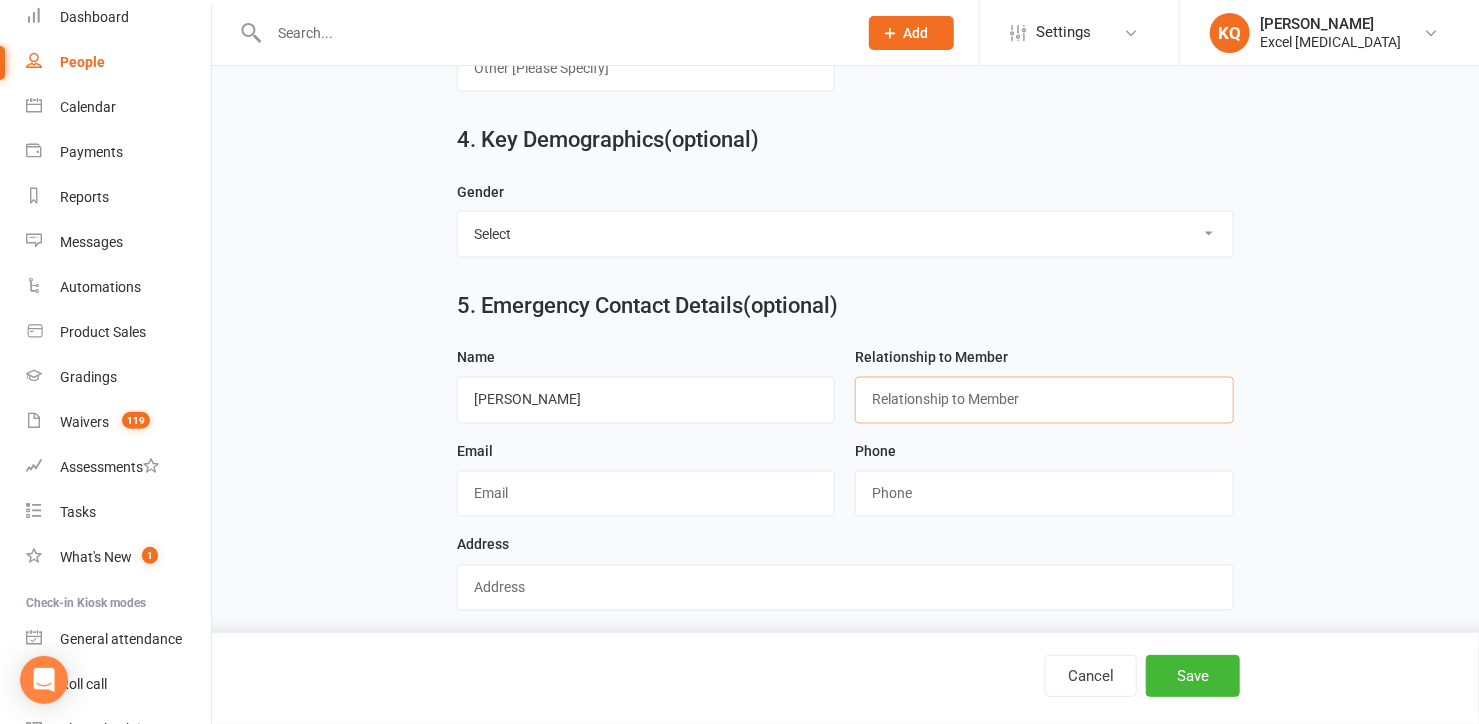 type on "parent" 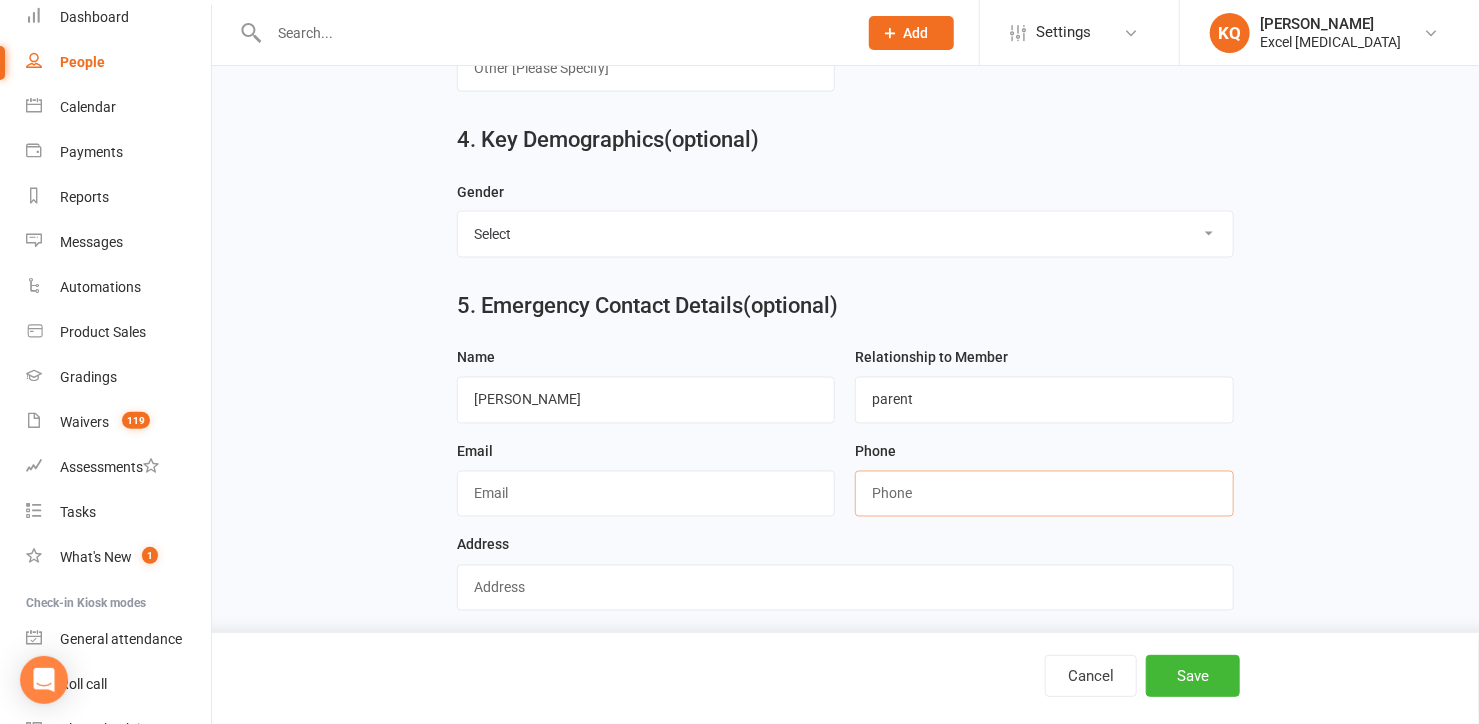 click at bounding box center [1044, 494] 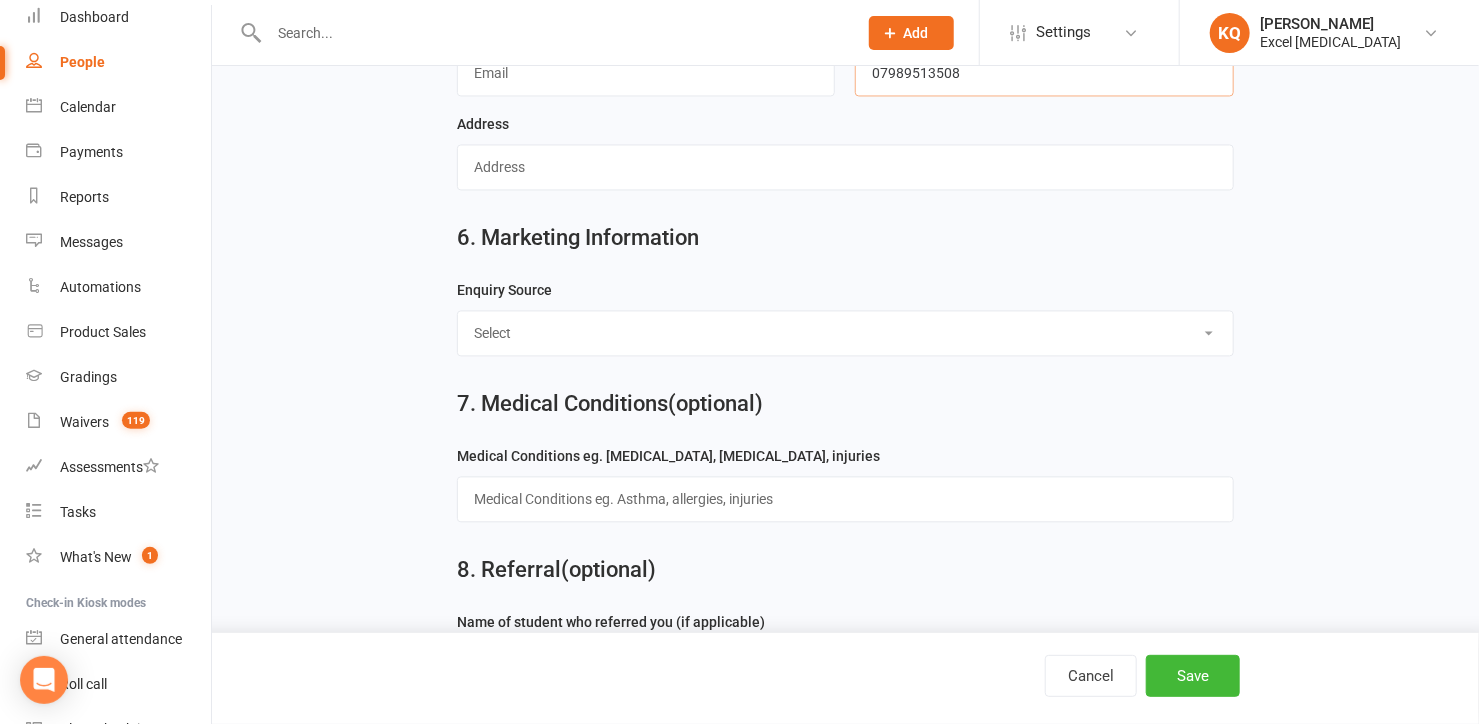scroll, scrollTop: 1909, scrollLeft: 0, axis: vertical 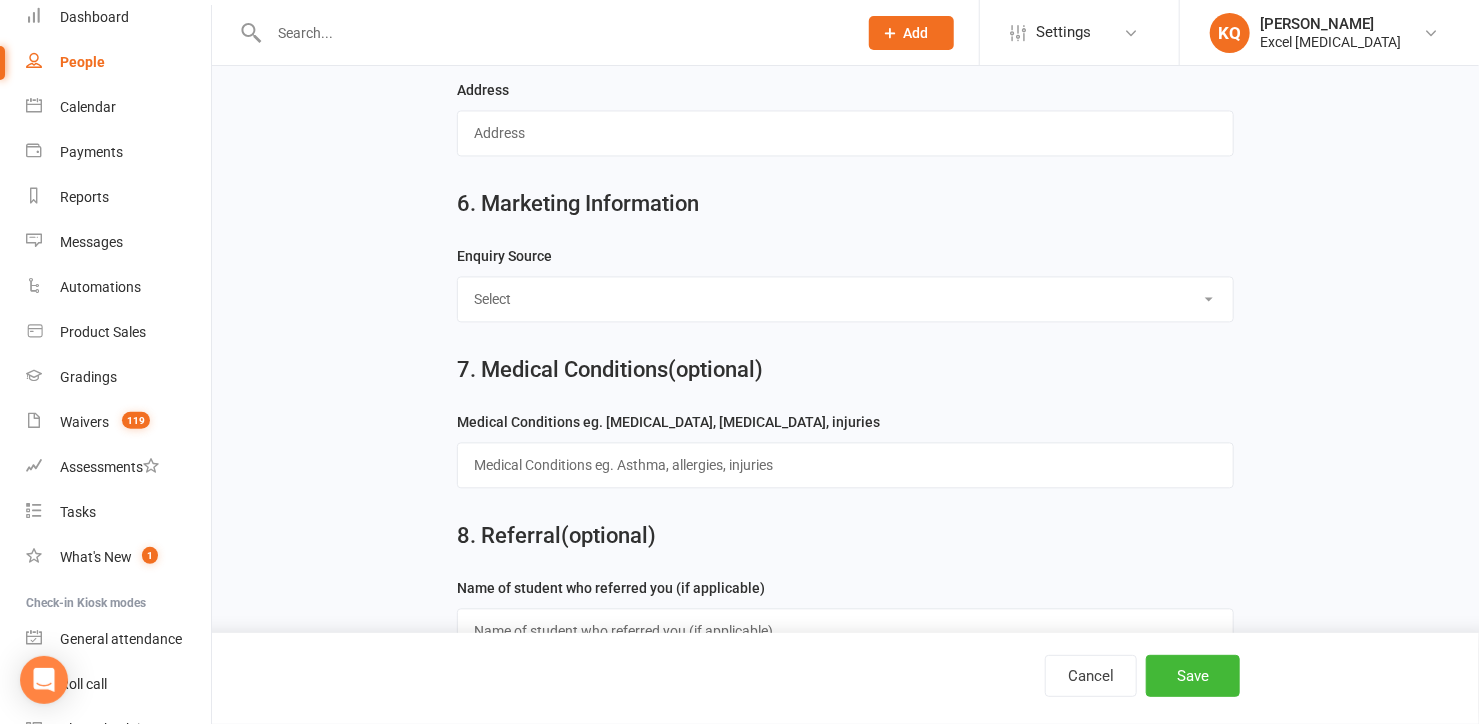 type on "07989513508" 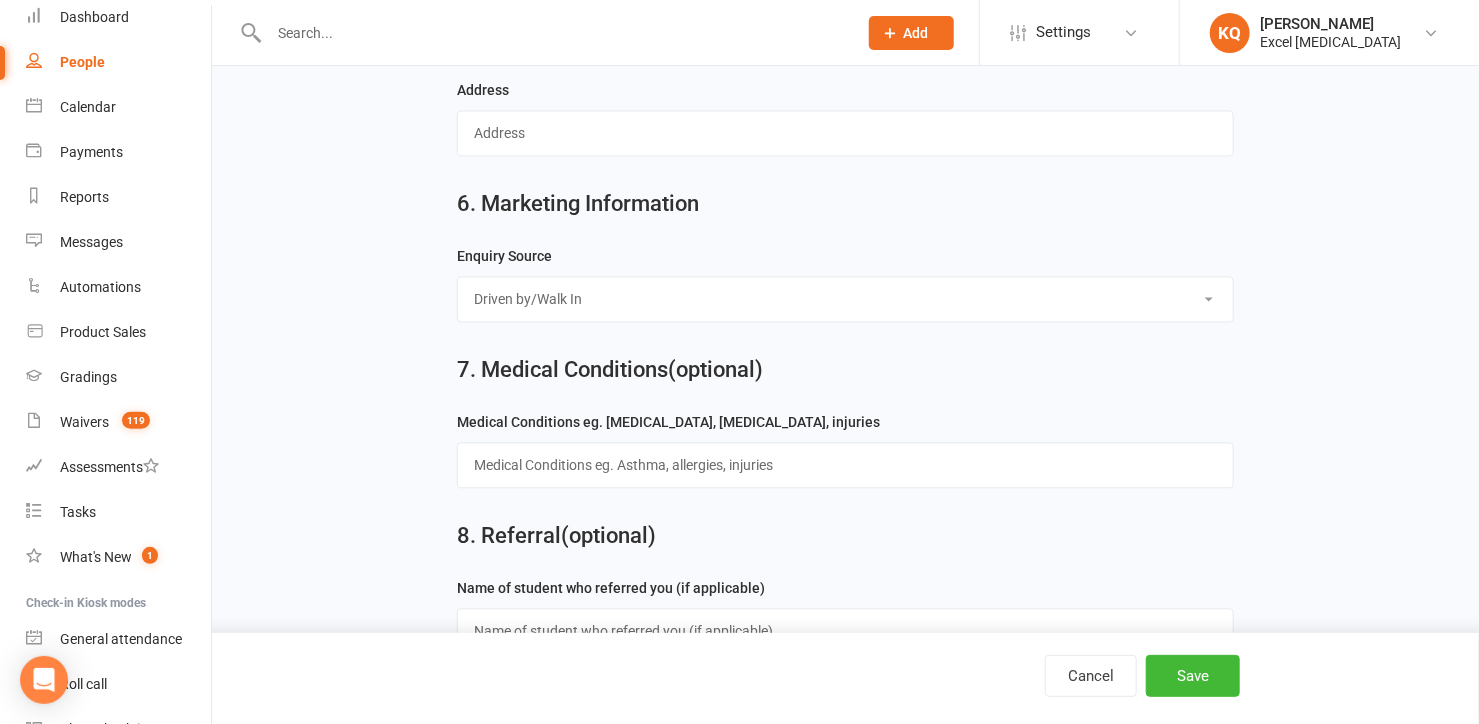 click on "Select Birthday Party Coach/Staff Referral Dance Driven by/Walk In Event [Community] Excel Open Day -drop in Friend Family Member Facebook [General] Facebook [Advert] Flyer Google/Google Review HAF [Half Term Club] Internet Search Instagram School Signage Workshop/Course [Community] Workshop/Course [Academy] Website Other/Unknown" at bounding box center (845, 299) 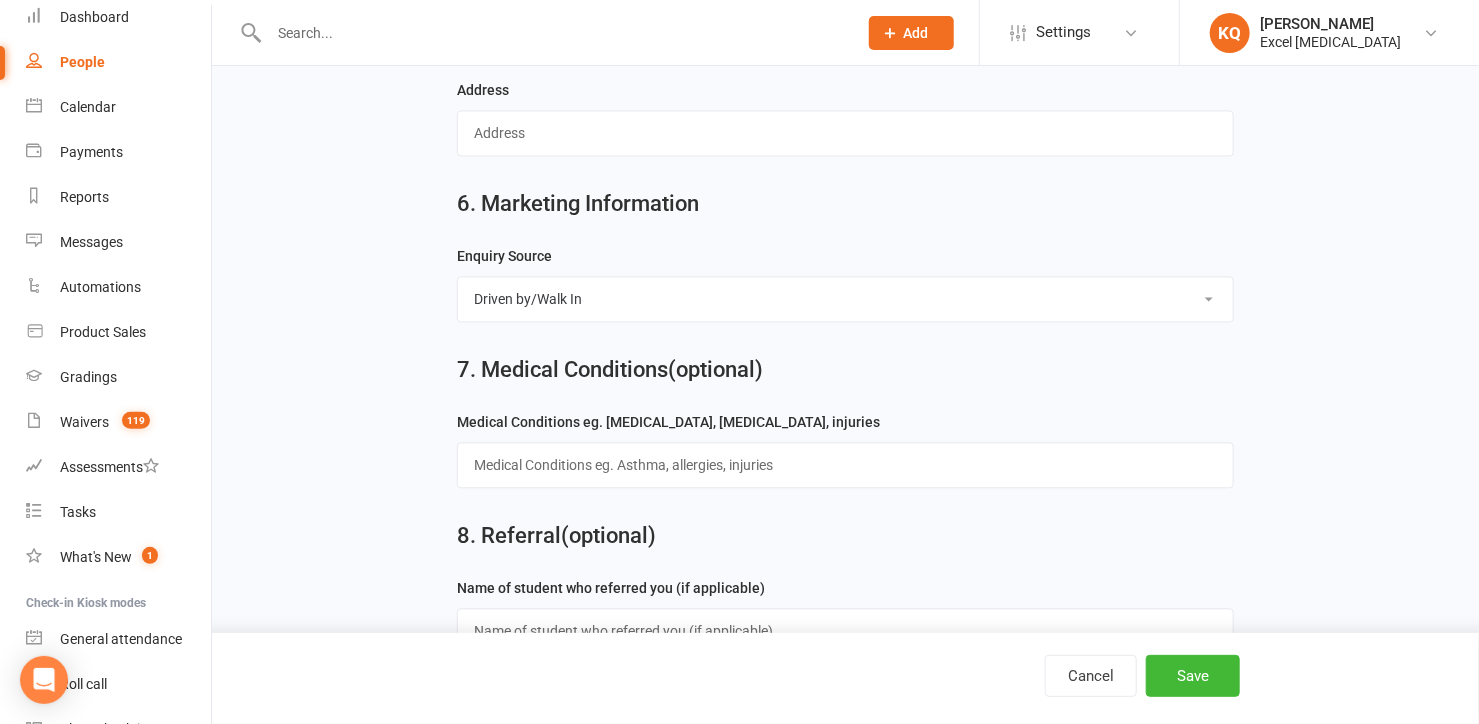 scroll, scrollTop: 1951, scrollLeft: 0, axis: vertical 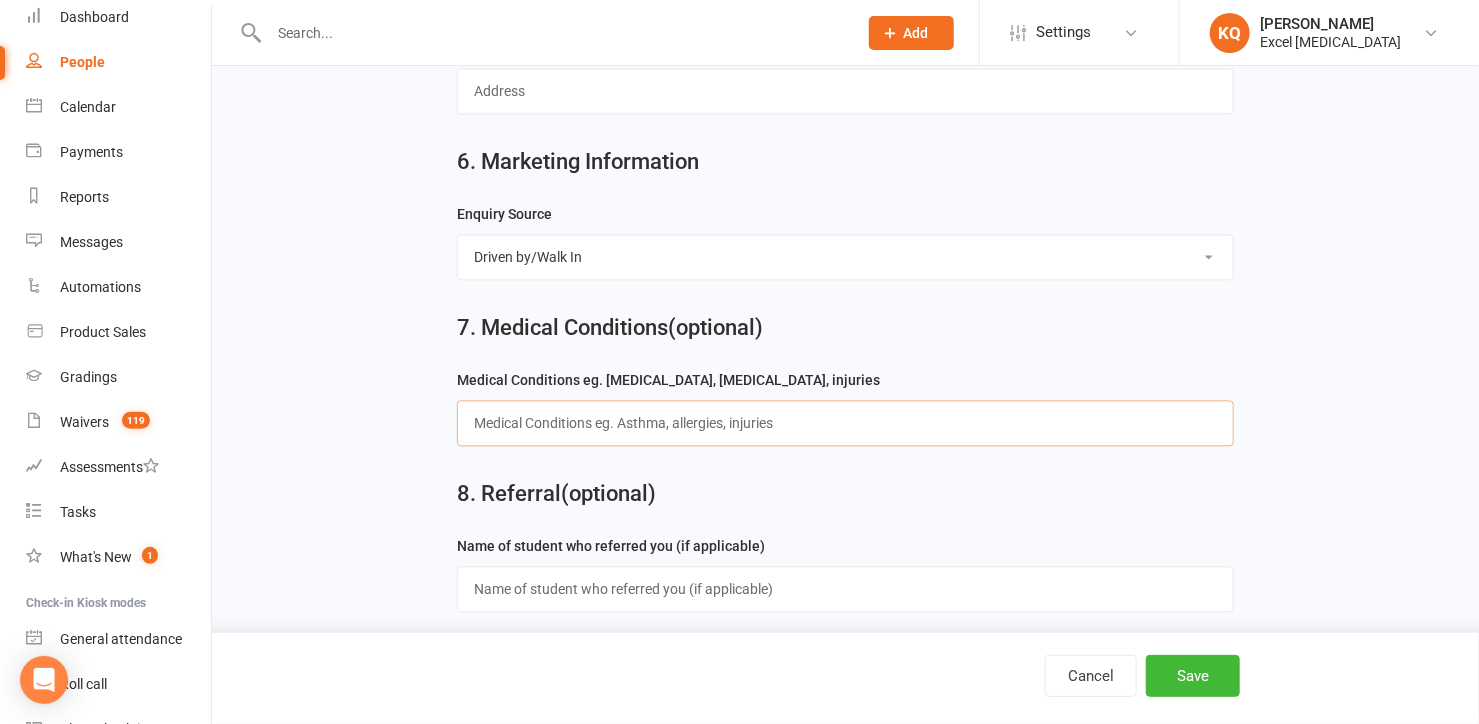 click at bounding box center [845, 423] 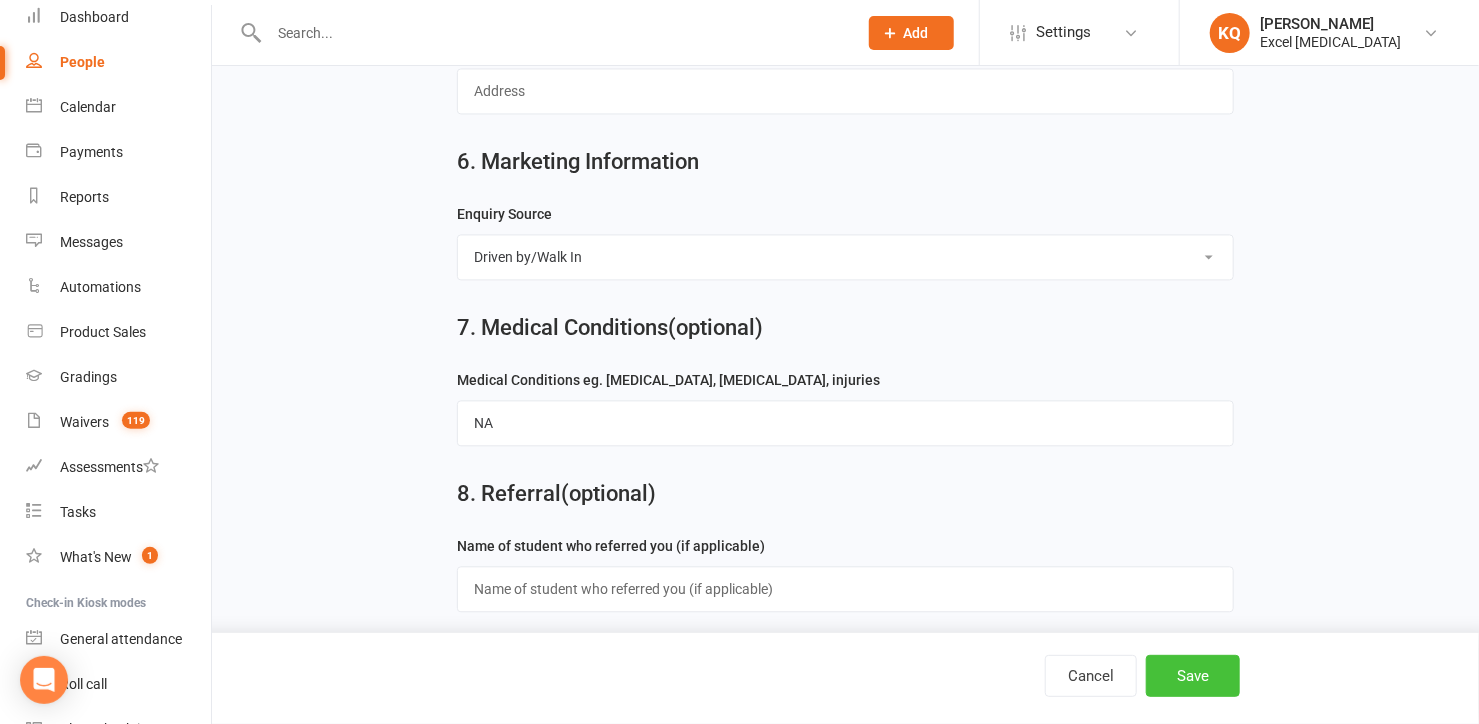 click on "Save" at bounding box center [1193, 676] 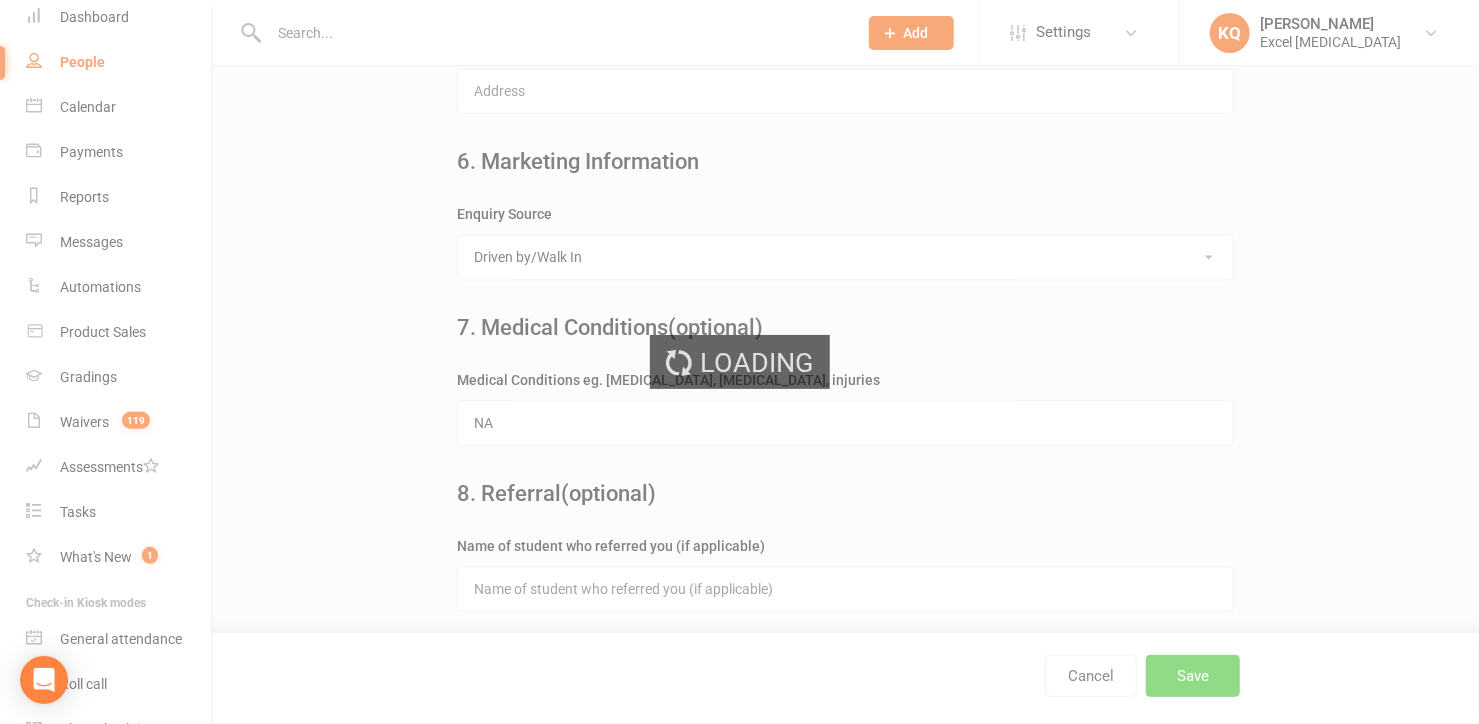 scroll, scrollTop: 0, scrollLeft: 0, axis: both 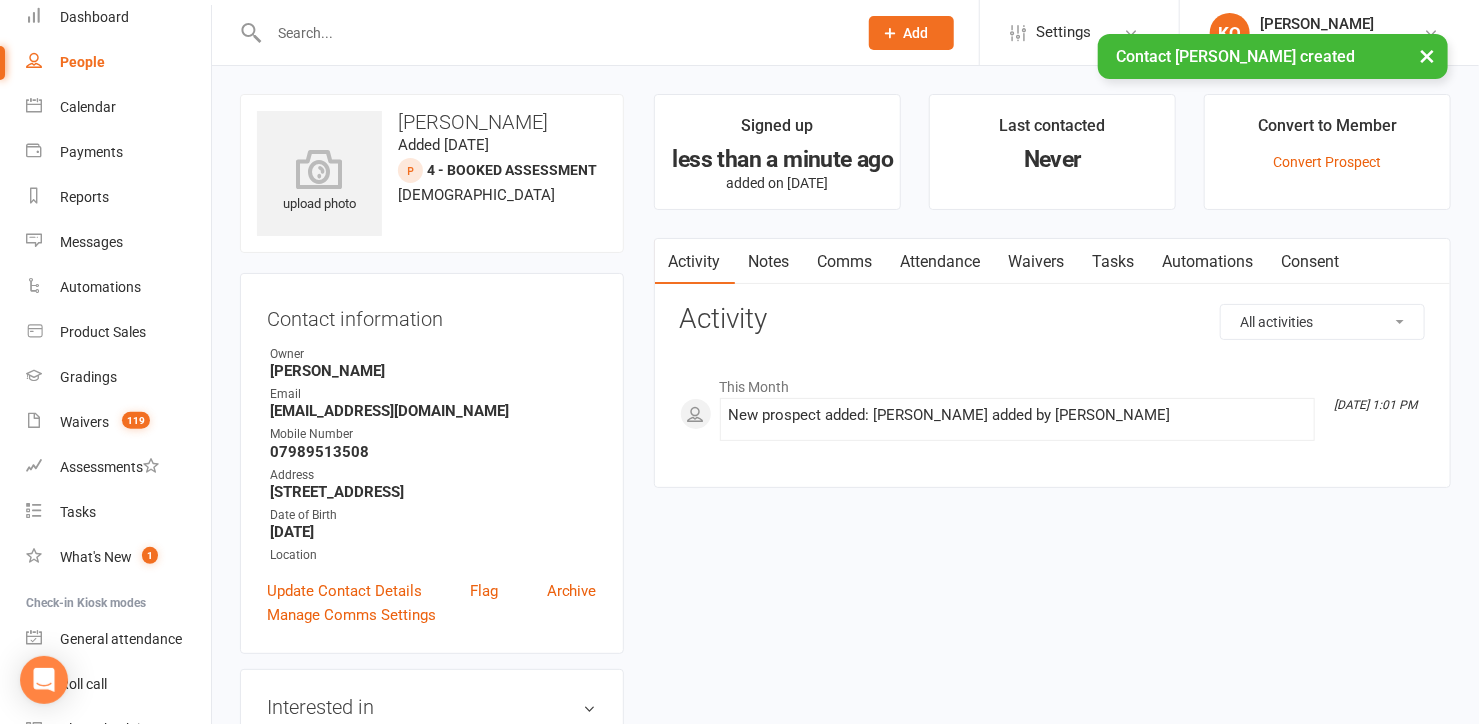 click on "Attendance" at bounding box center (941, 262) 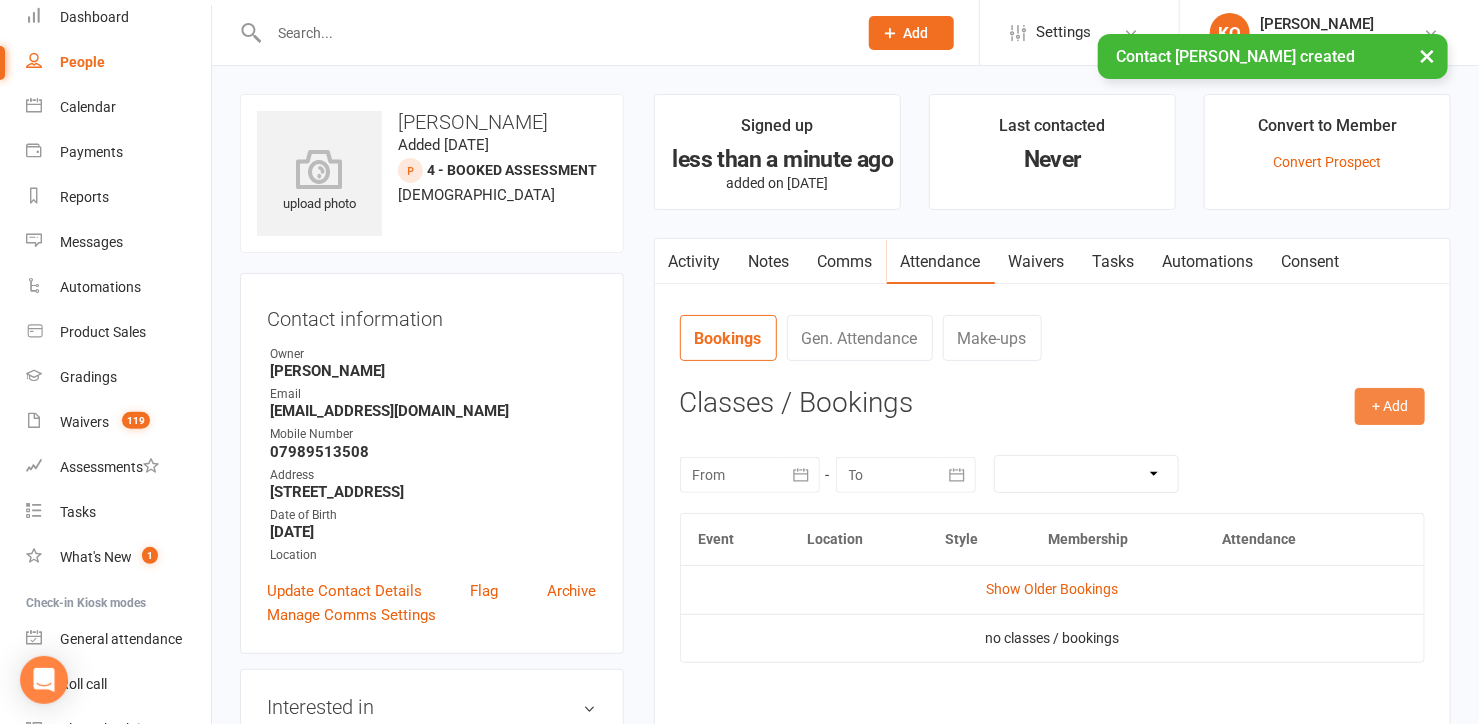 click on "+ Add" at bounding box center (1390, 406) 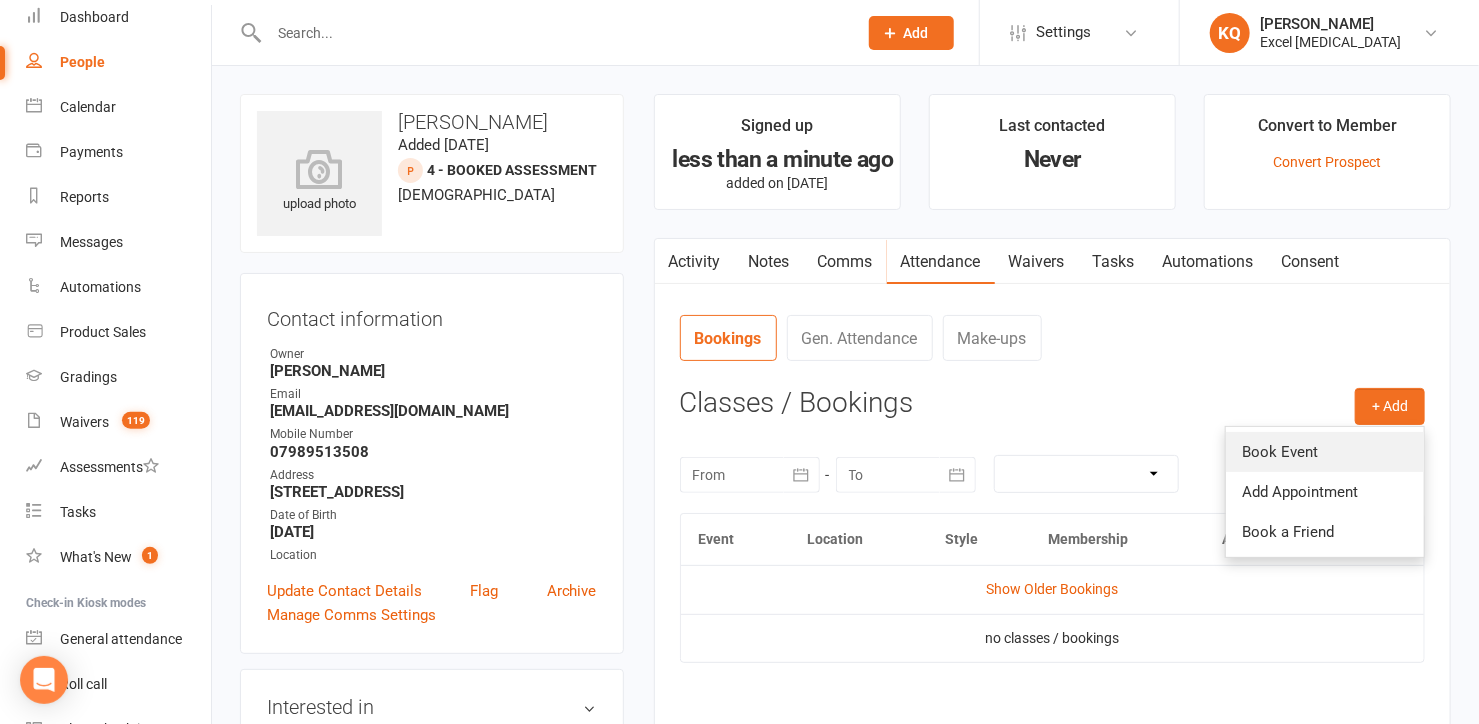 click on "Book Event" at bounding box center [1325, 452] 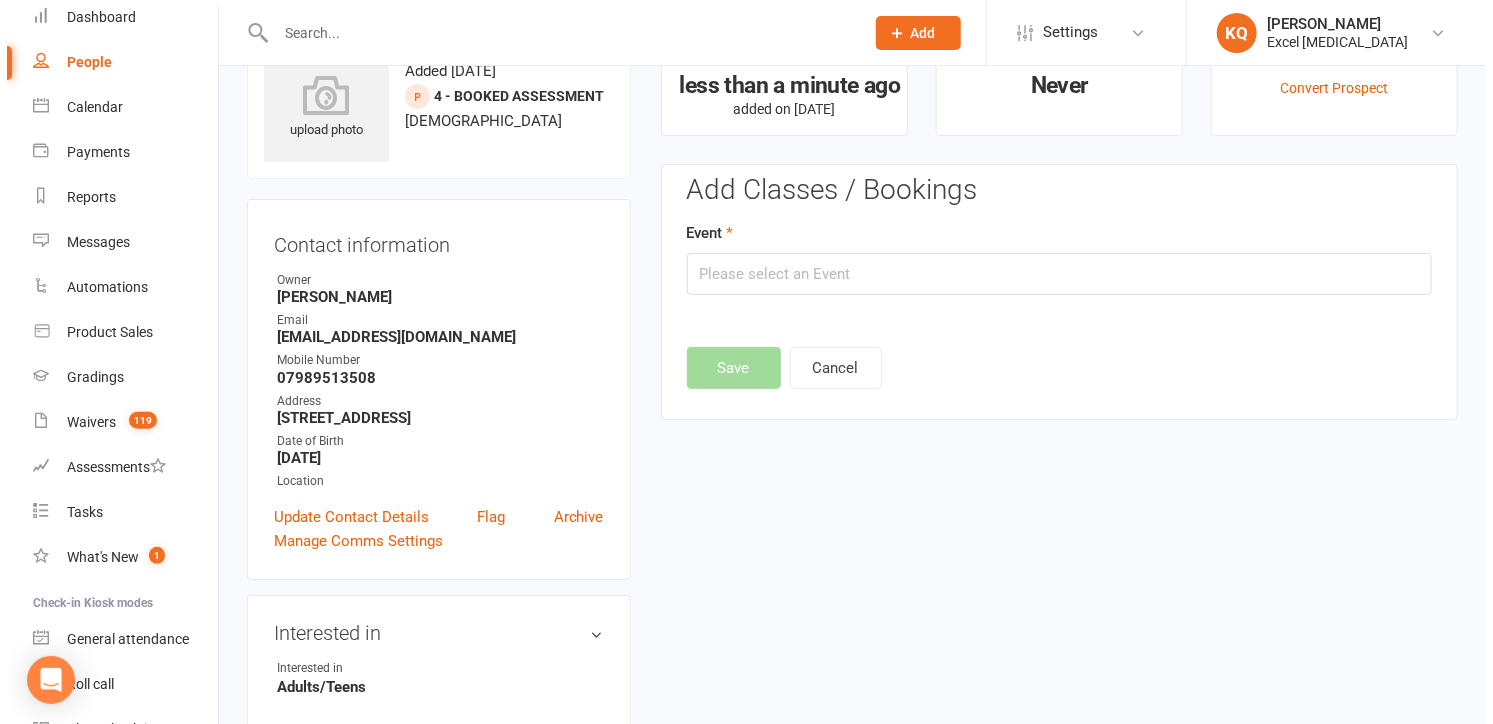scroll, scrollTop: 136, scrollLeft: 0, axis: vertical 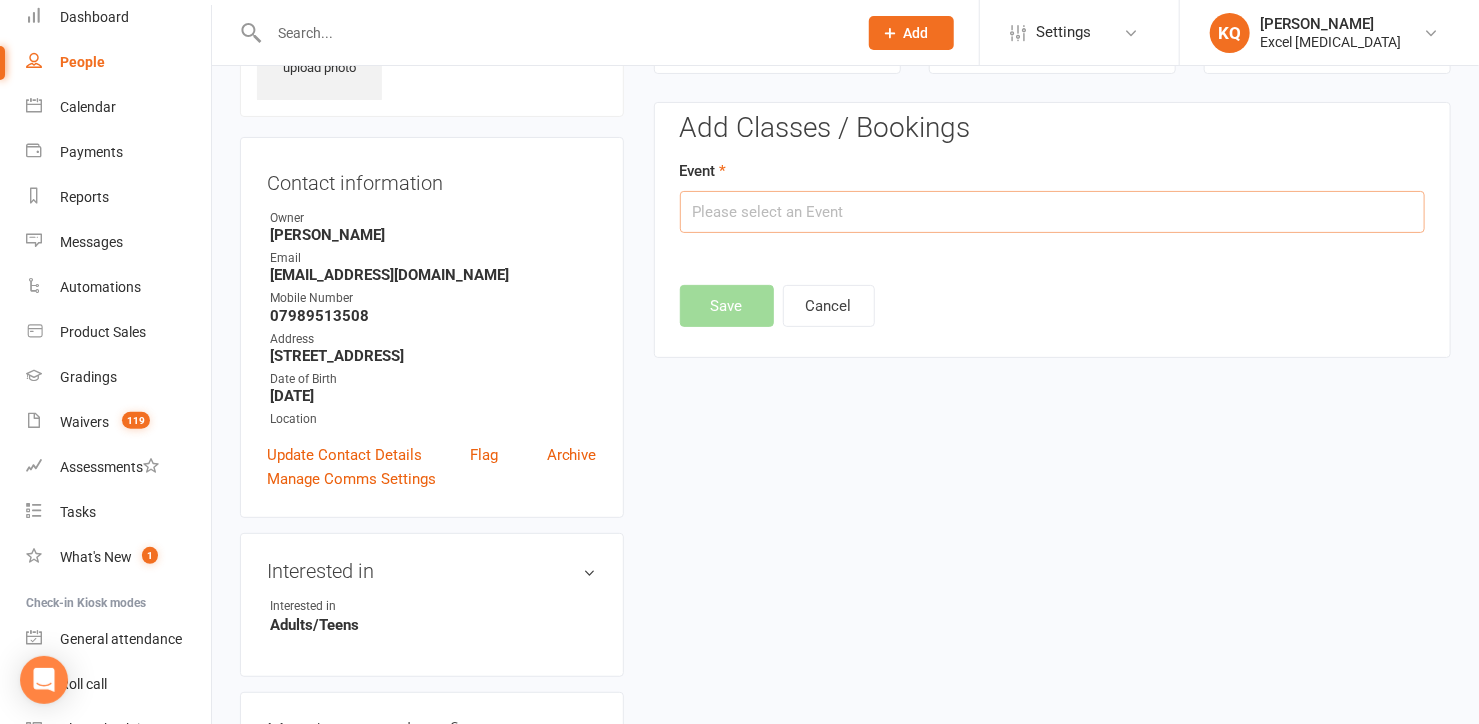 click at bounding box center (1052, 212) 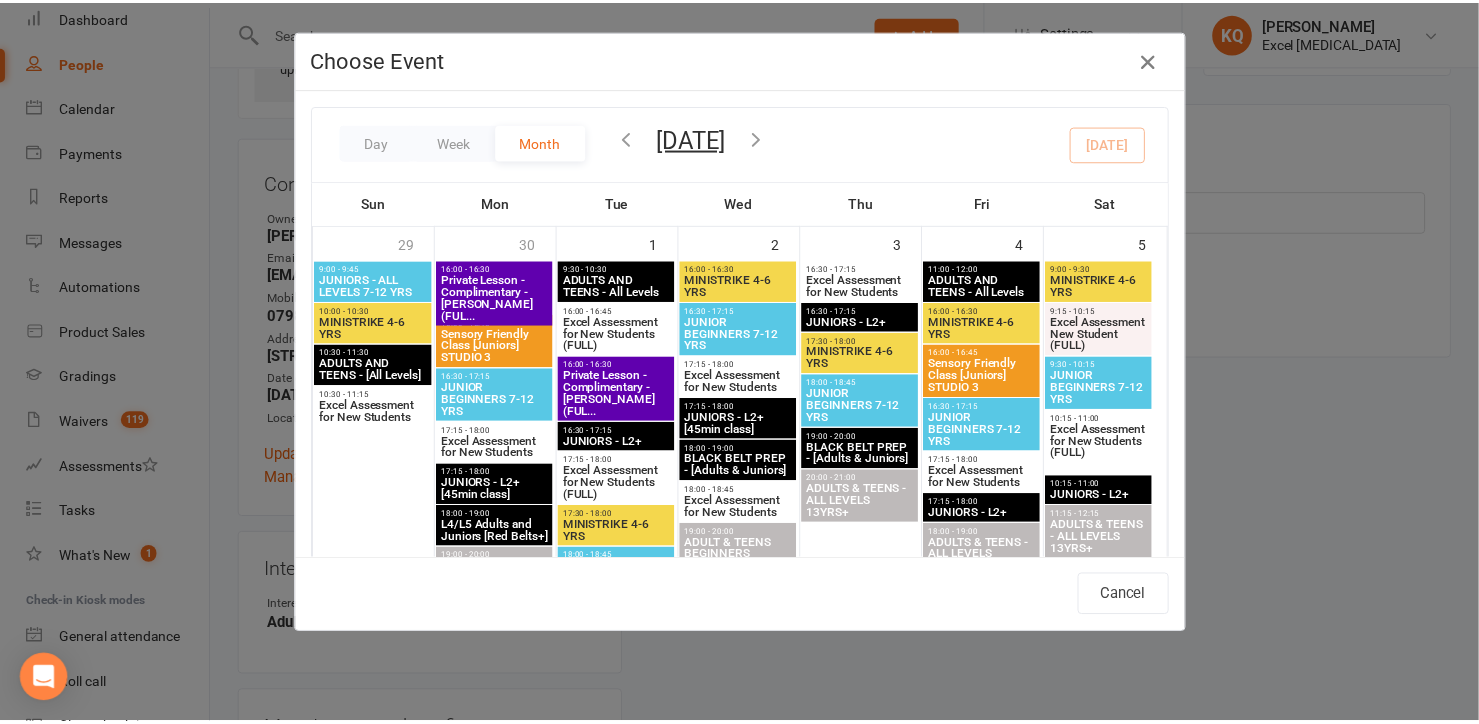 scroll, scrollTop: 1363, scrollLeft: 0, axis: vertical 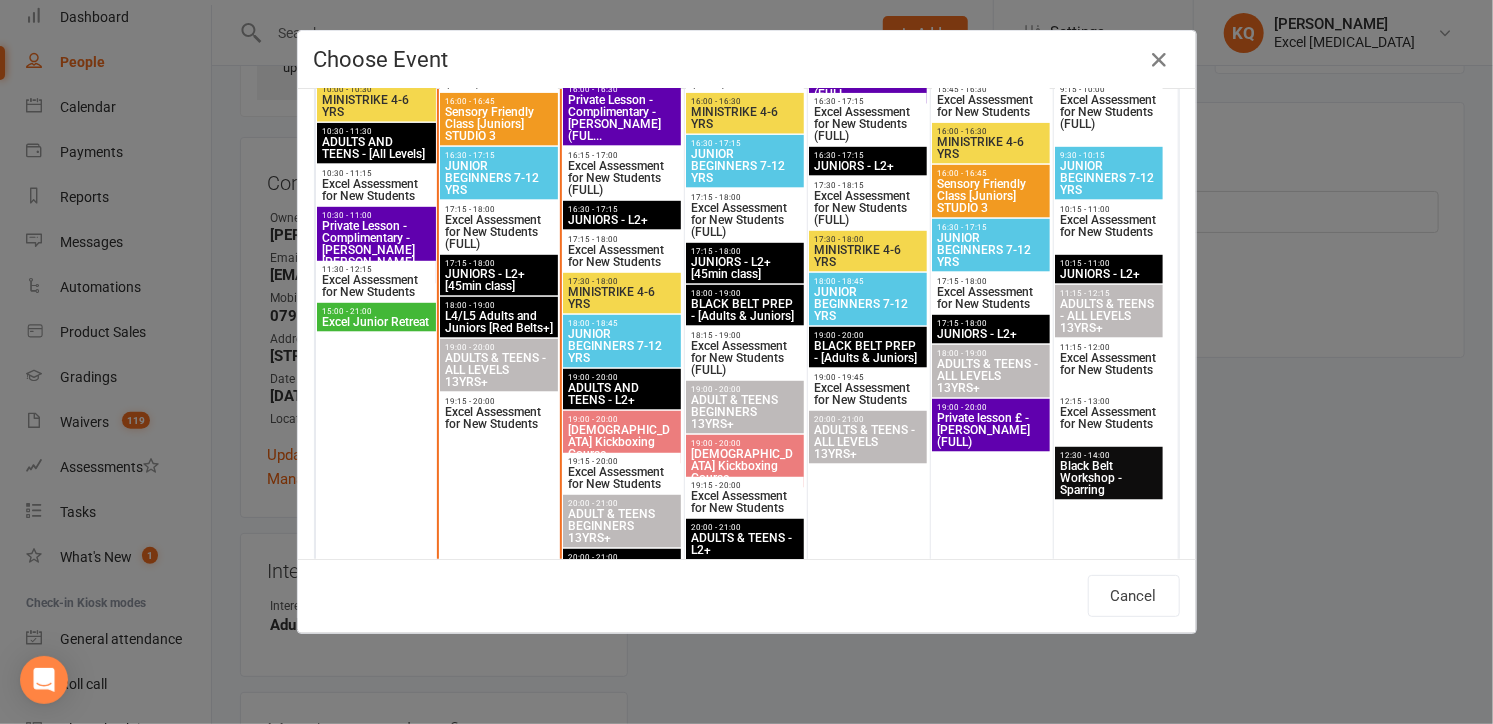 click on "Excel Assessment for New Students" at bounding box center [499, 418] 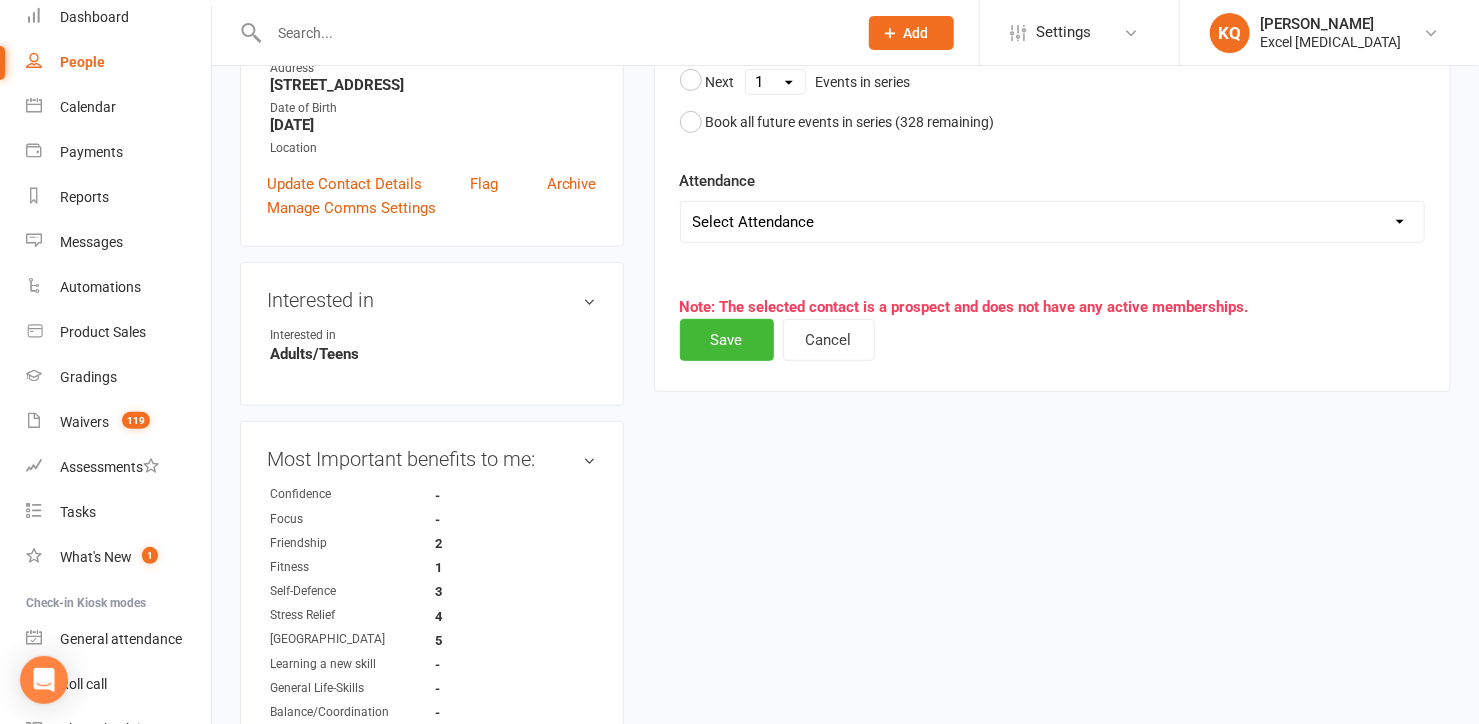 scroll, scrollTop: 409, scrollLeft: 0, axis: vertical 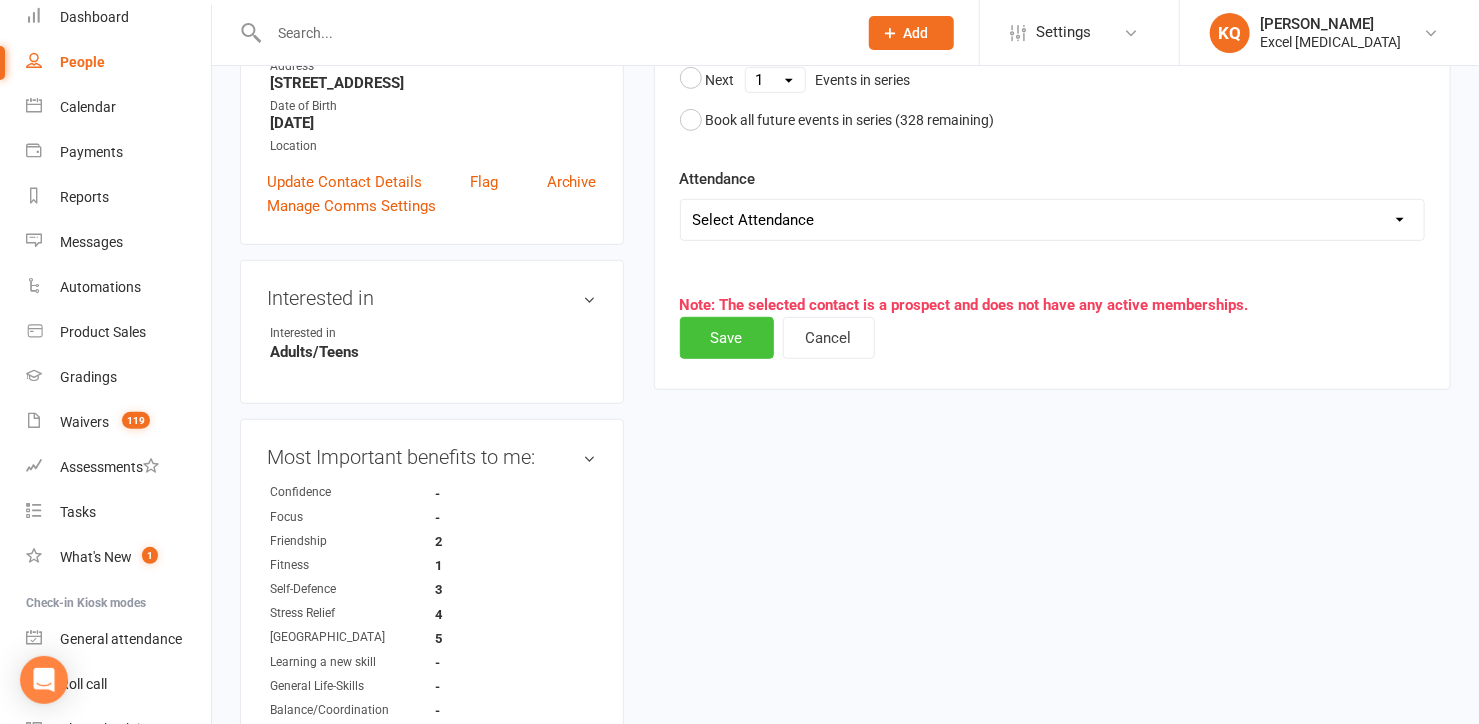 click on "Save" at bounding box center (727, 338) 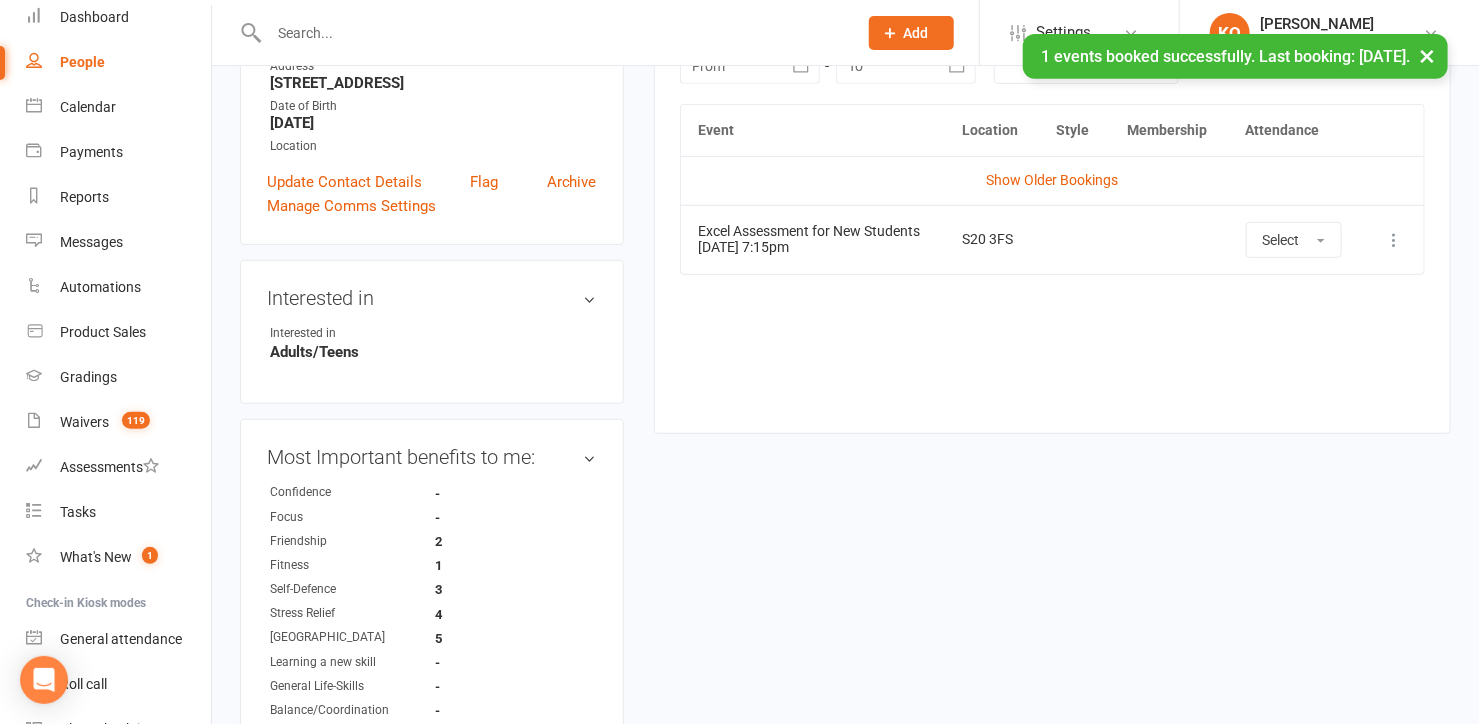 scroll, scrollTop: 0, scrollLeft: 0, axis: both 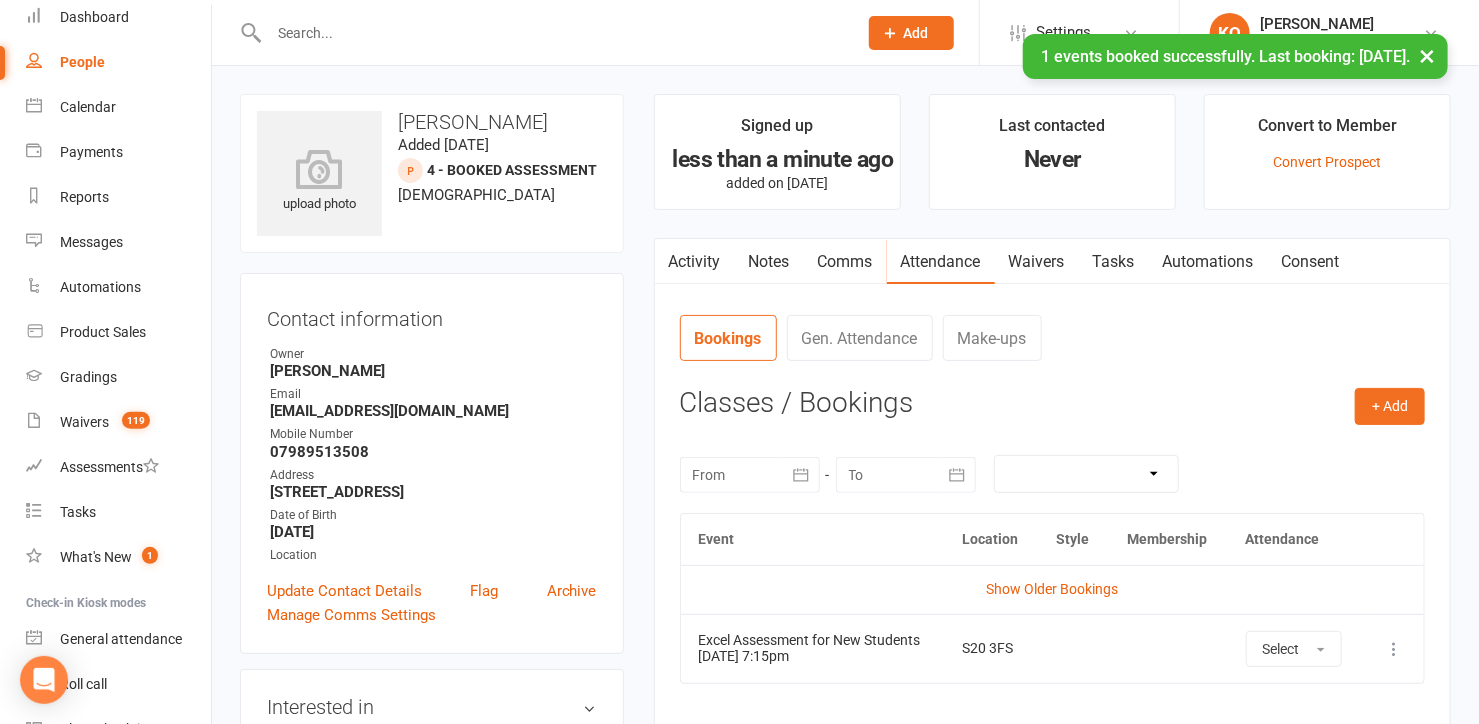 click on "Notes" at bounding box center [769, 262] 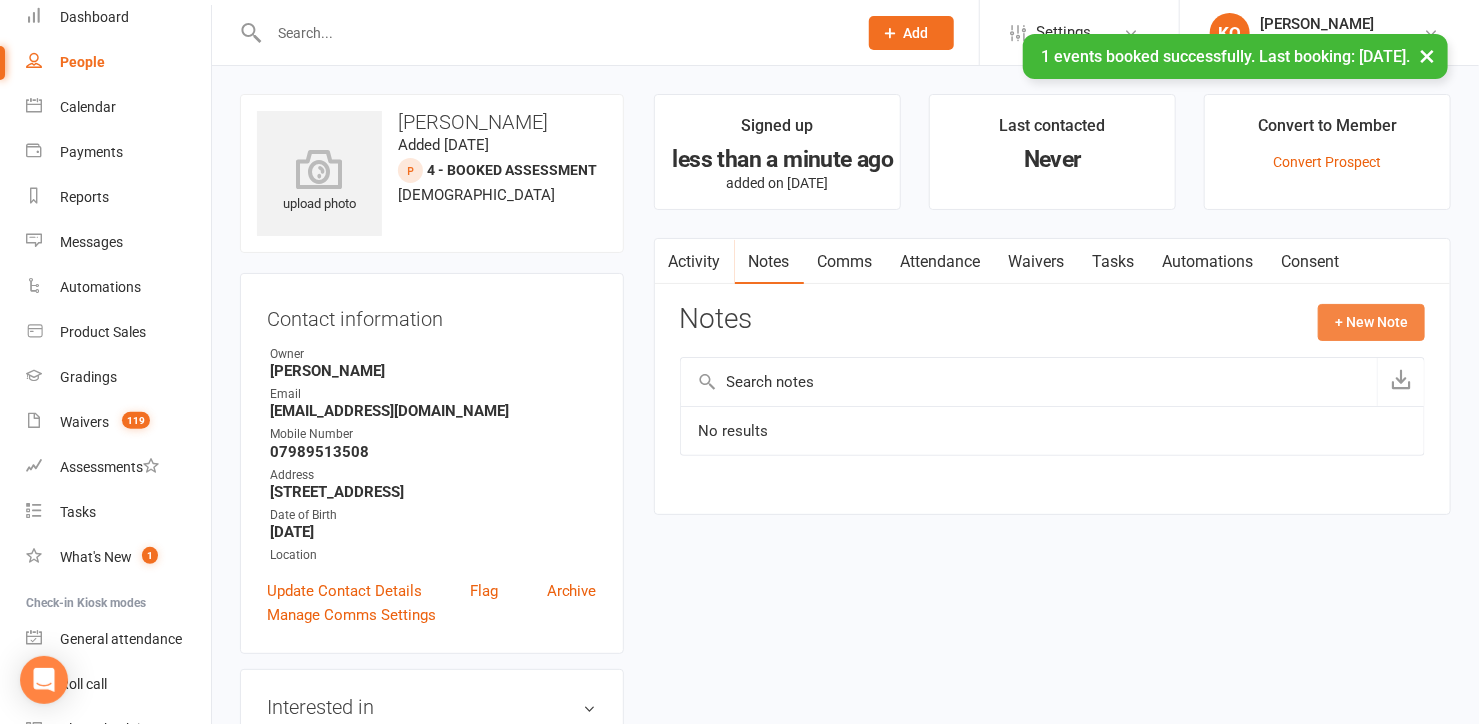 click on "+ New Note" at bounding box center [1371, 322] 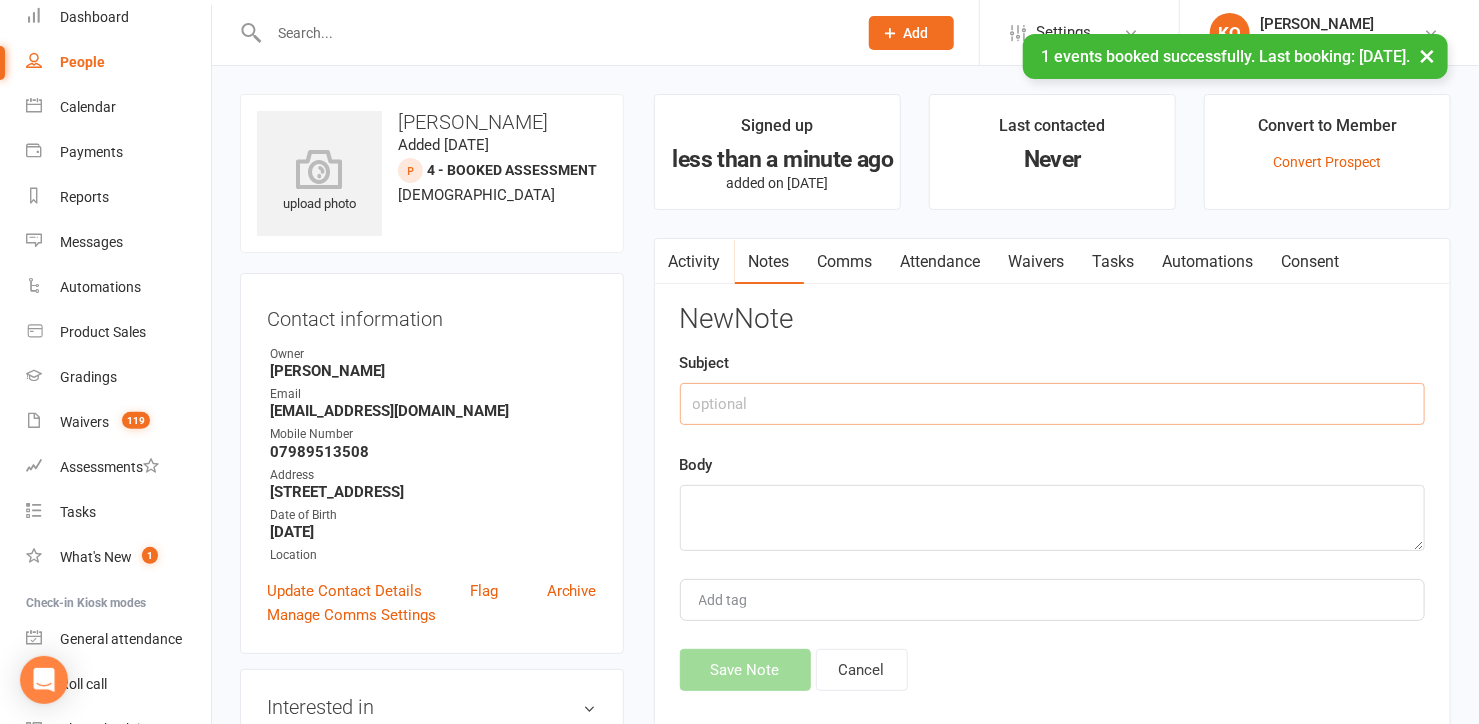 click at bounding box center (1052, 404) 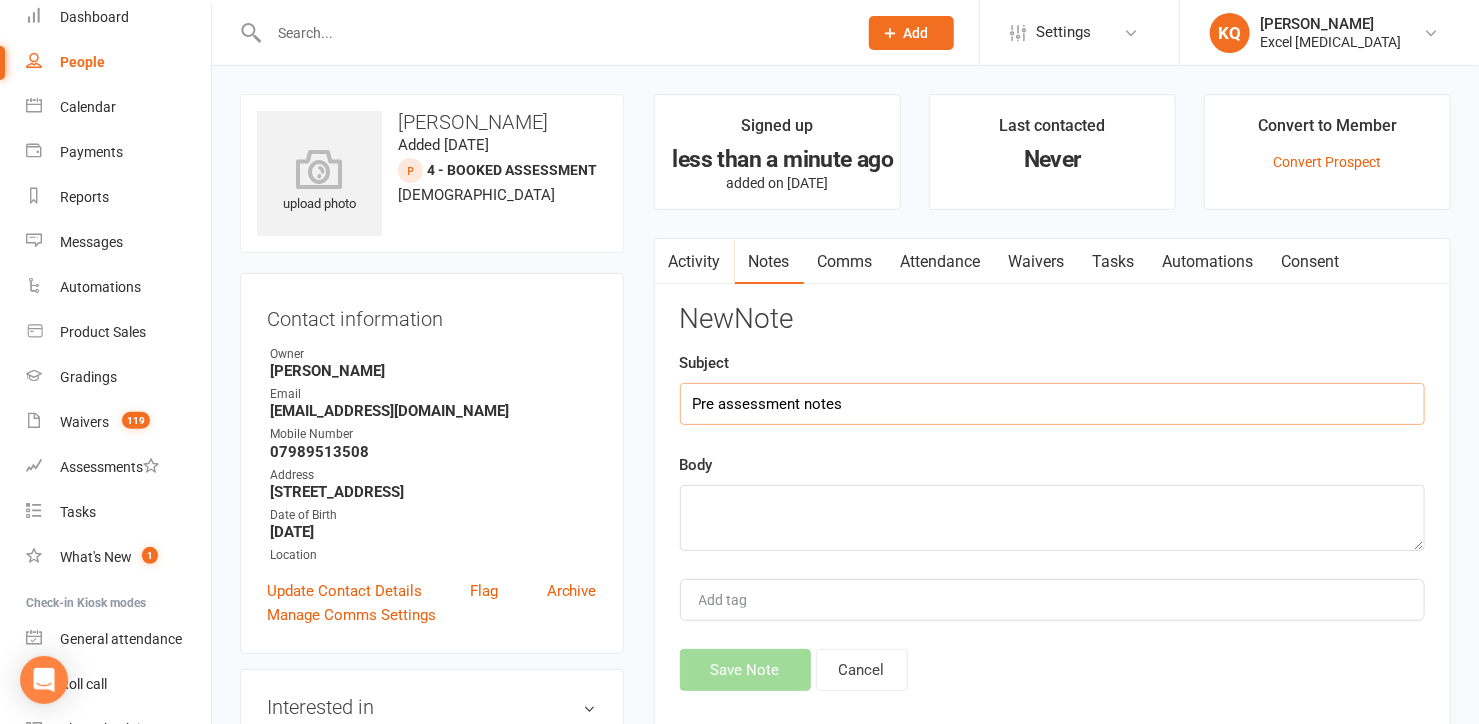 type on "Pre assessment notes" 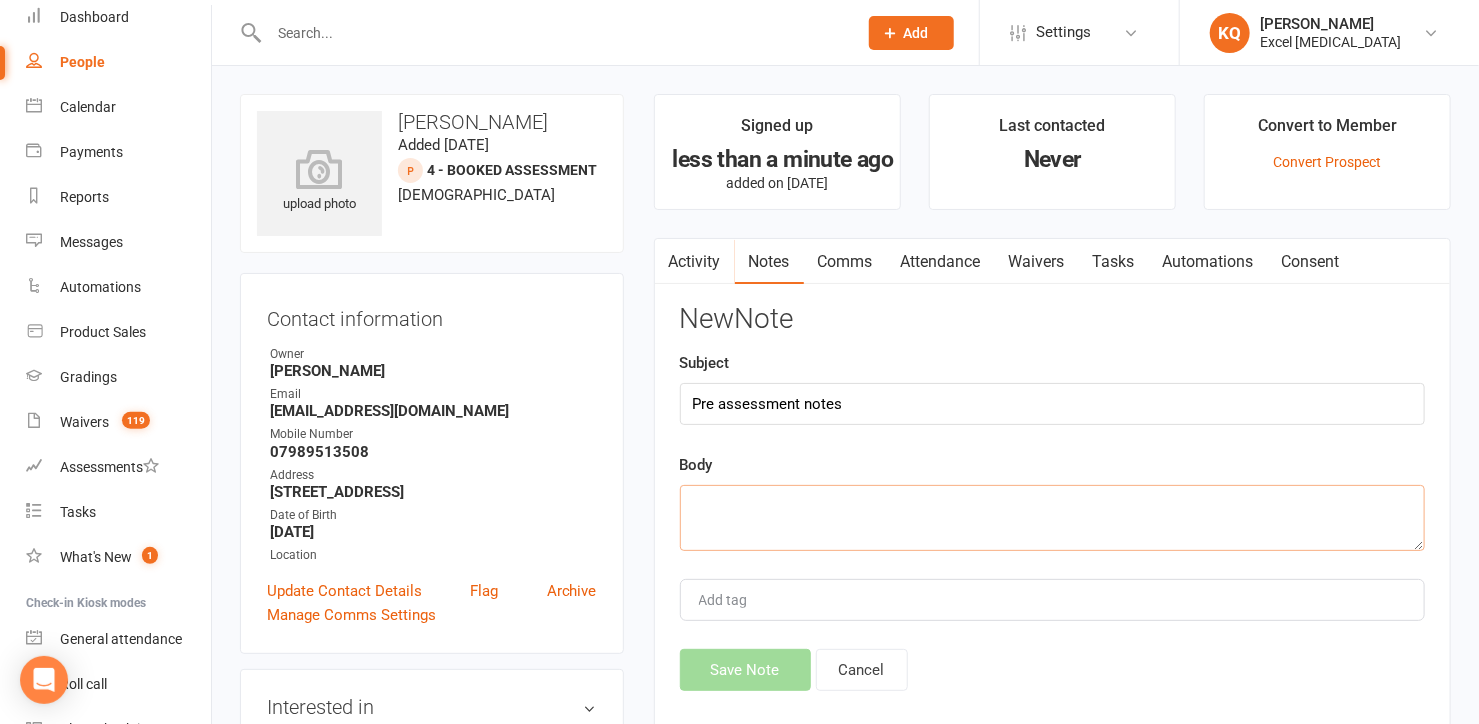 click at bounding box center (1052, 518) 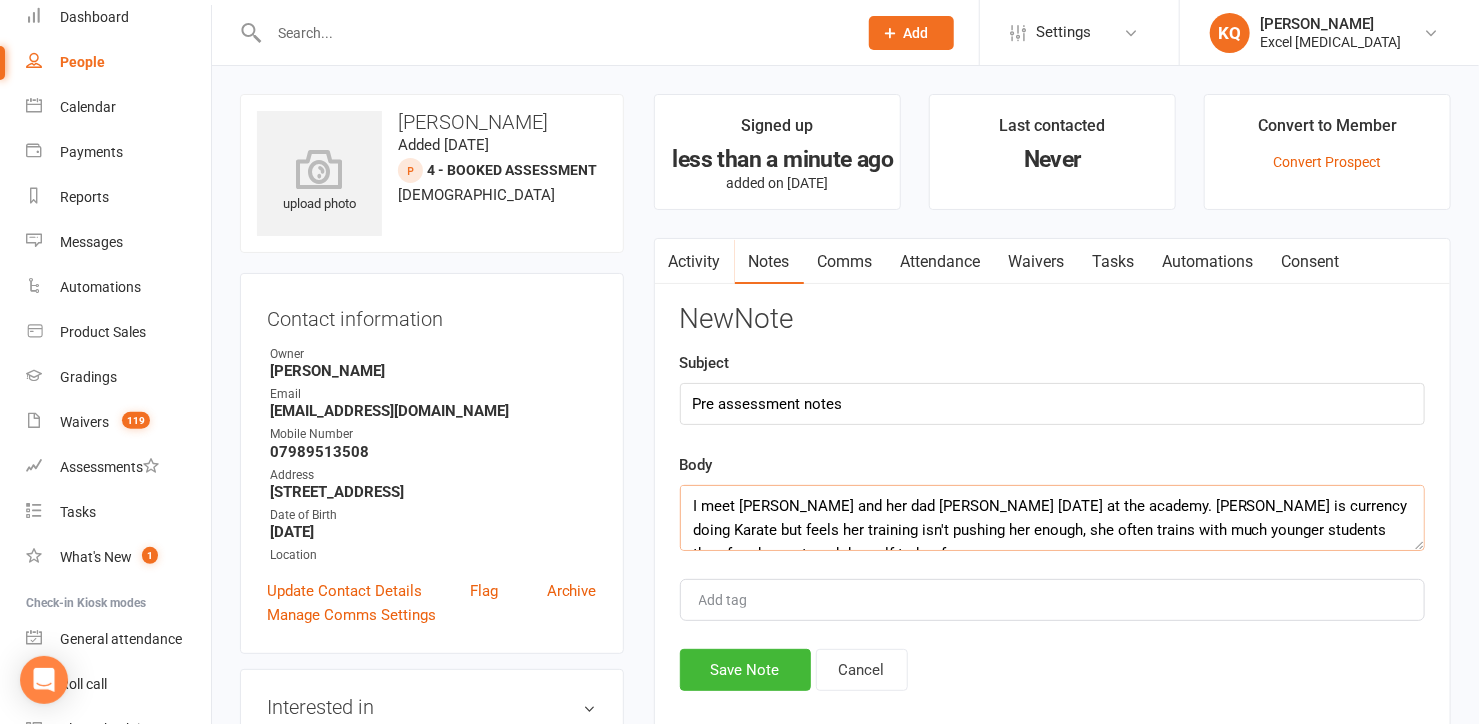 scroll, scrollTop: 12, scrollLeft: 0, axis: vertical 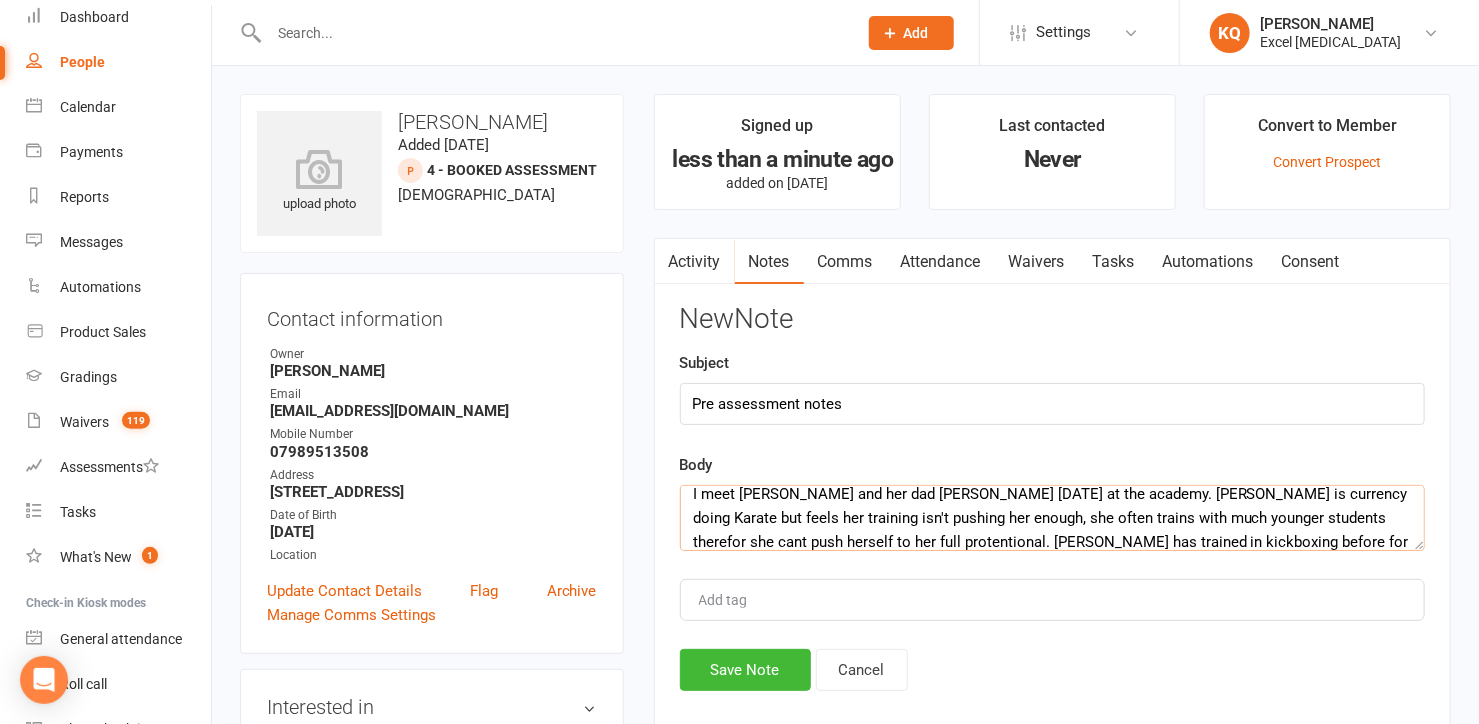 click on "I meet [PERSON_NAME] and her dad [PERSON_NAME] [DATE] at the academy. [PERSON_NAME] is currency doing Karate but feels her training isn't pushing her enough, she often trains with much younger students therefor she cant push herself to her full protentional. [PERSON_NAME] has trained in kickboxing before for over 8years" at bounding box center (1052, 518) 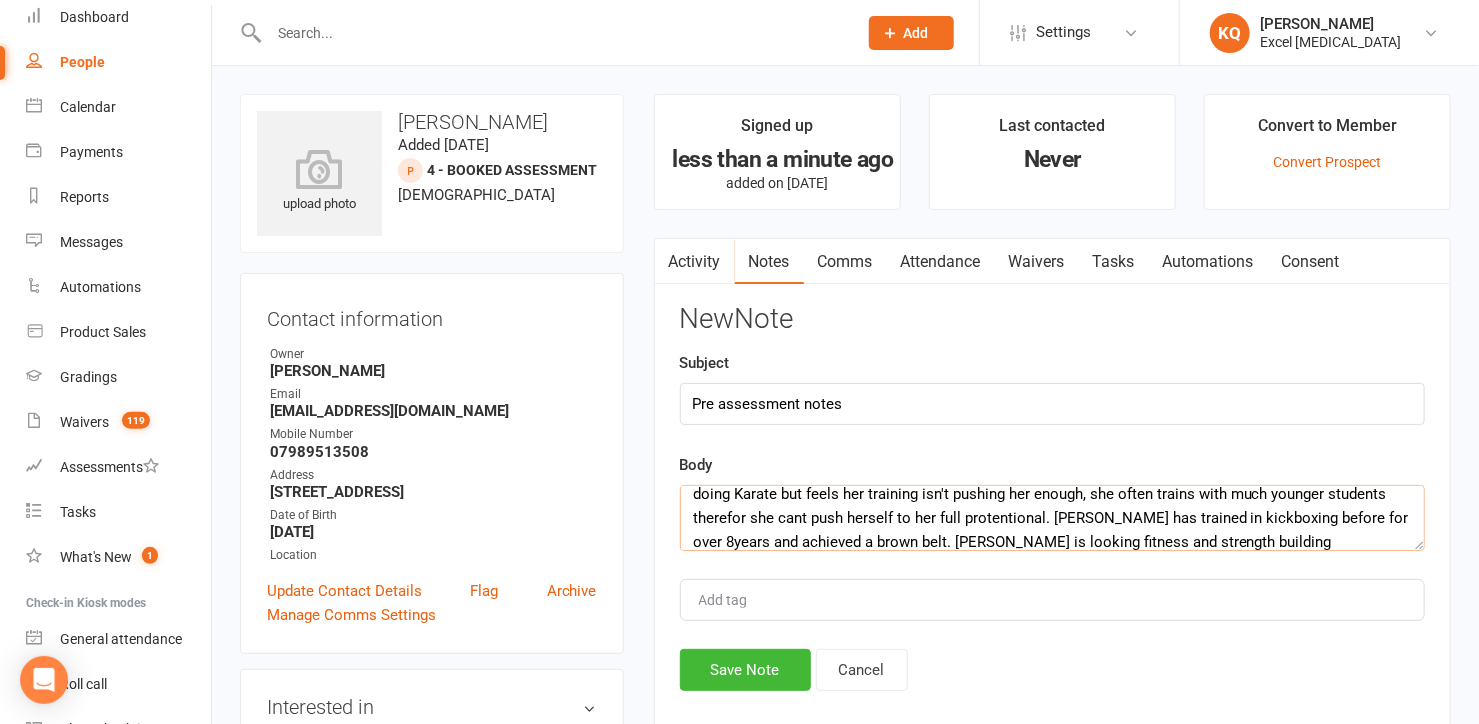 click on "I meet [PERSON_NAME] and her dad [PERSON_NAME] [DATE] at the academy. [PERSON_NAME] is currency doing Karate but feels her training isn't pushing her enough, she often trains with much younger students therefor she cant push herself to her full protentional. [PERSON_NAME] has trained in kickboxing before for over 8years and achieved a brown belt. [PERSON_NAME] is looking fitness and strength building" at bounding box center (1052, 518) 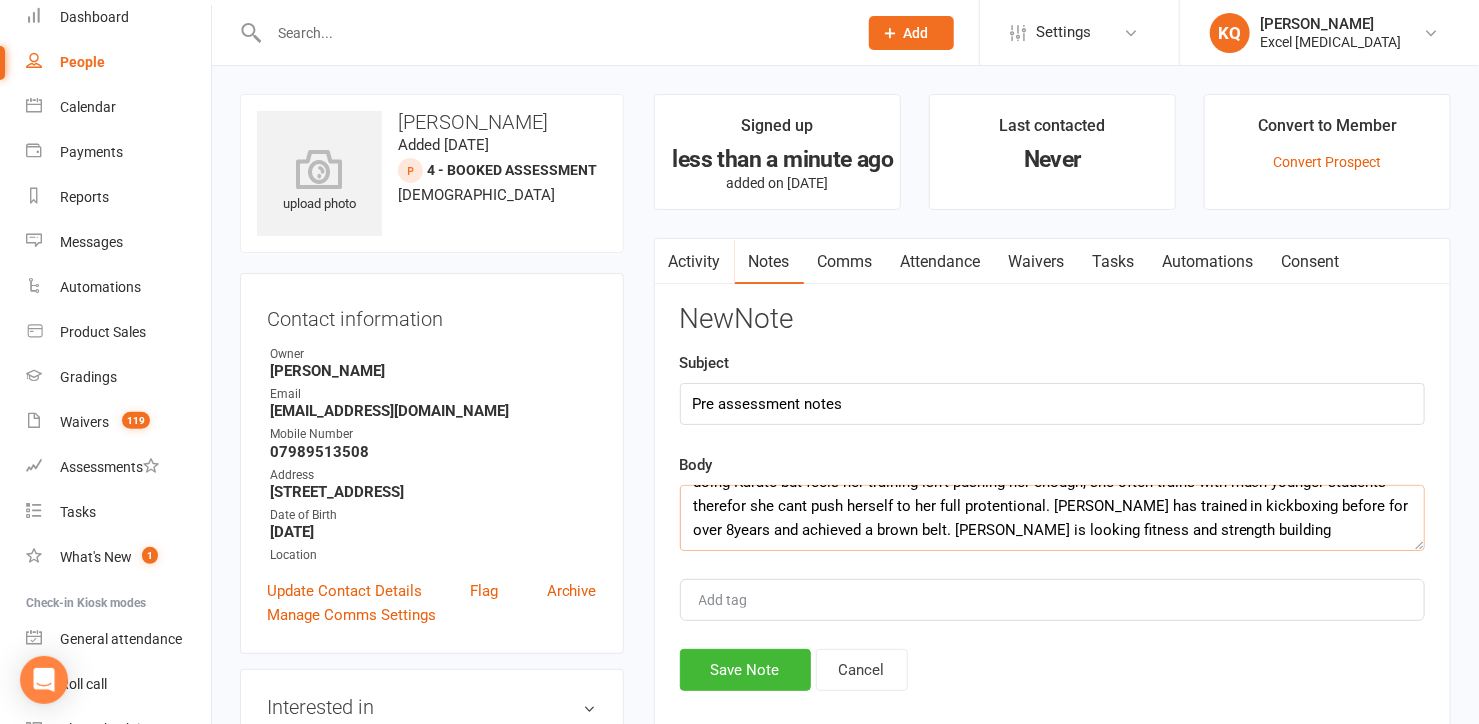 drag, startPoint x: 874, startPoint y: 539, endPoint x: 850, endPoint y: 538, distance: 24.020824 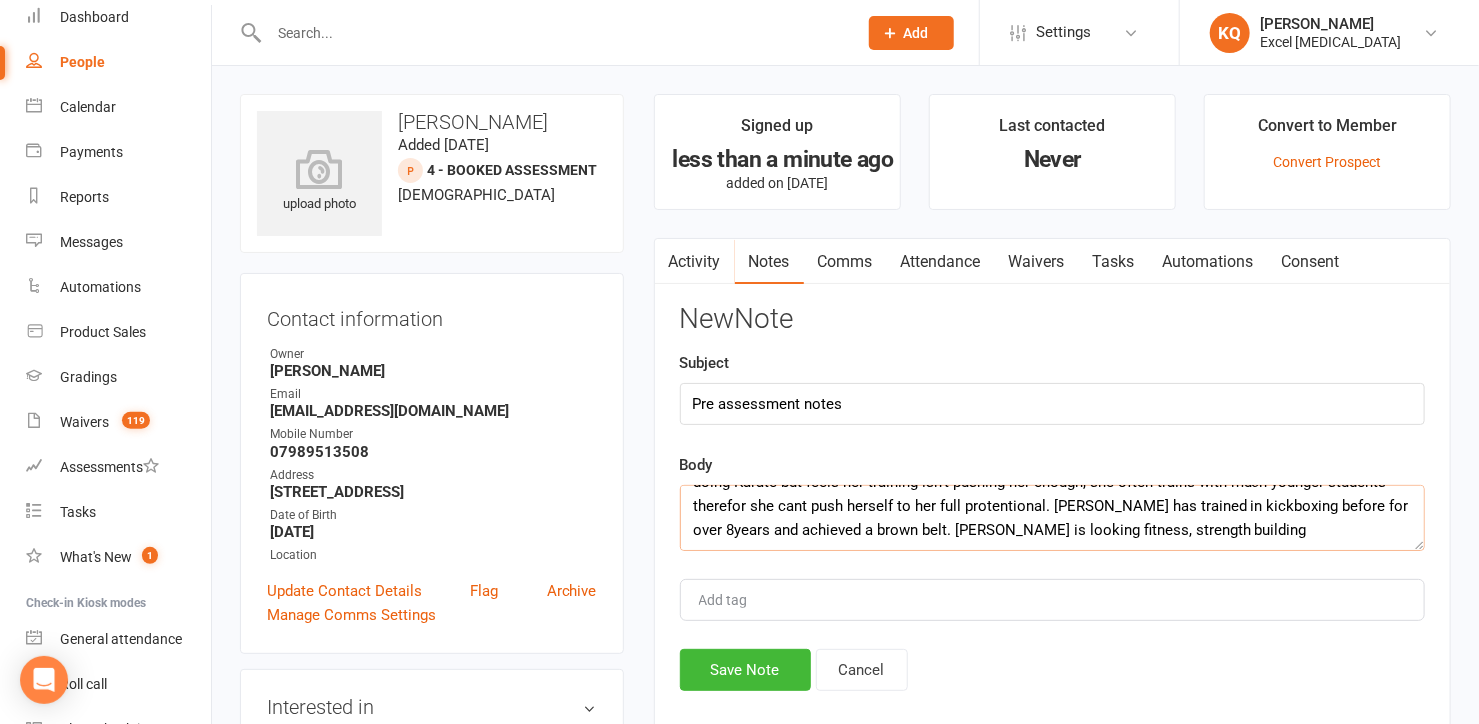 click on "I meet [PERSON_NAME] and her dad [PERSON_NAME] [DATE] at the academy. [PERSON_NAME] is currency doing Karate but feels her training isn't pushing her enough, she often trains with much younger students therefor she cant push herself to her full protentional. [PERSON_NAME] has trained in kickboxing before for over 8years and achieved a brown belt. [PERSON_NAME] is looking fitness, strength building" at bounding box center (1052, 518) 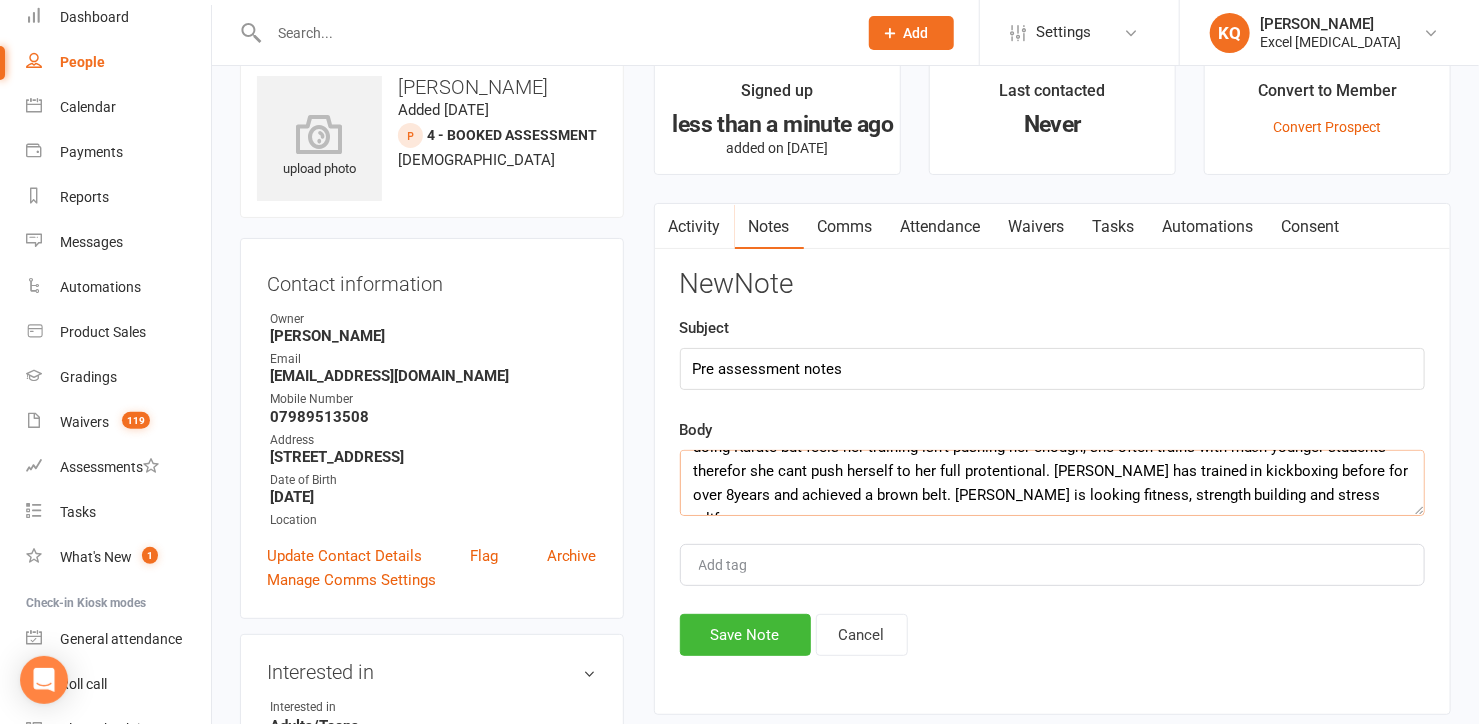 scroll, scrollTop: 90, scrollLeft: 0, axis: vertical 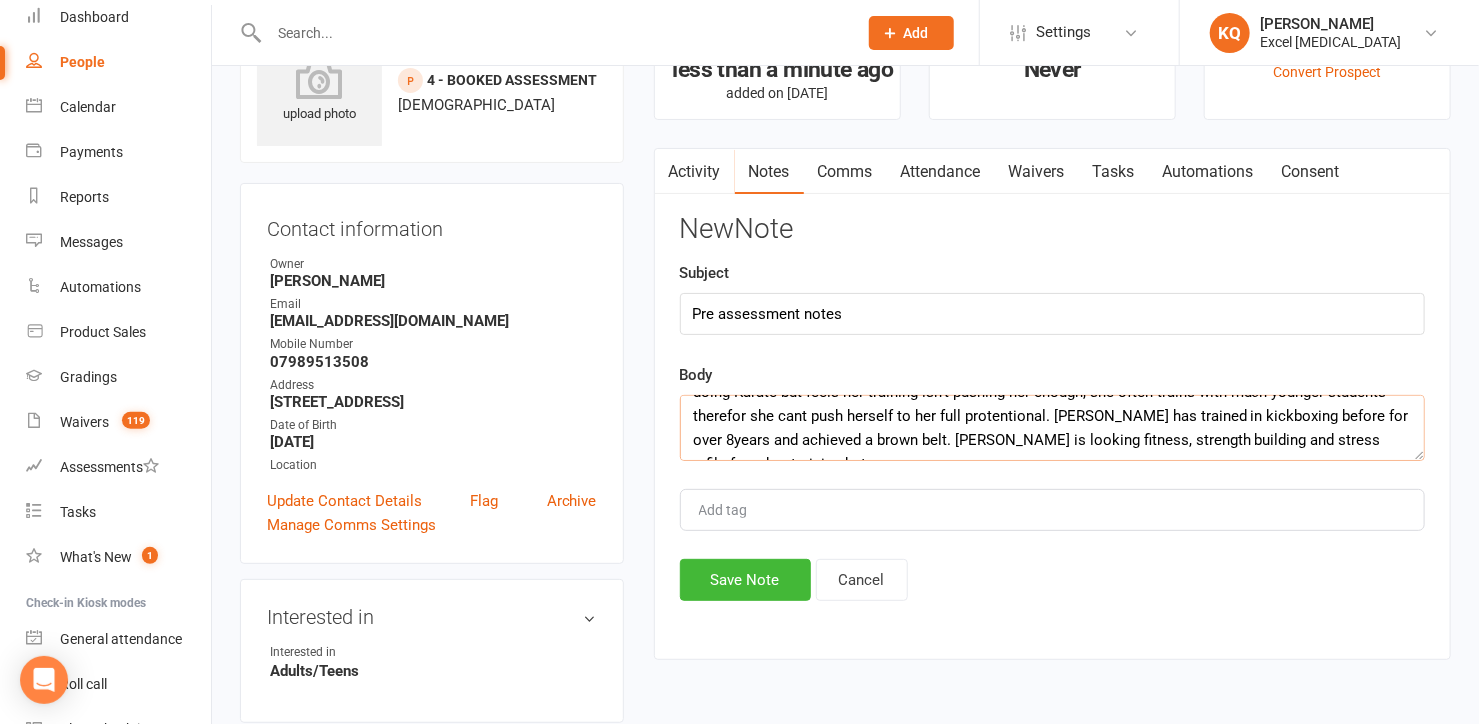 click on "I meet [PERSON_NAME] and her dad [PERSON_NAME] [DATE] at the academy. [PERSON_NAME] is currency doing Karate but feels her training isn't pushing her enough, she often trains with much younger students therefor she cant push herself to her full protentional. [PERSON_NAME] has trained in kickboxing before for over 8years and achieved a brown belt. [PERSON_NAME] is looking fitness, strength building and stress refile from her training but" at bounding box center [1052, 428] 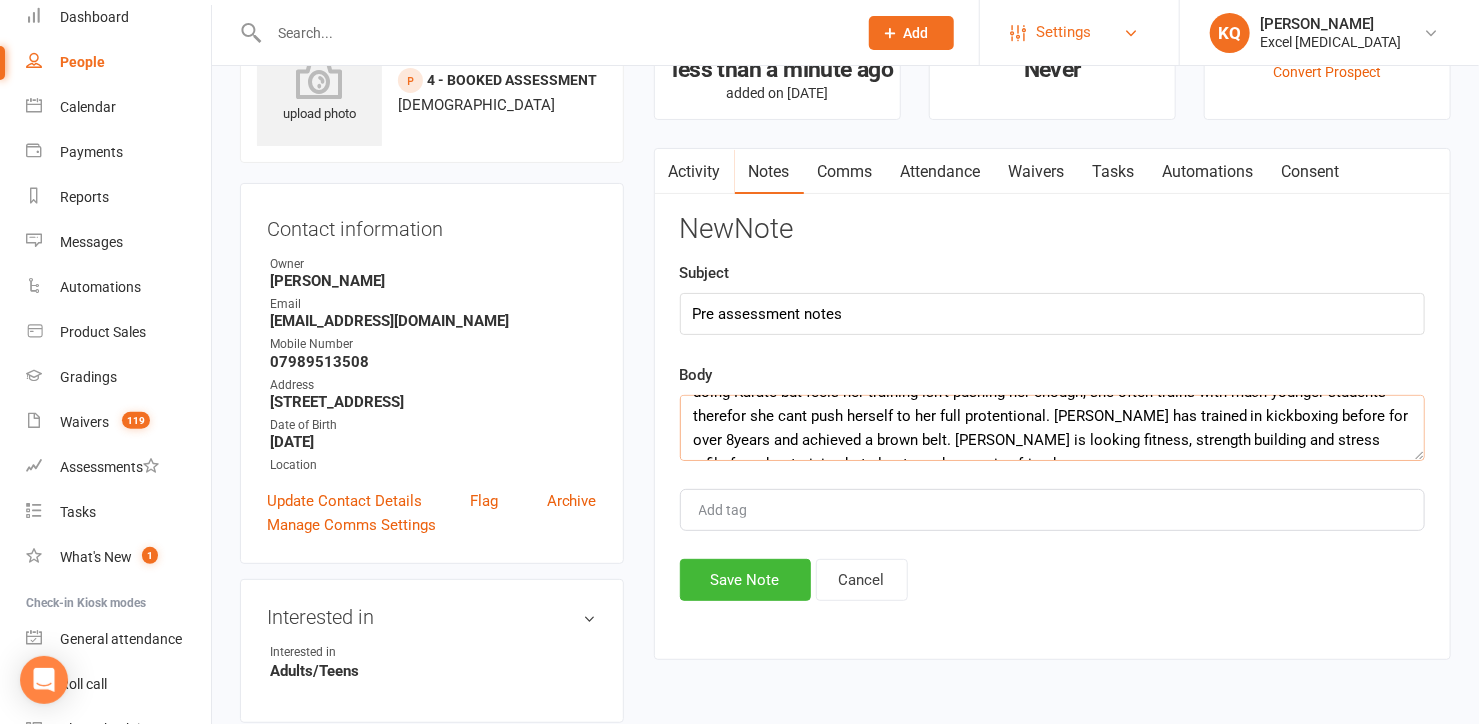 scroll, scrollTop: 60, scrollLeft: 0, axis: vertical 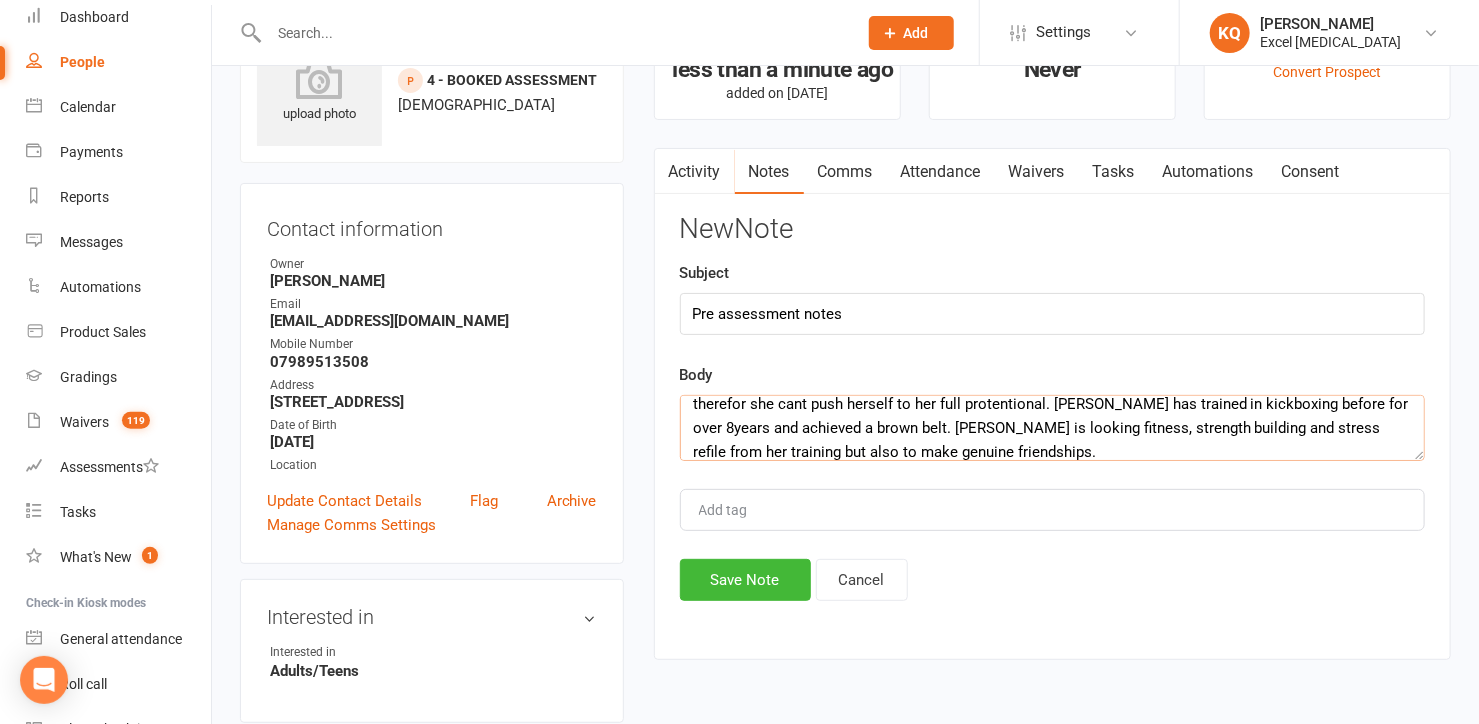 type on "I meet [PERSON_NAME] and her dad [PERSON_NAME] [DATE] at the academy. [PERSON_NAME] is currency doing Karate but feels her training isn't pushing her enough, she often trains with much younger students therefor she cant push herself to her full protentional. [PERSON_NAME] has trained in kickboxing before for over 8years and achieved a brown belt. [PERSON_NAME] is looking fitness, strength building and stress refile from her training but also to make genuine friendships." 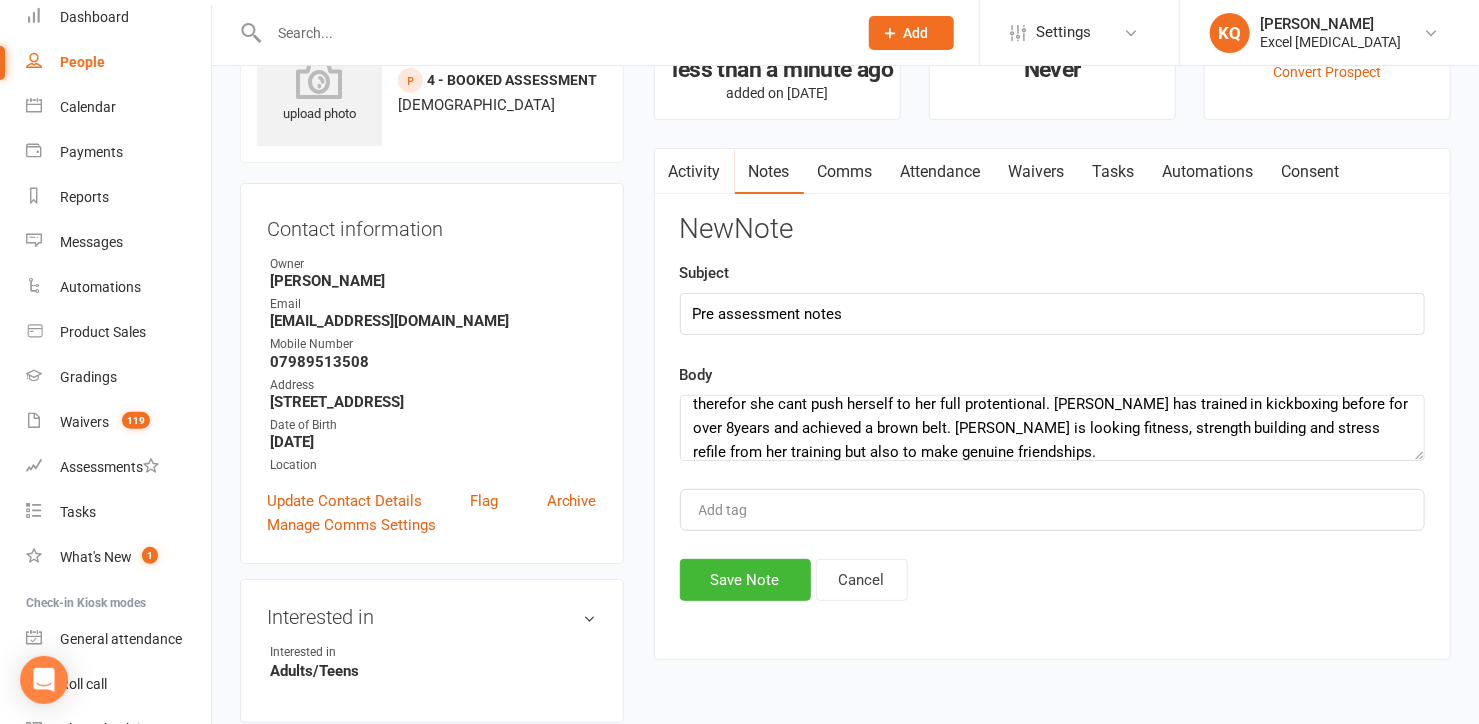 click on "Activity Notes Comms Attendance Waivers Tasks Automations Consent
Notes + New Note No results New  Note Subject Pre assessment notes Body I meet [PERSON_NAME] and her dad [PERSON_NAME] [DATE] at the academy. [PERSON_NAME] is currency doing Karate but feels her training isn't pushing her enough, she often trains with much younger students therefor she cant push herself to her full protentional. [PERSON_NAME] has trained in kickboxing before for over 8years and achieved a brown belt. [PERSON_NAME] is looking fitness, strength building and stress refile from her training but also to make genuine friendships.   Add tag Save Note Cancel Attendance Number of visits past 12 months Jan Month Aug [DATE]  0 Export CSV Total visits since joining:  0 Last seen:  Never Bookings Gen. Attendance Make-ups + Add Book Event Add Appointment Book a Friend Classes / Bookings
[DATE]
Sun Mon Tue Wed Thu Fri Sat
27
29
30" at bounding box center [1052, 404] 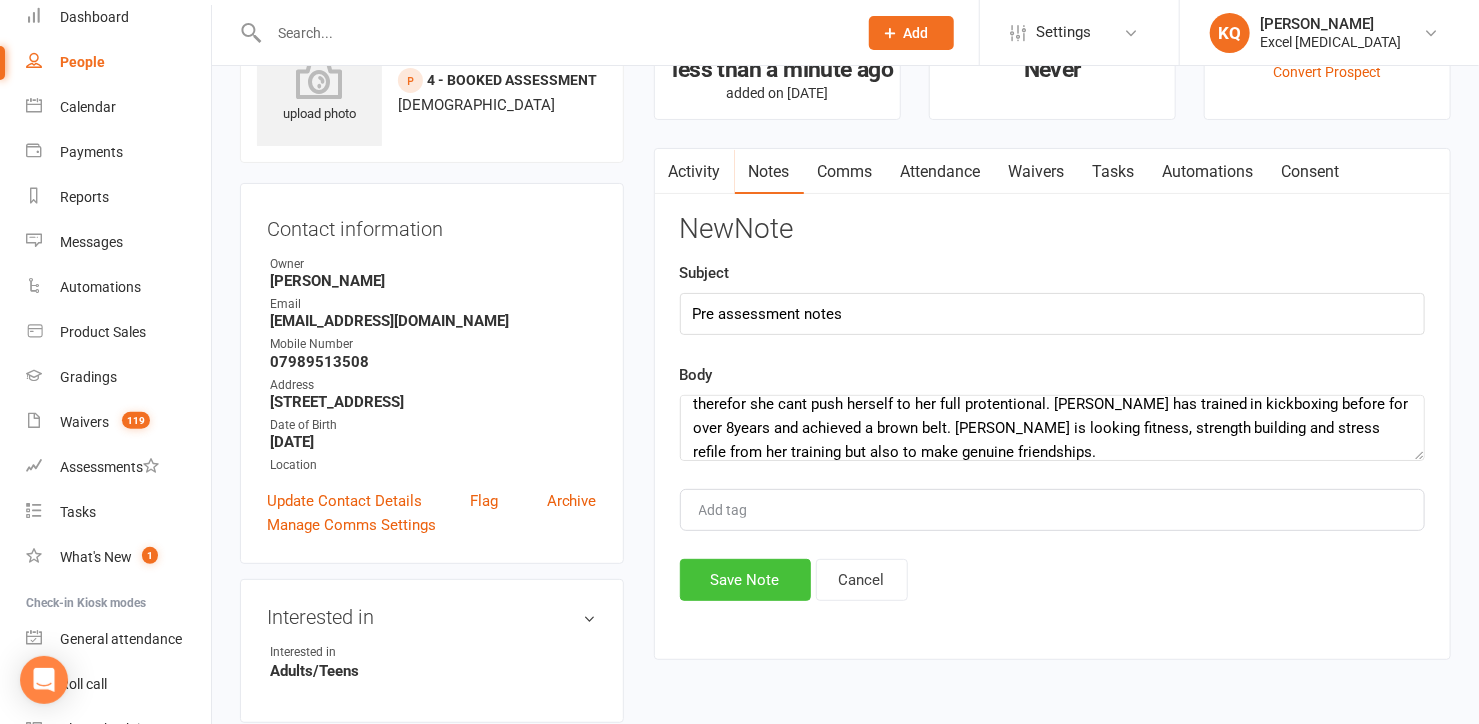 click on "Save Note" at bounding box center (745, 580) 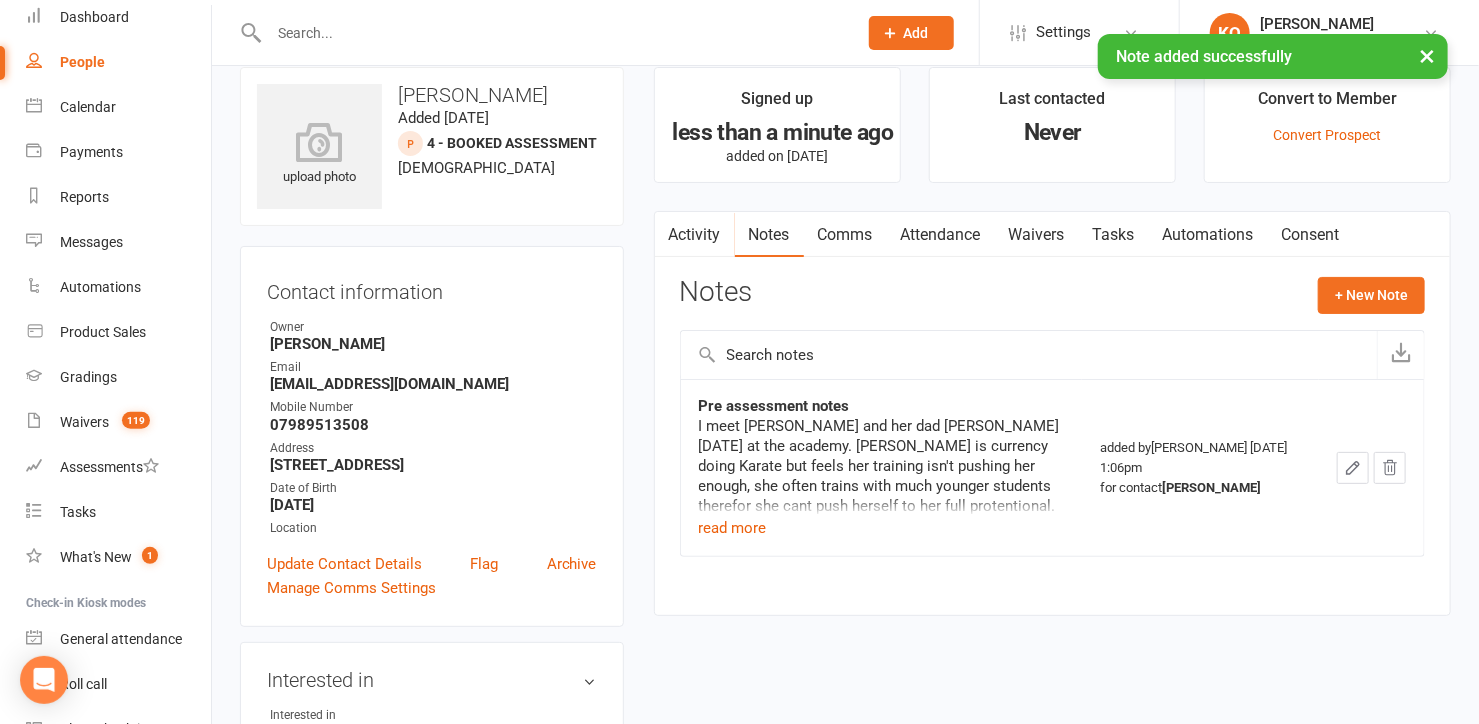 scroll, scrollTop: 0, scrollLeft: 0, axis: both 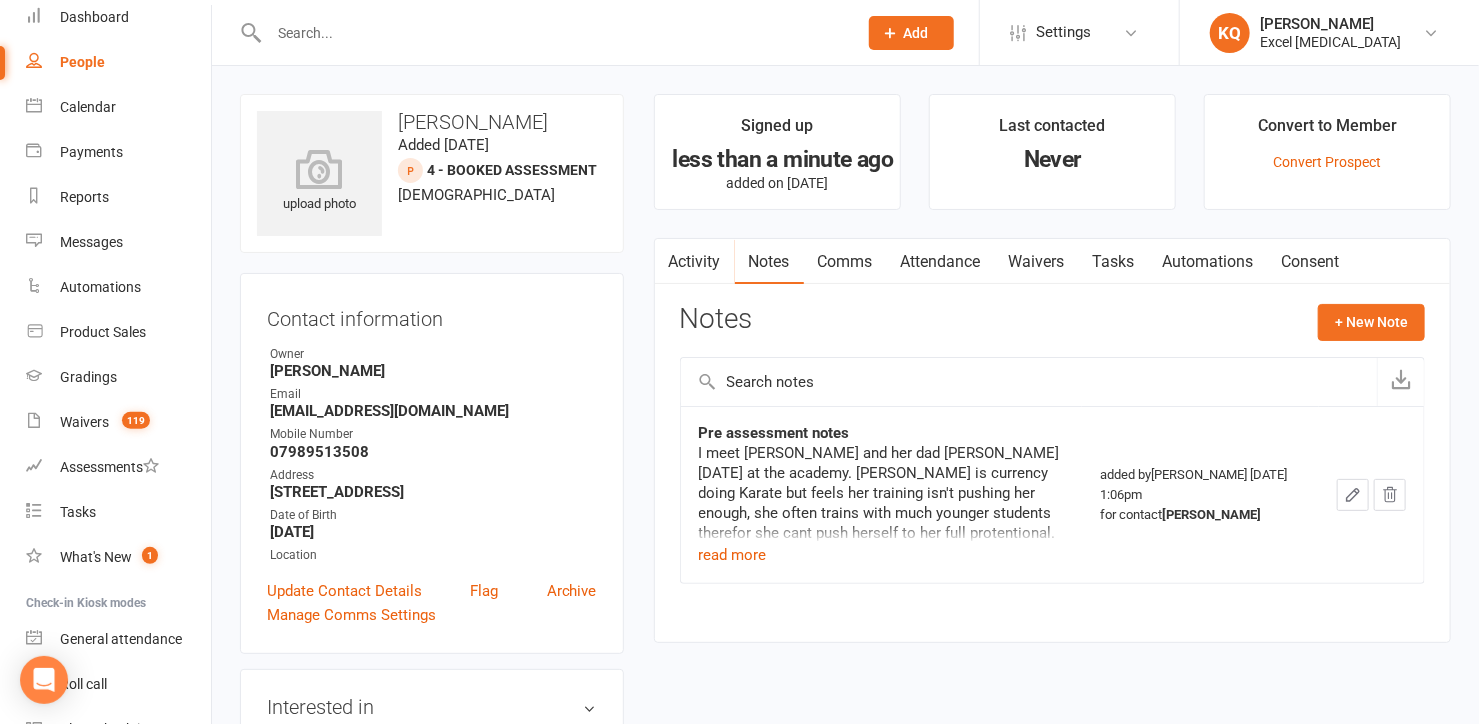 click on "Attendance" at bounding box center [941, 262] 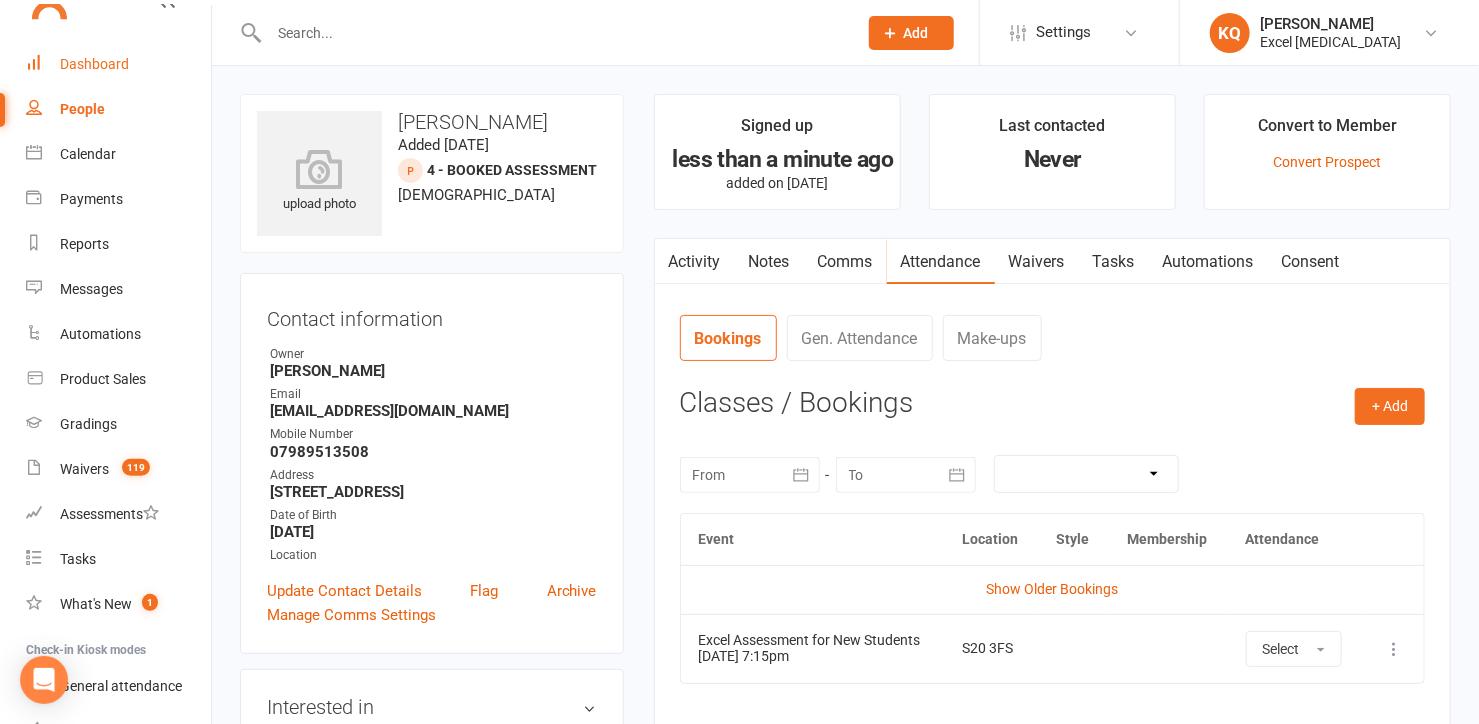 scroll, scrollTop: 0, scrollLeft: 0, axis: both 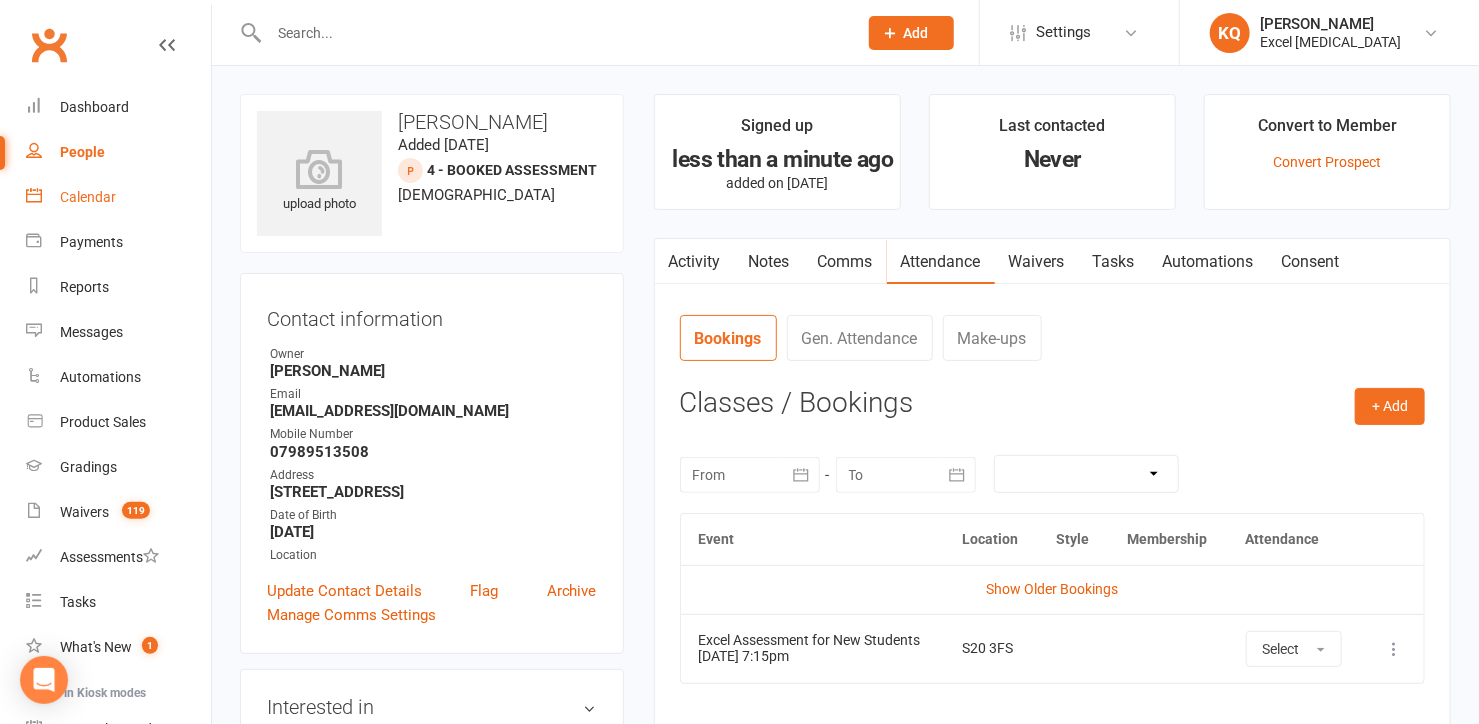 click on "Calendar" at bounding box center (88, 197) 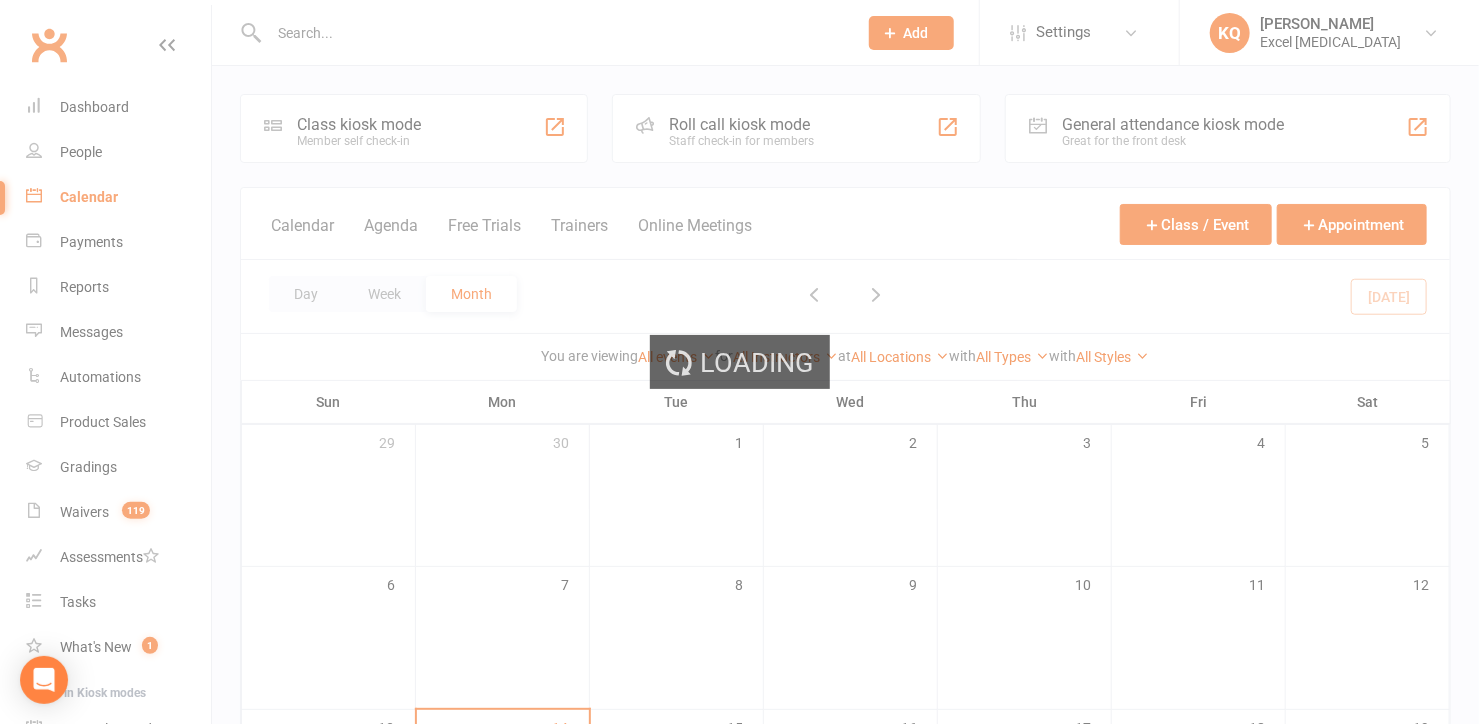 scroll, scrollTop: 104, scrollLeft: 0, axis: vertical 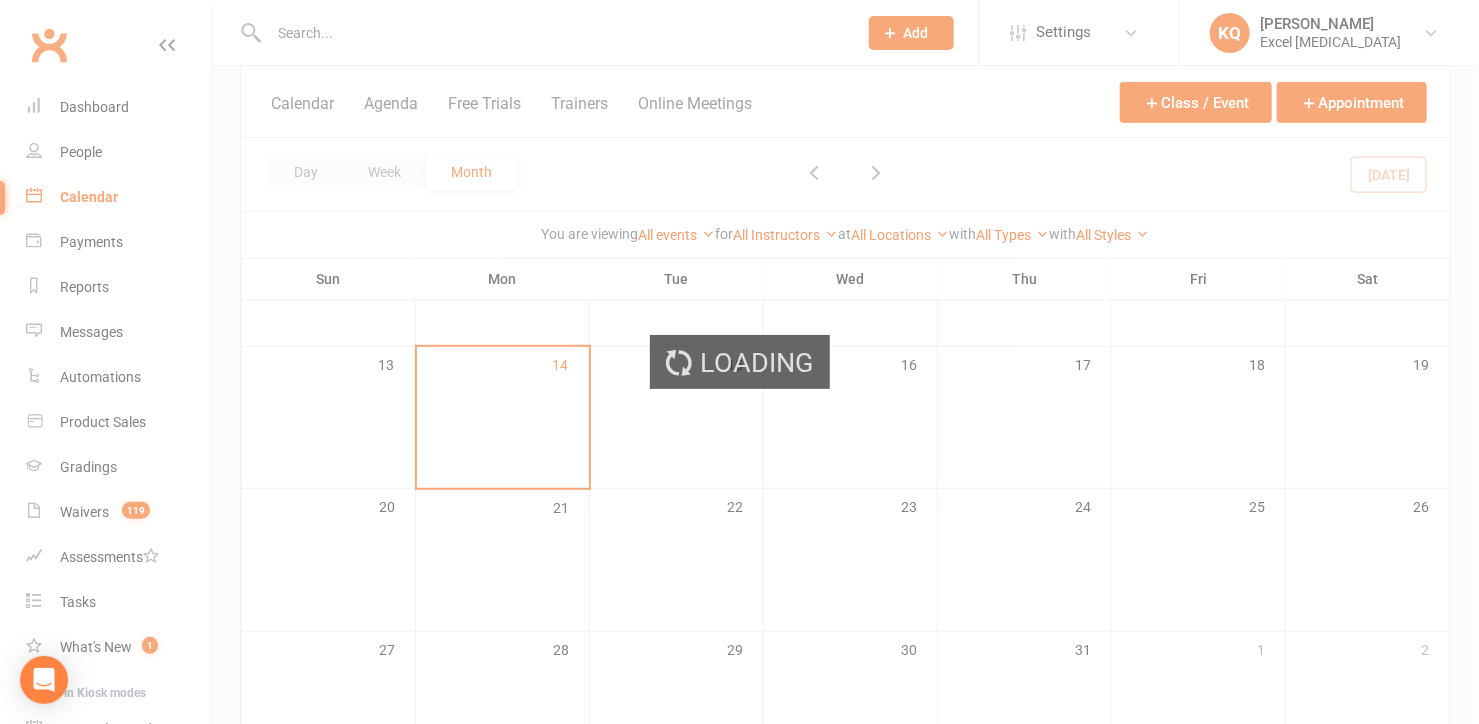 click on "Loading" at bounding box center [739, 362] 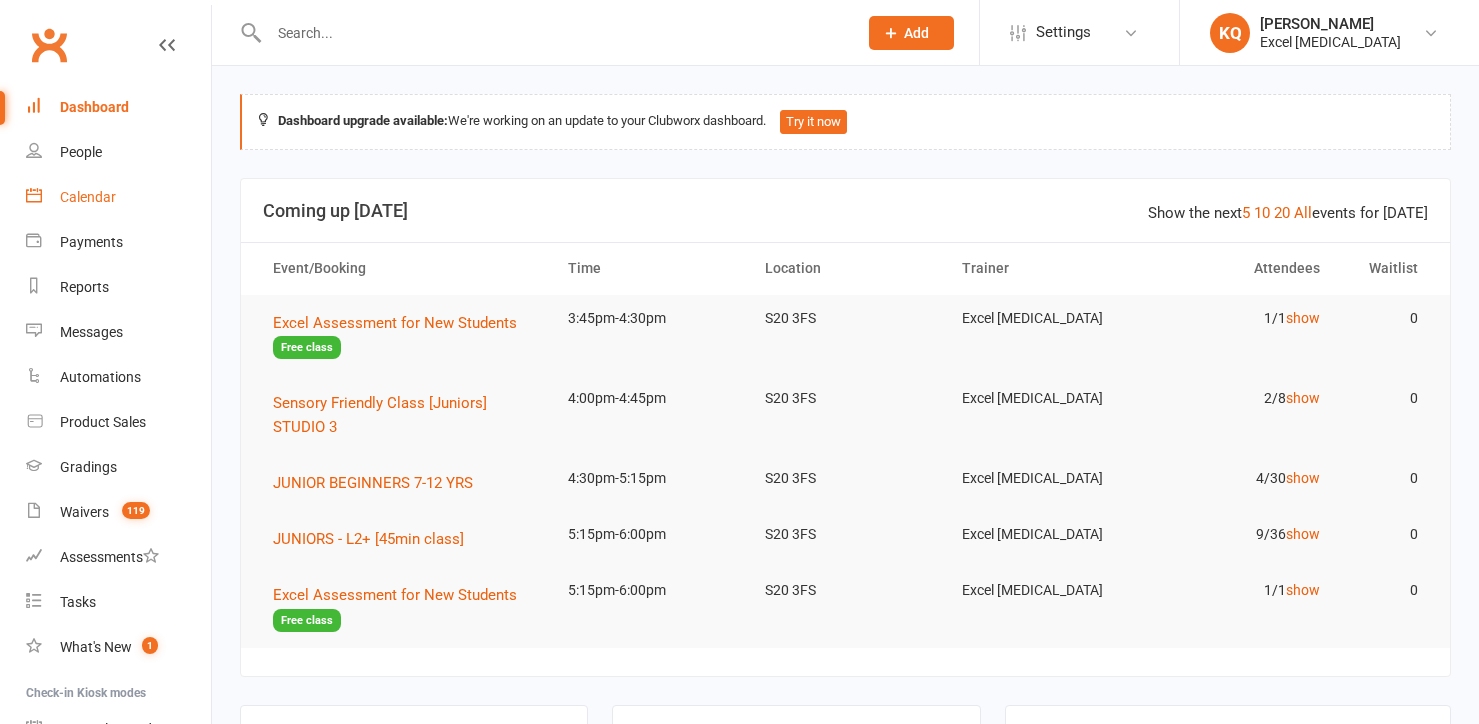 scroll, scrollTop: 0, scrollLeft: 0, axis: both 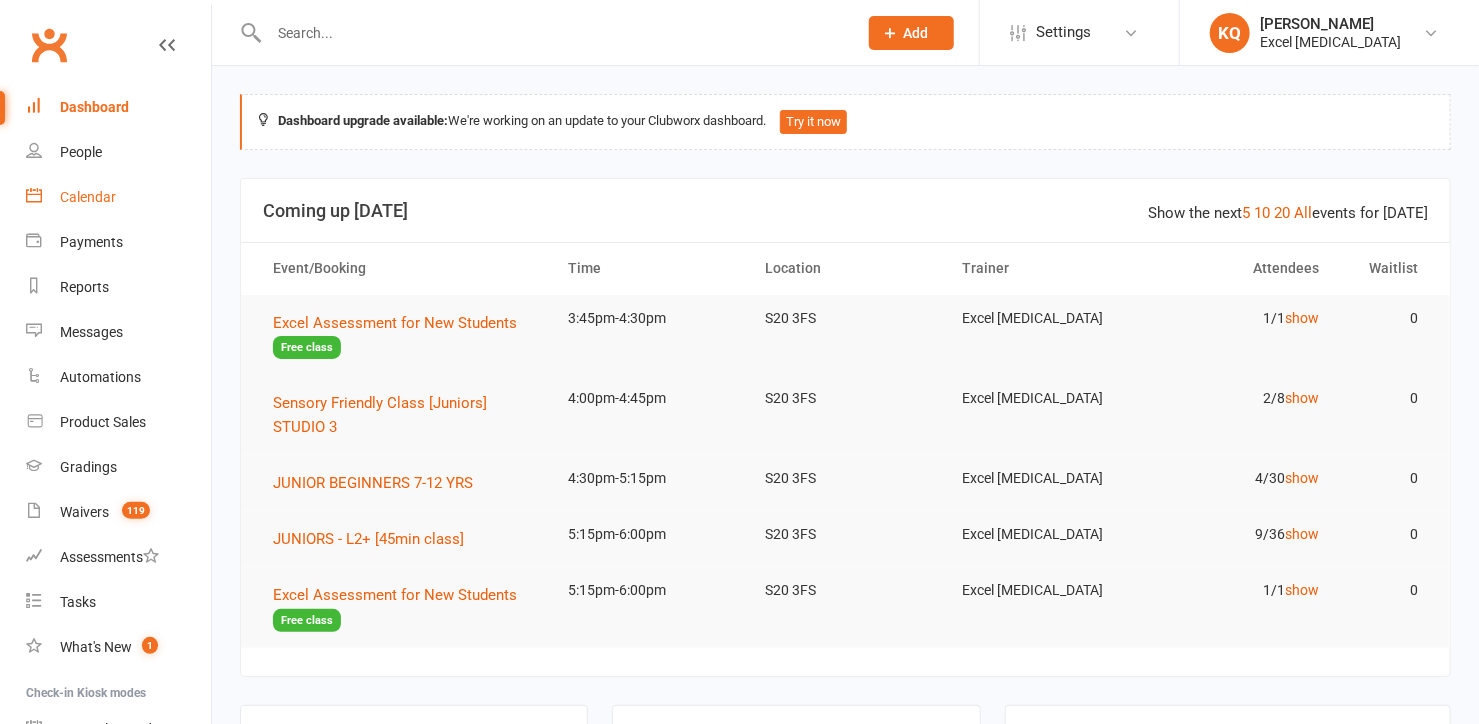 click on "Calendar" at bounding box center [88, 197] 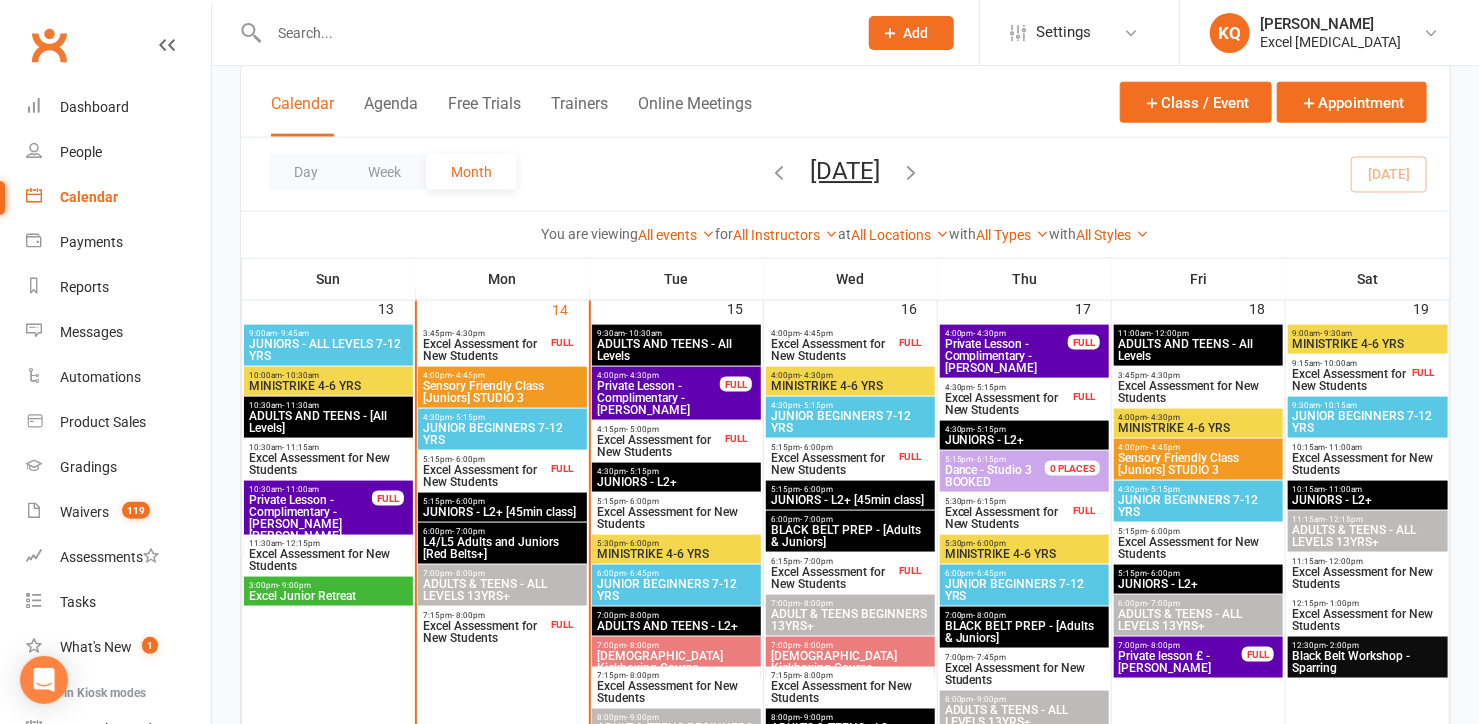 scroll, scrollTop: 1090, scrollLeft: 0, axis: vertical 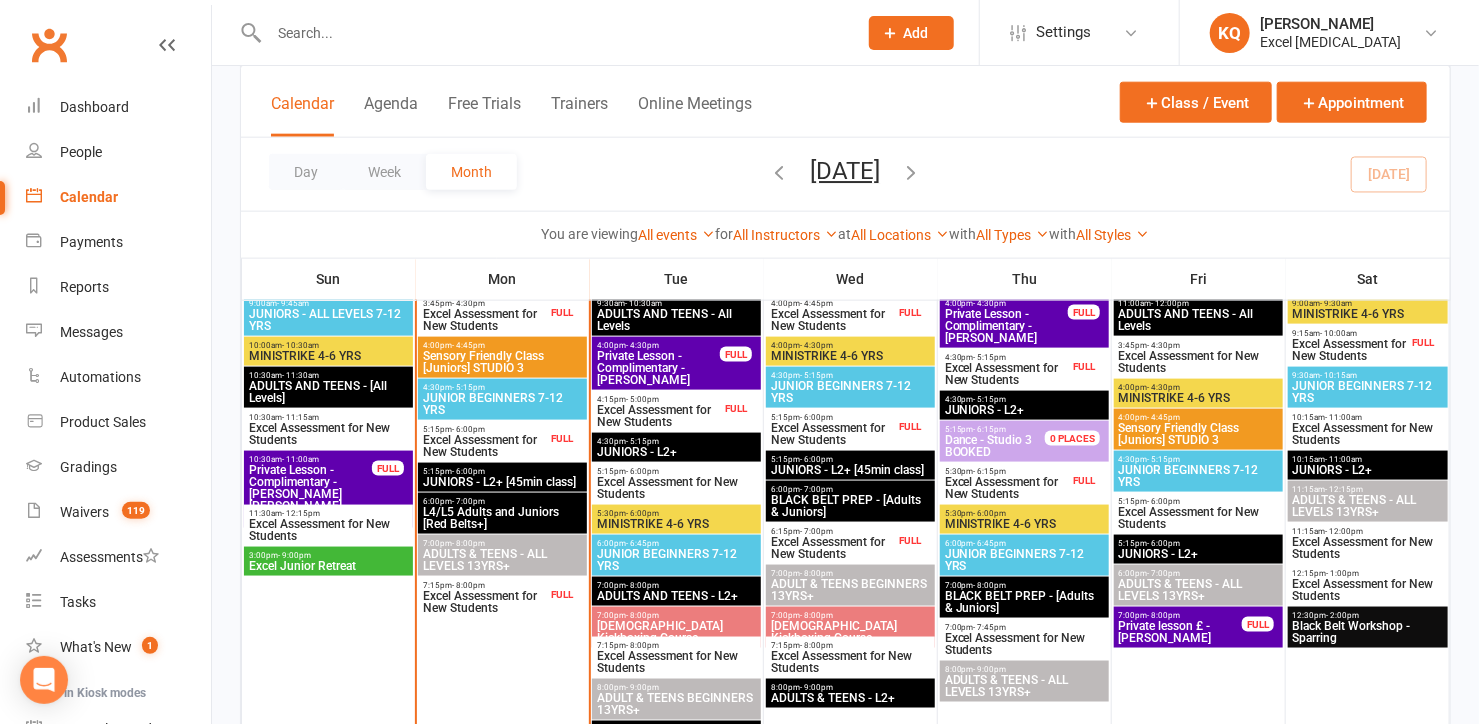 click on "Excel Assessment for New Students" at bounding box center [484, 602] 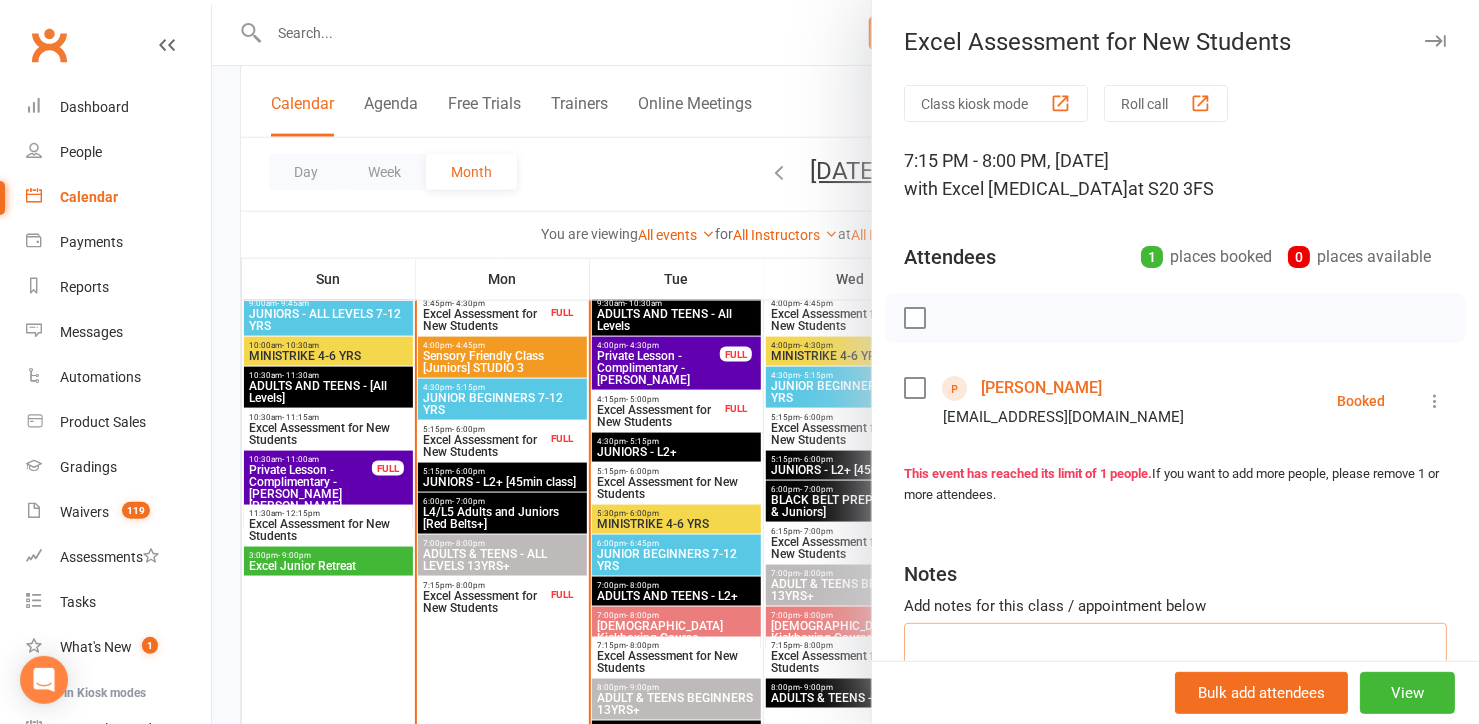 click at bounding box center (1175, 656) 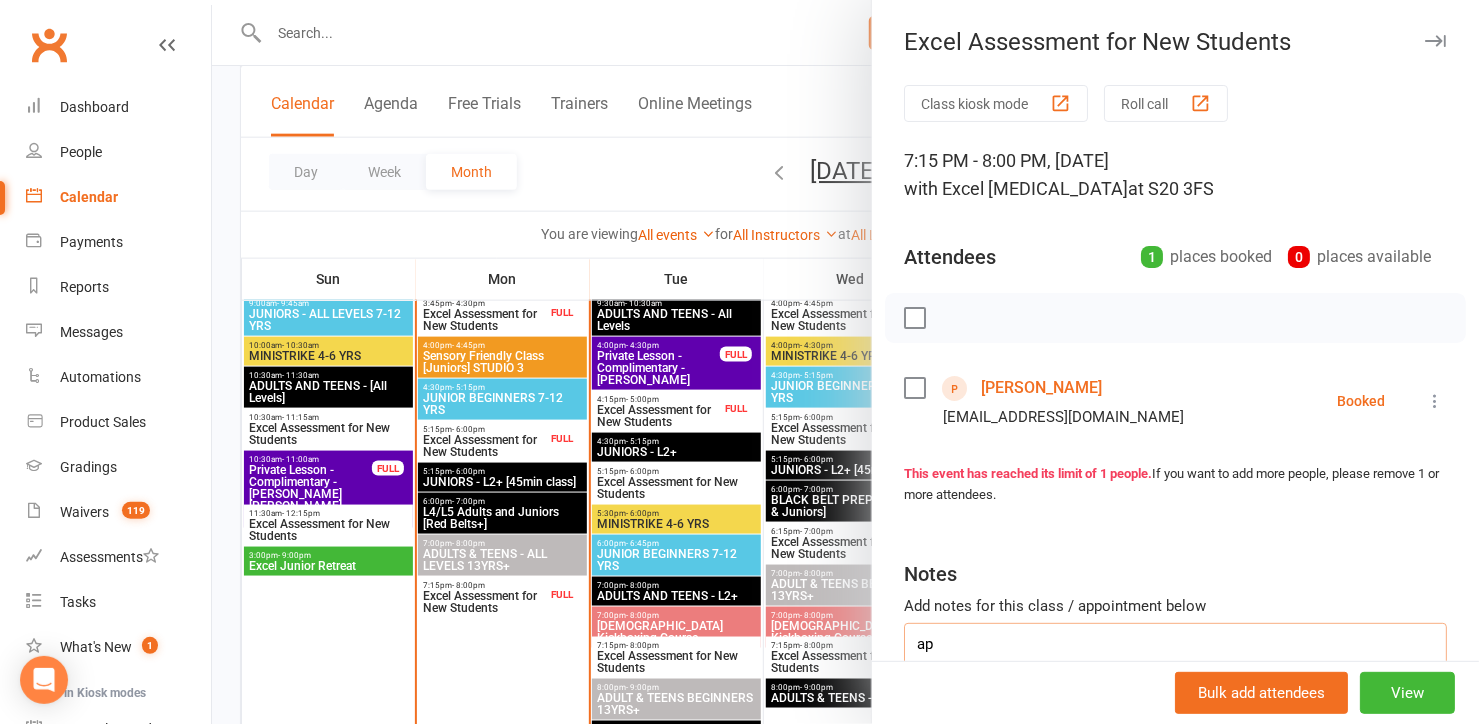 type on "a" 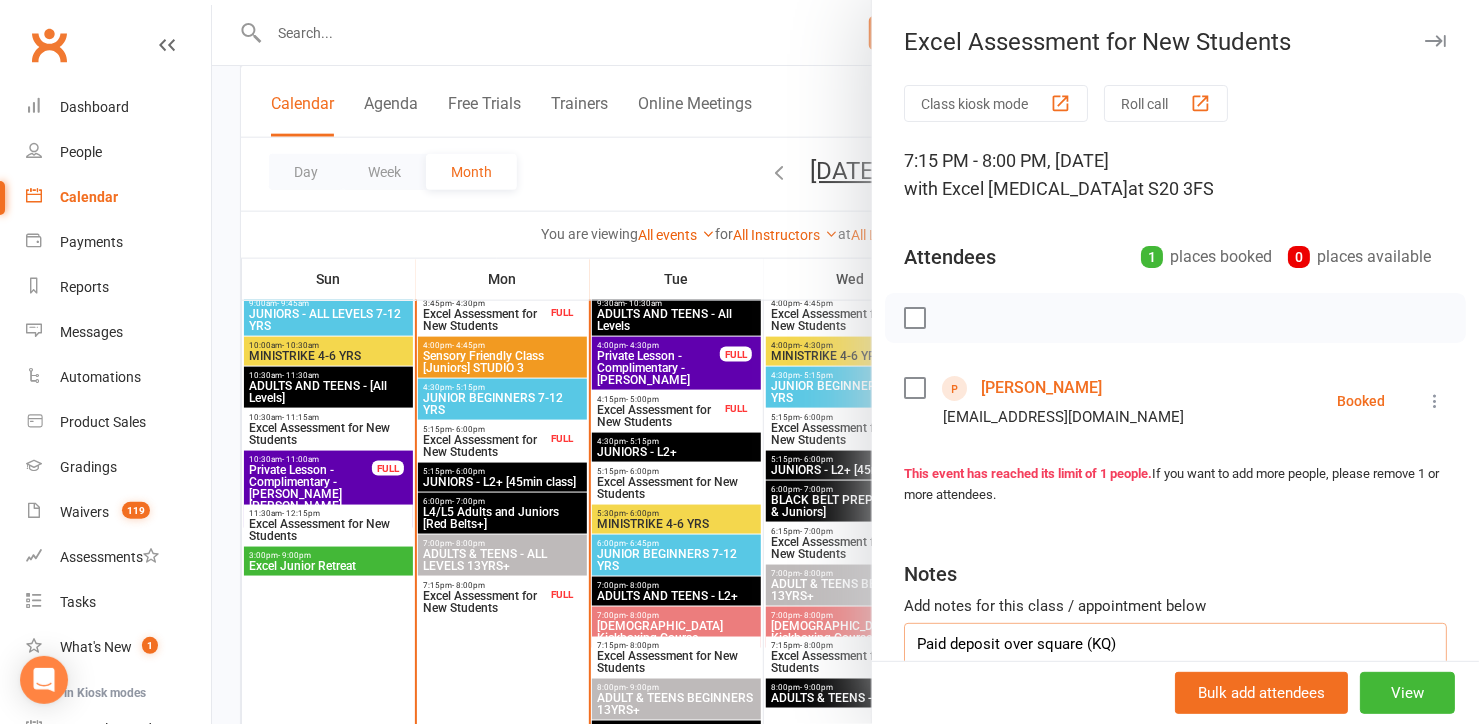 type on "Paid deposit over square (KQ)" 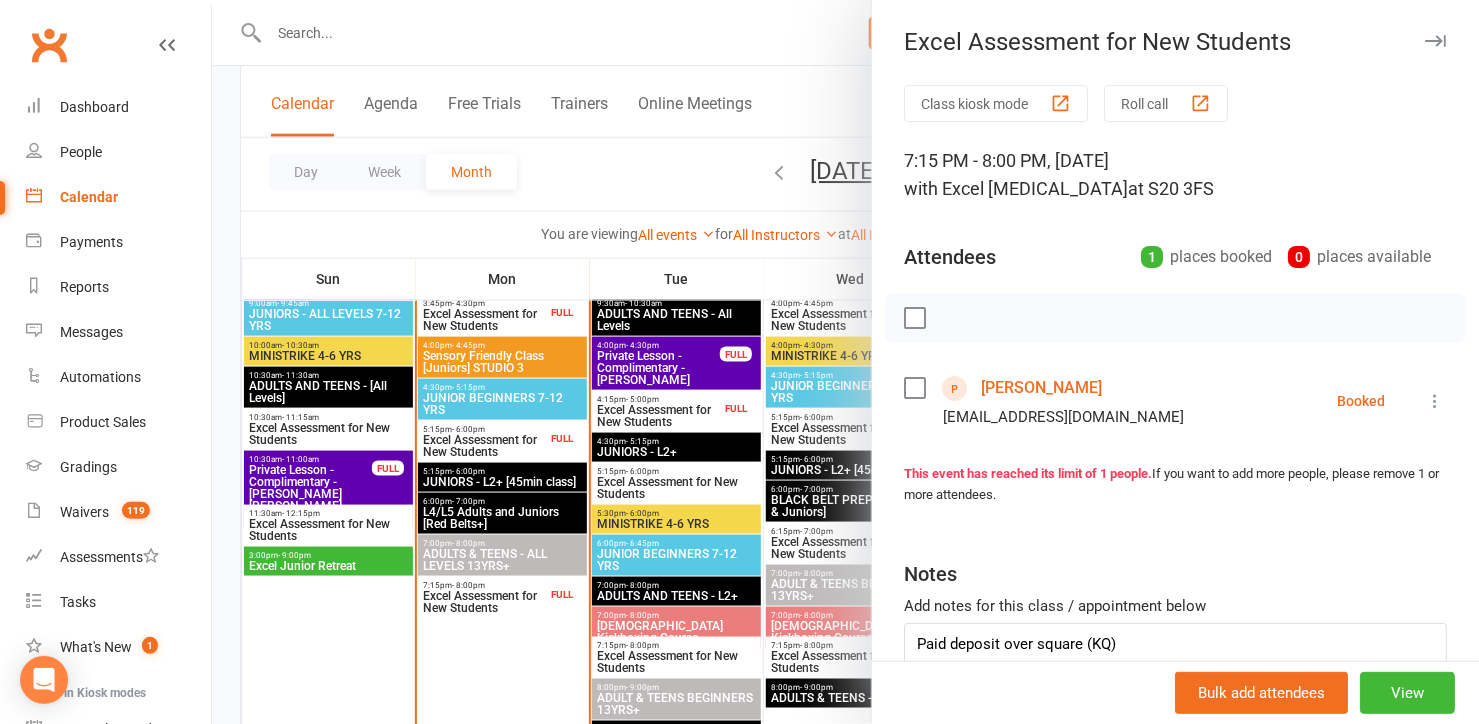 click on "[PERSON_NAME]" at bounding box center (1041, 388) 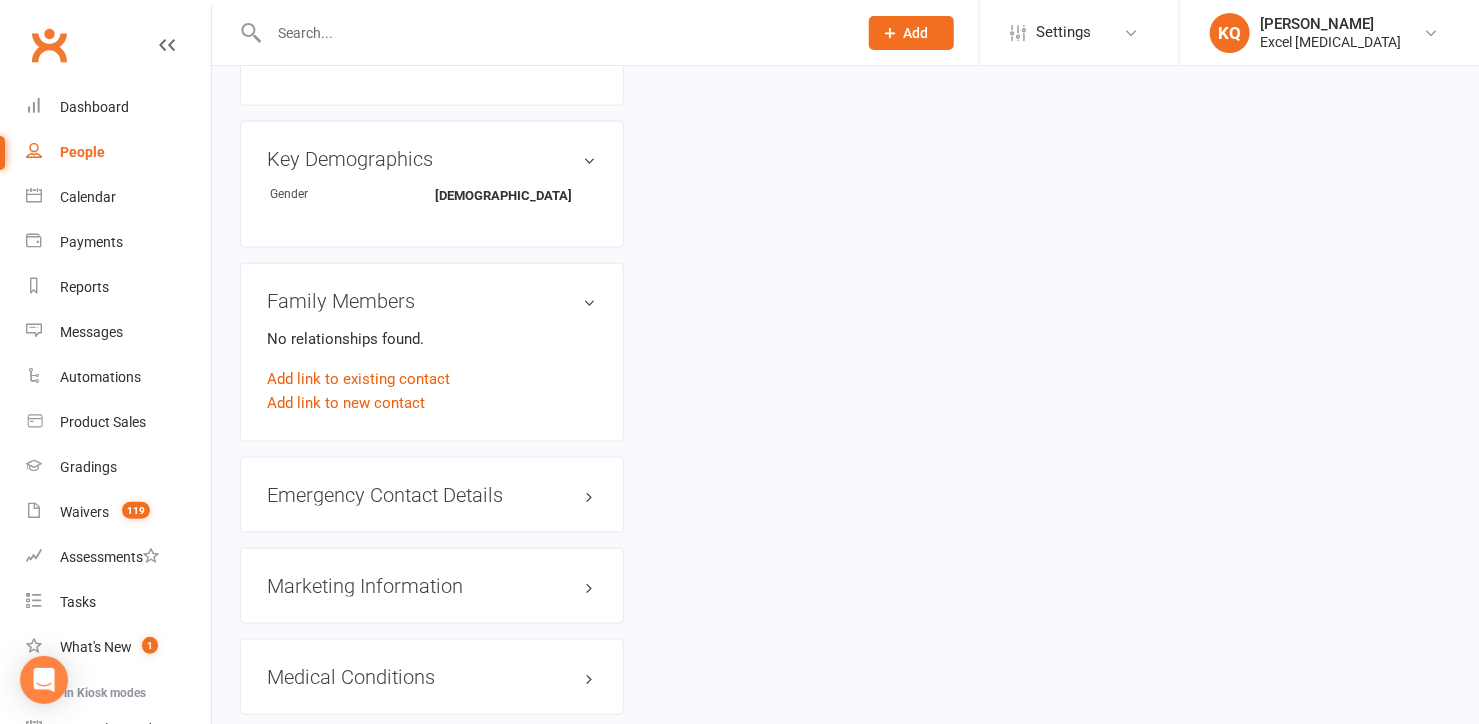 scroll, scrollTop: 0, scrollLeft: 0, axis: both 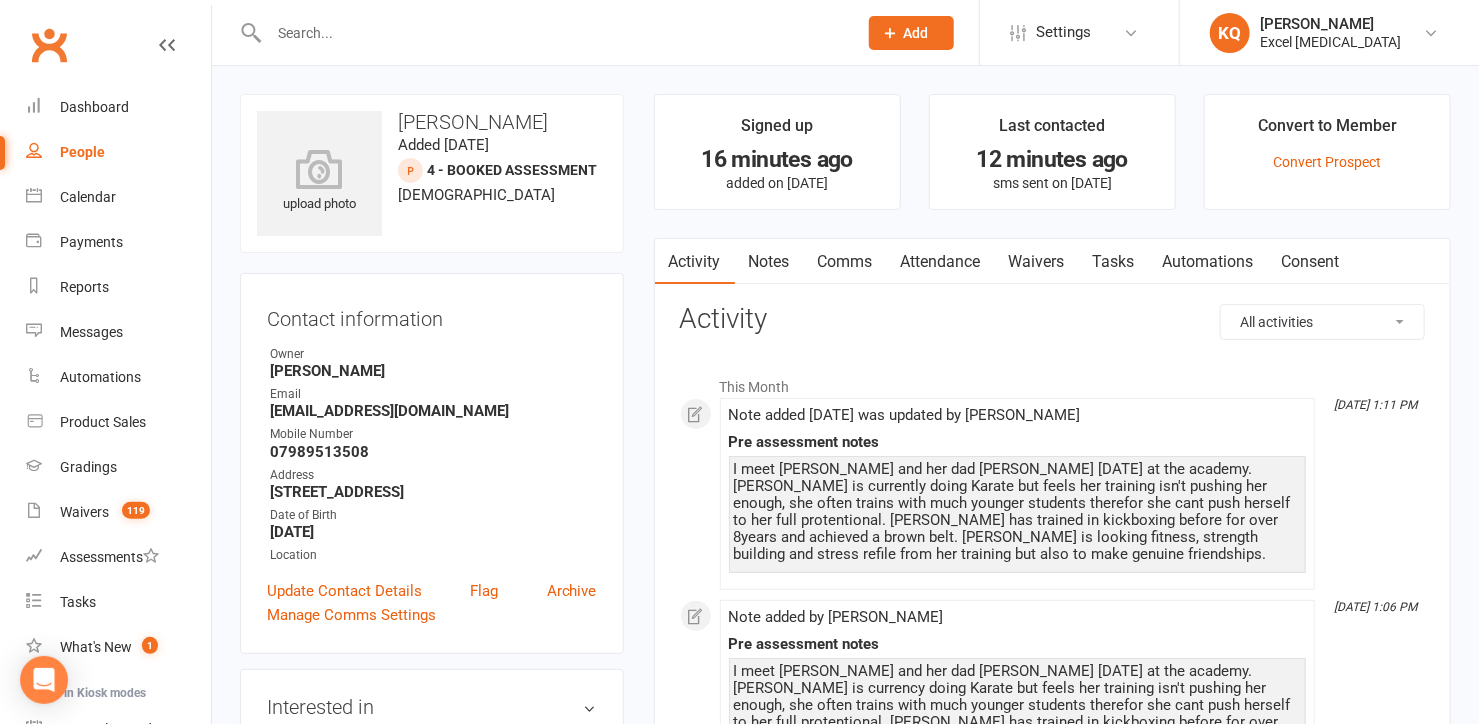 click on "People" at bounding box center [82, 152] 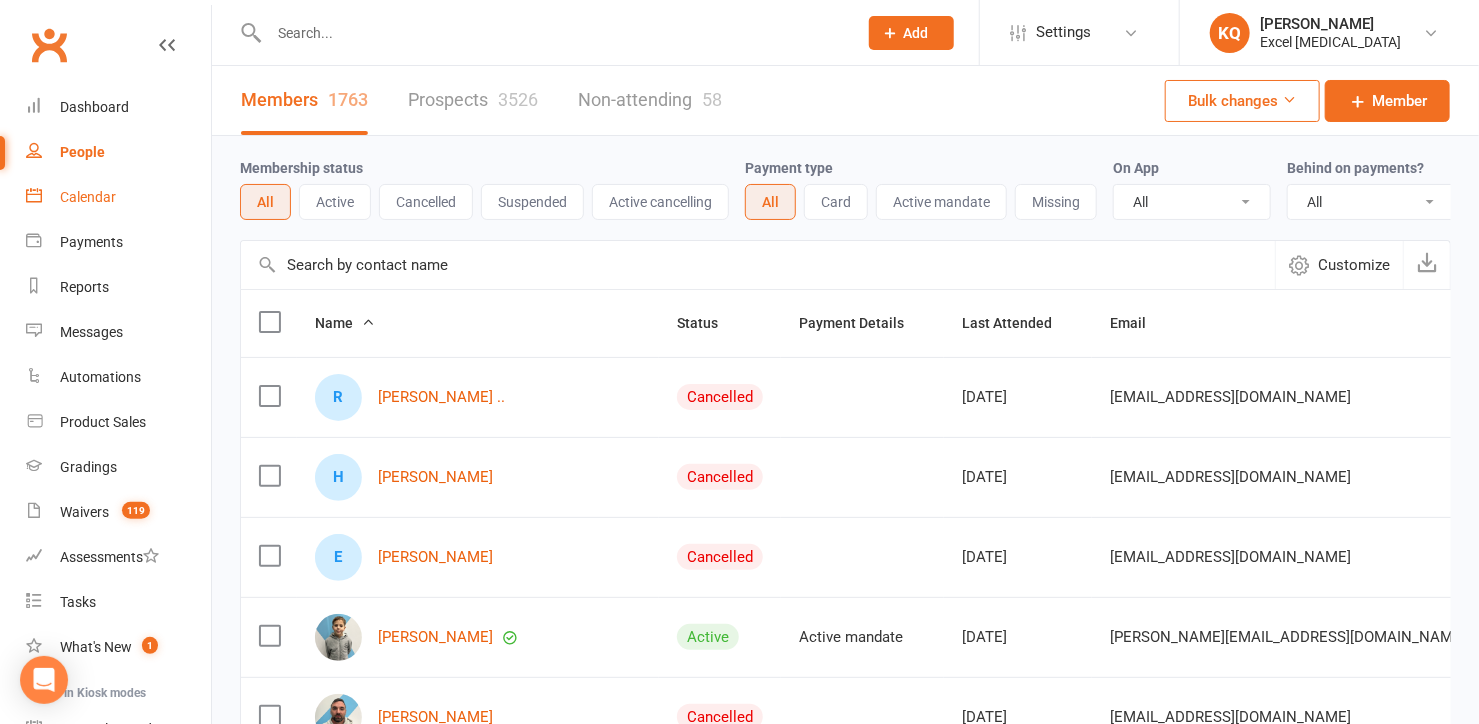 click on "Calendar" at bounding box center (88, 197) 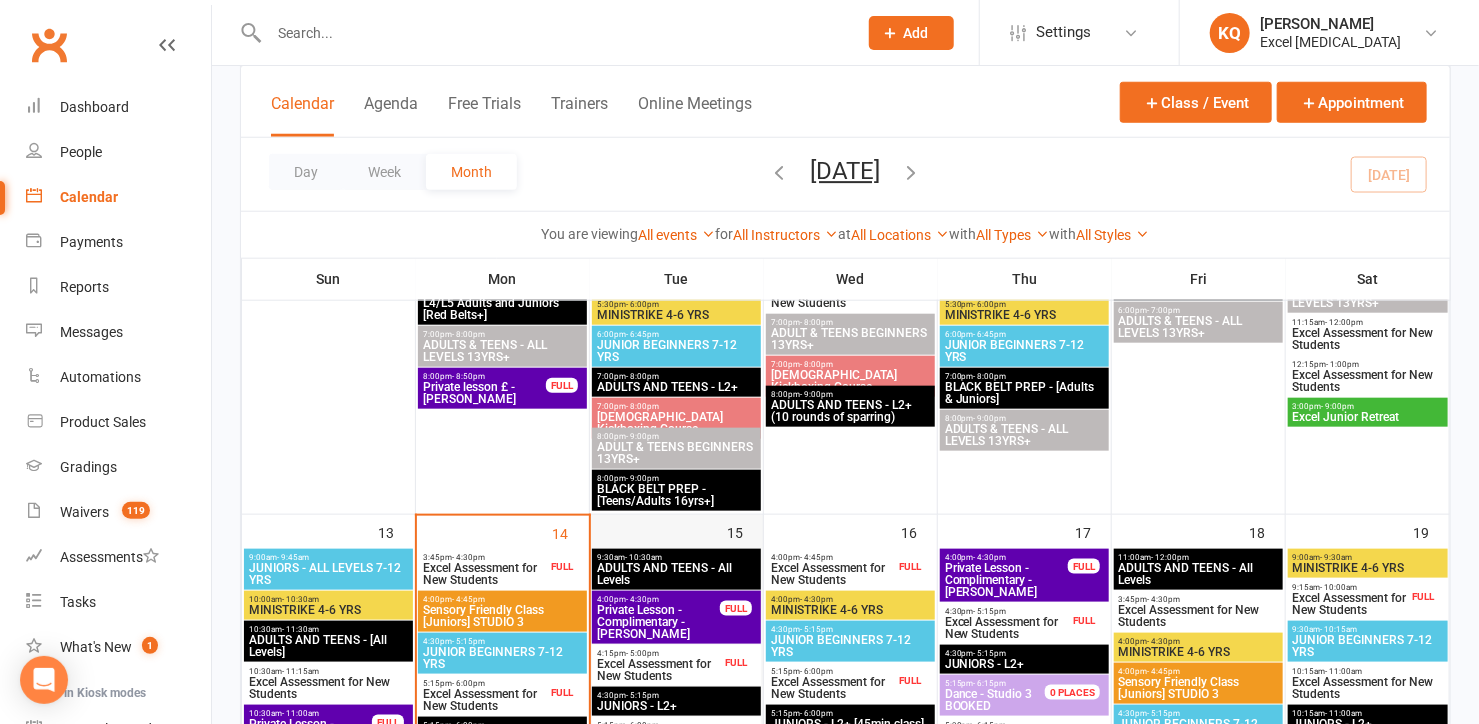 scroll, scrollTop: 909, scrollLeft: 0, axis: vertical 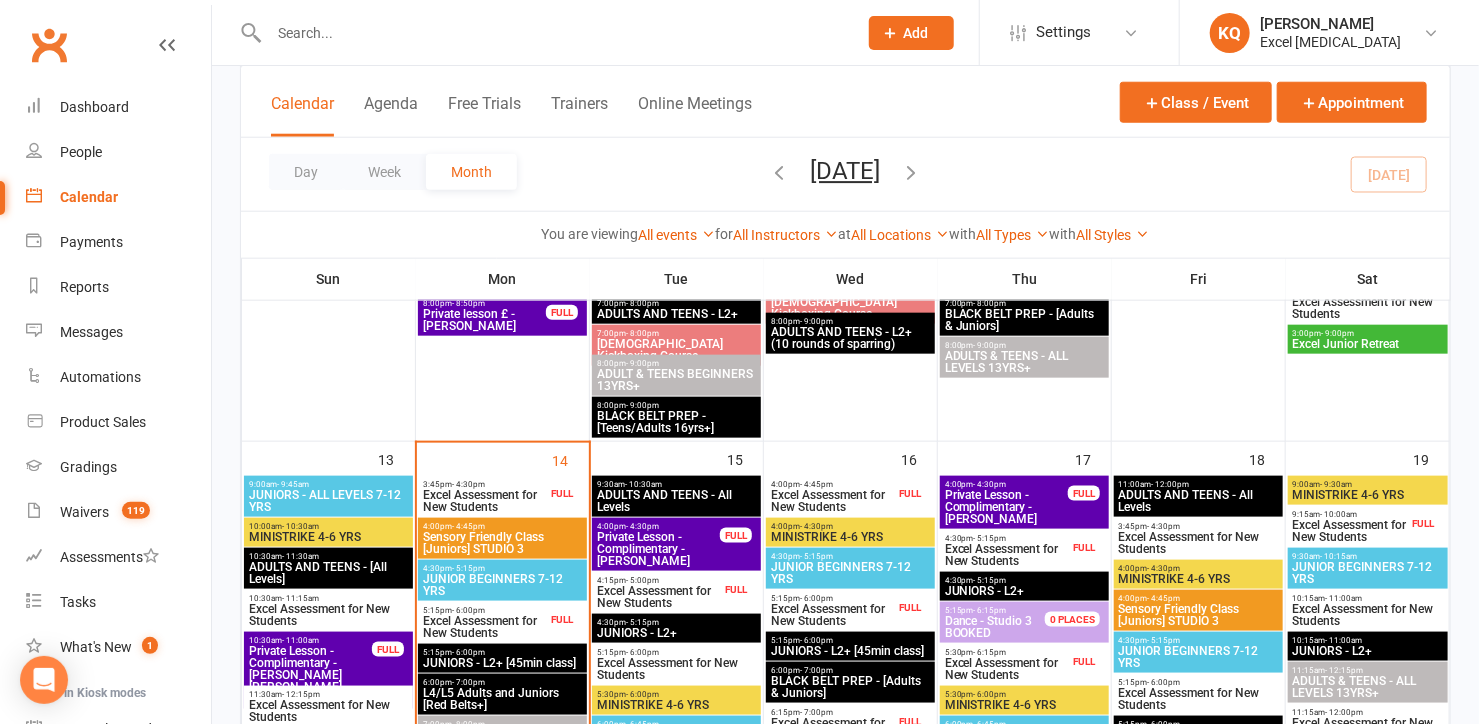 click on "Excel Assessment for New Students" at bounding box center (484, 501) 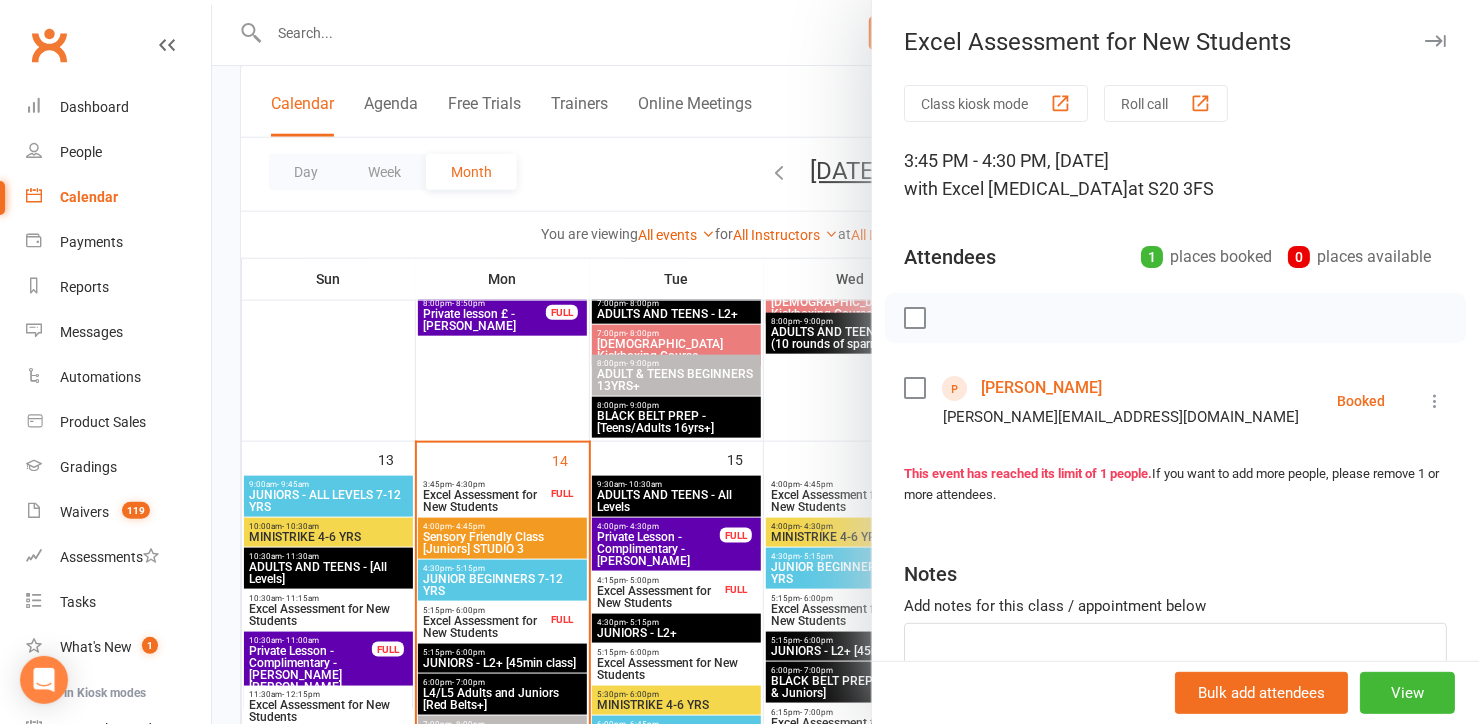click on "[PERSON_NAME]" at bounding box center [1041, 388] 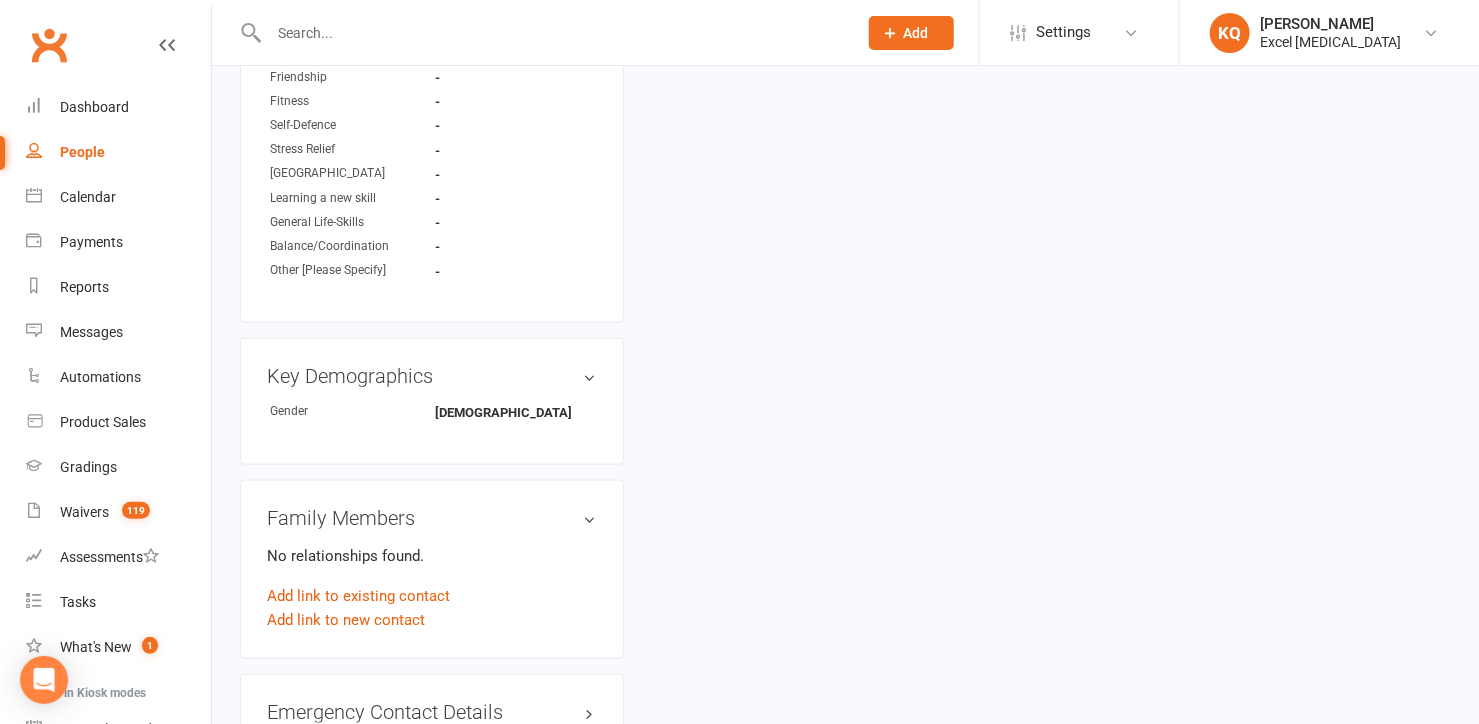 scroll, scrollTop: 0, scrollLeft: 0, axis: both 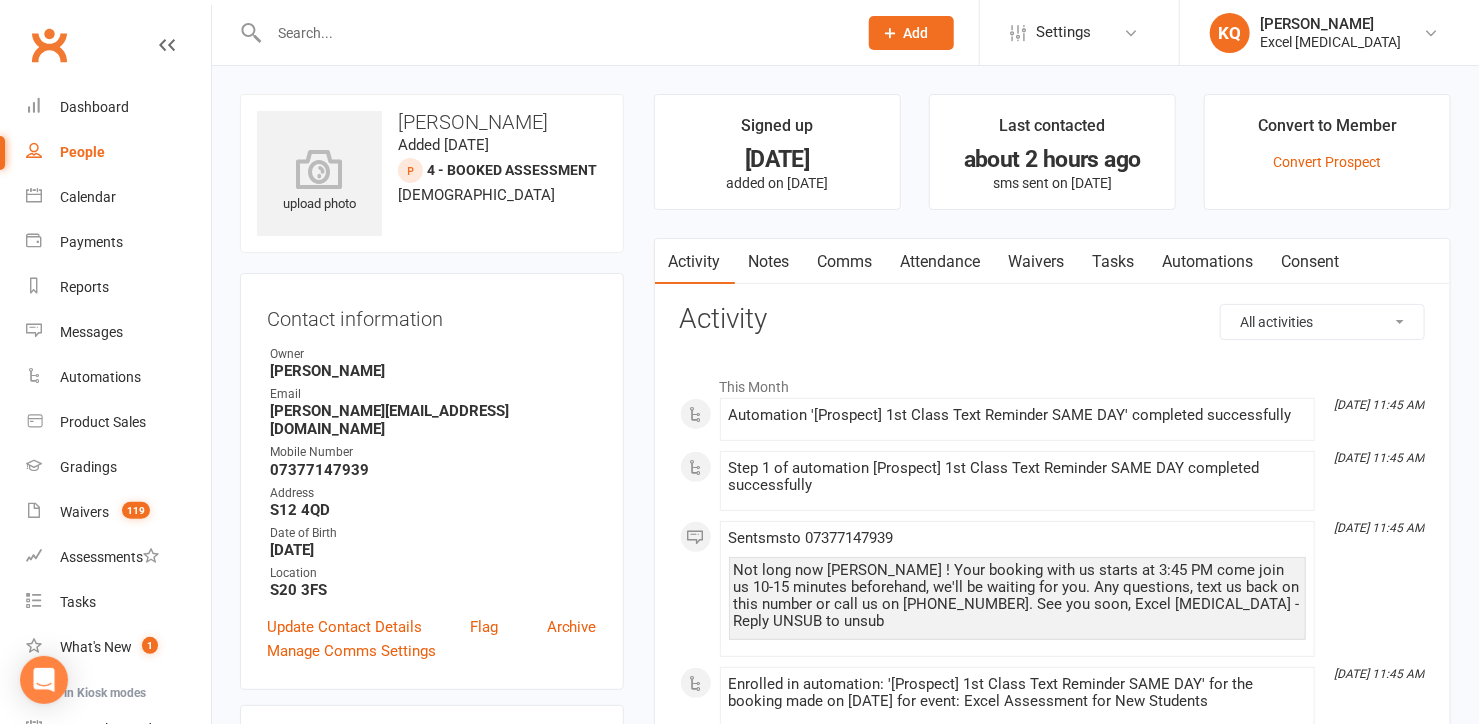 click on "Notes" at bounding box center [769, 262] 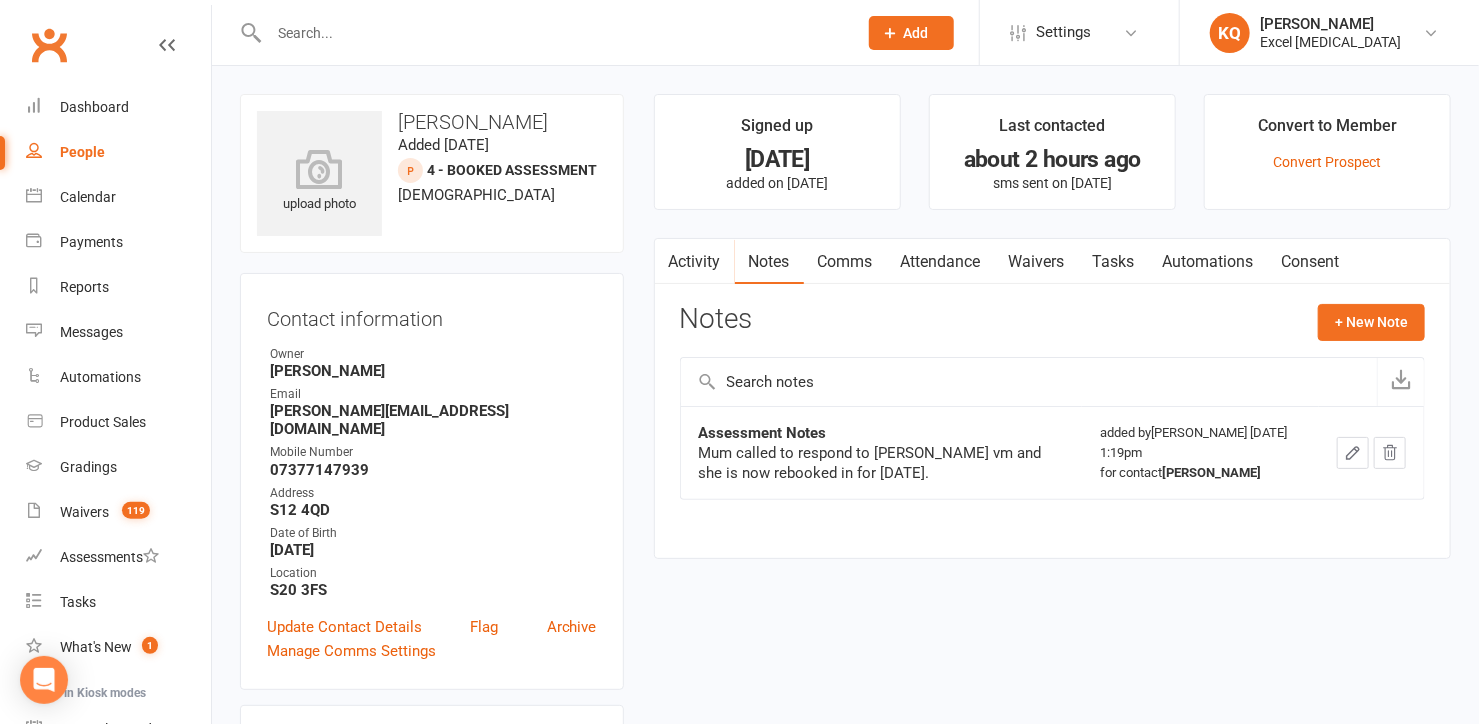 click on "Activity" at bounding box center (695, 262) 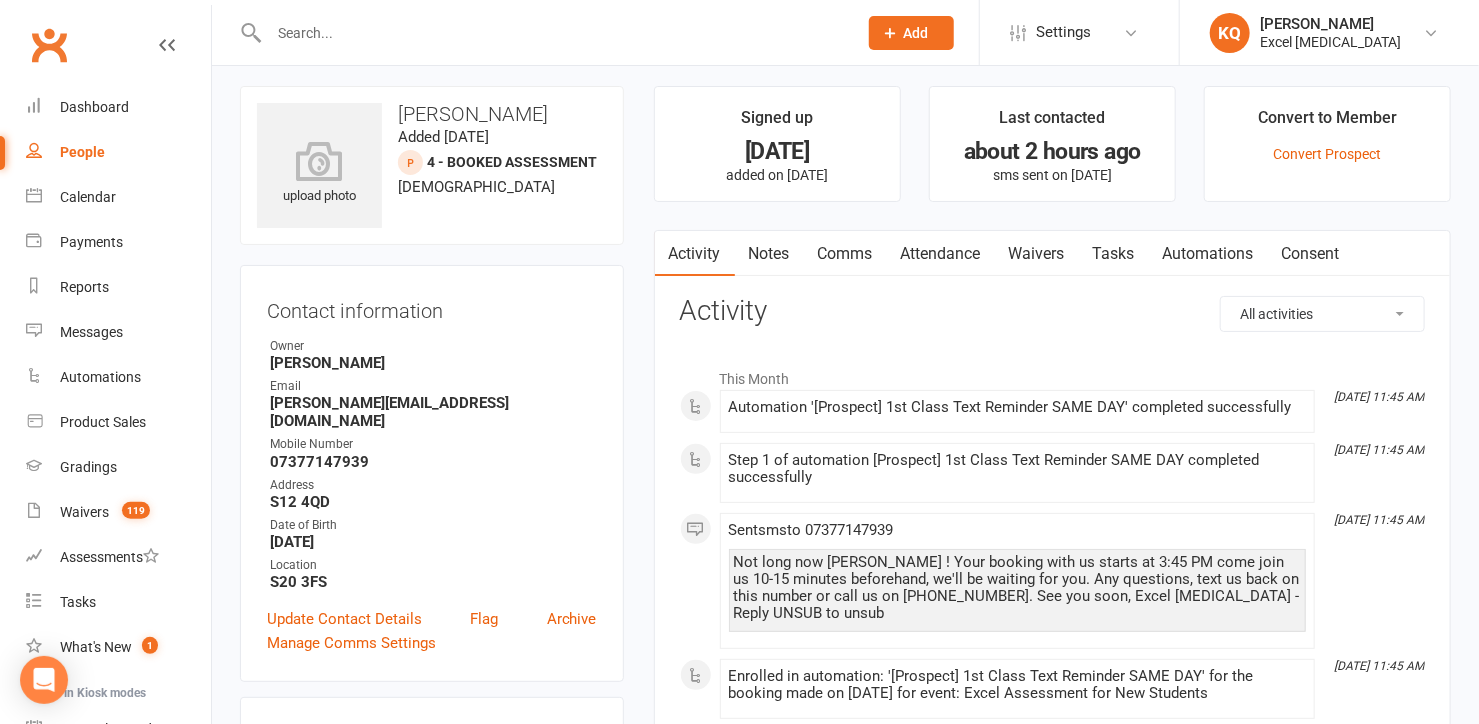 scroll, scrollTop: 0, scrollLeft: 0, axis: both 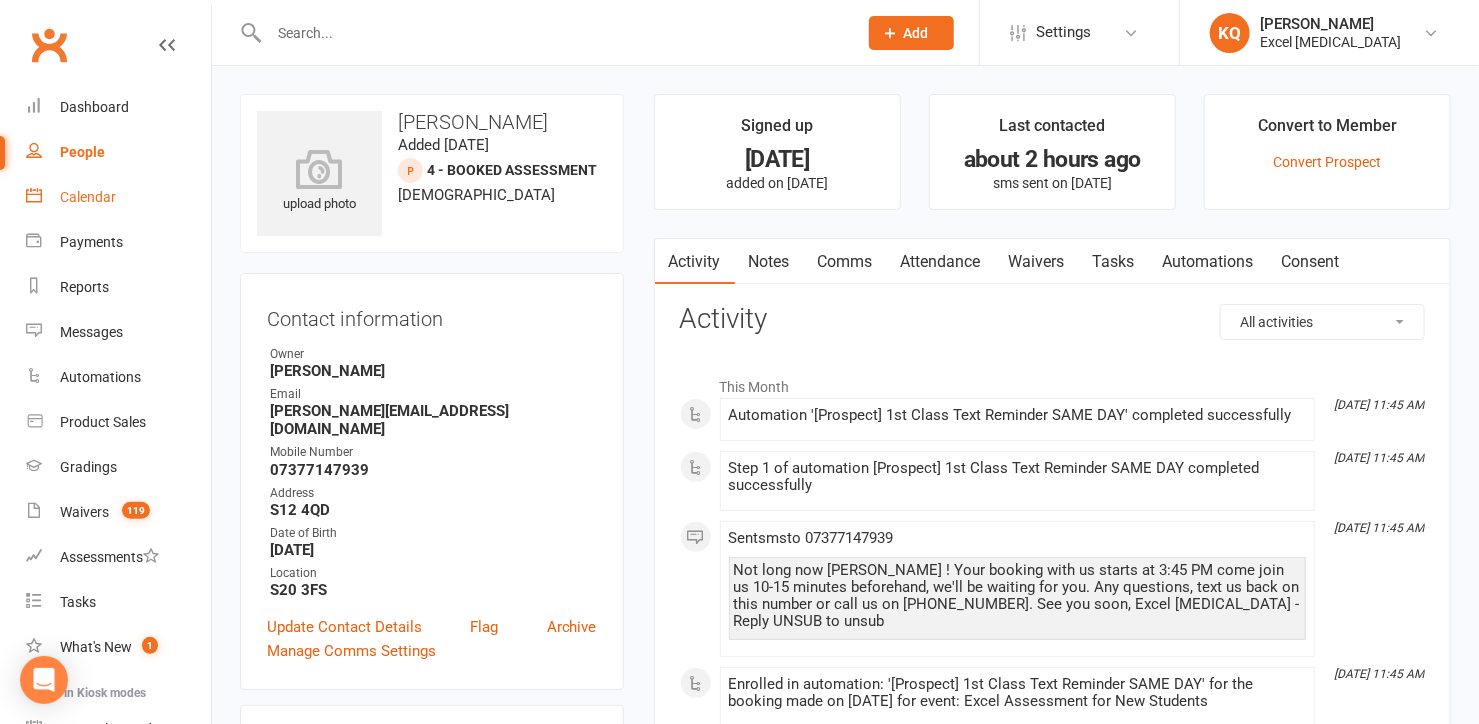 click on "Calendar" at bounding box center [88, 197] 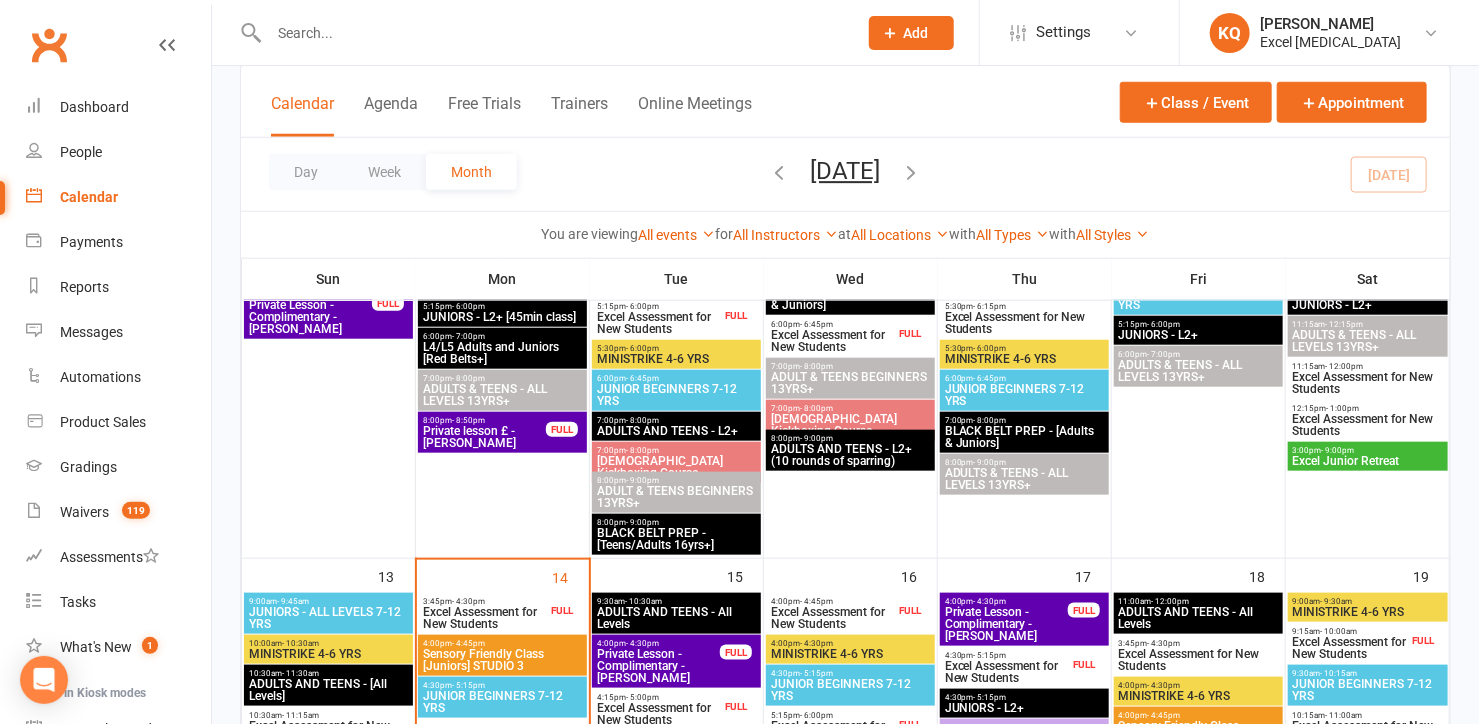 scroll, scrollTop: 1000, scrollLeft: 0, axis: vertical 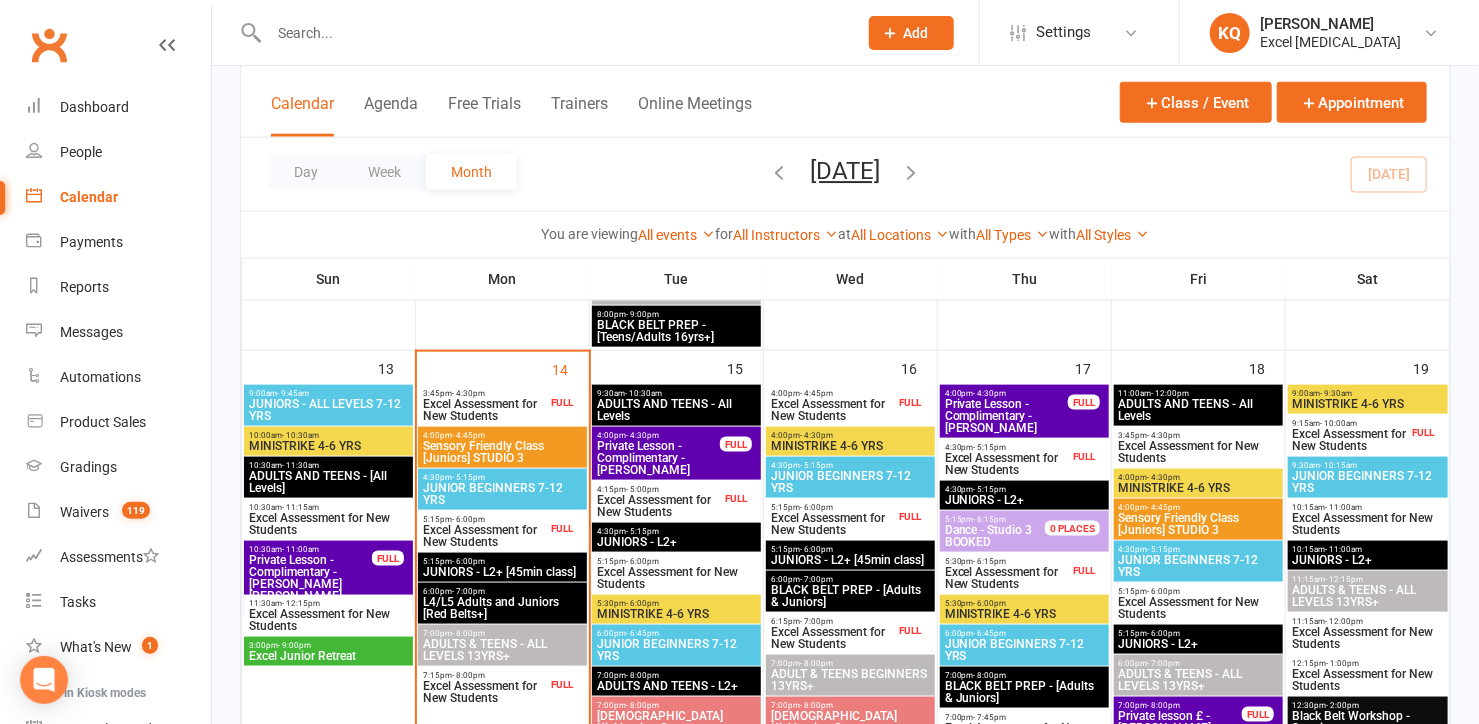 click on "Excel Assessment for New Students" at bounding box center [484, 536] 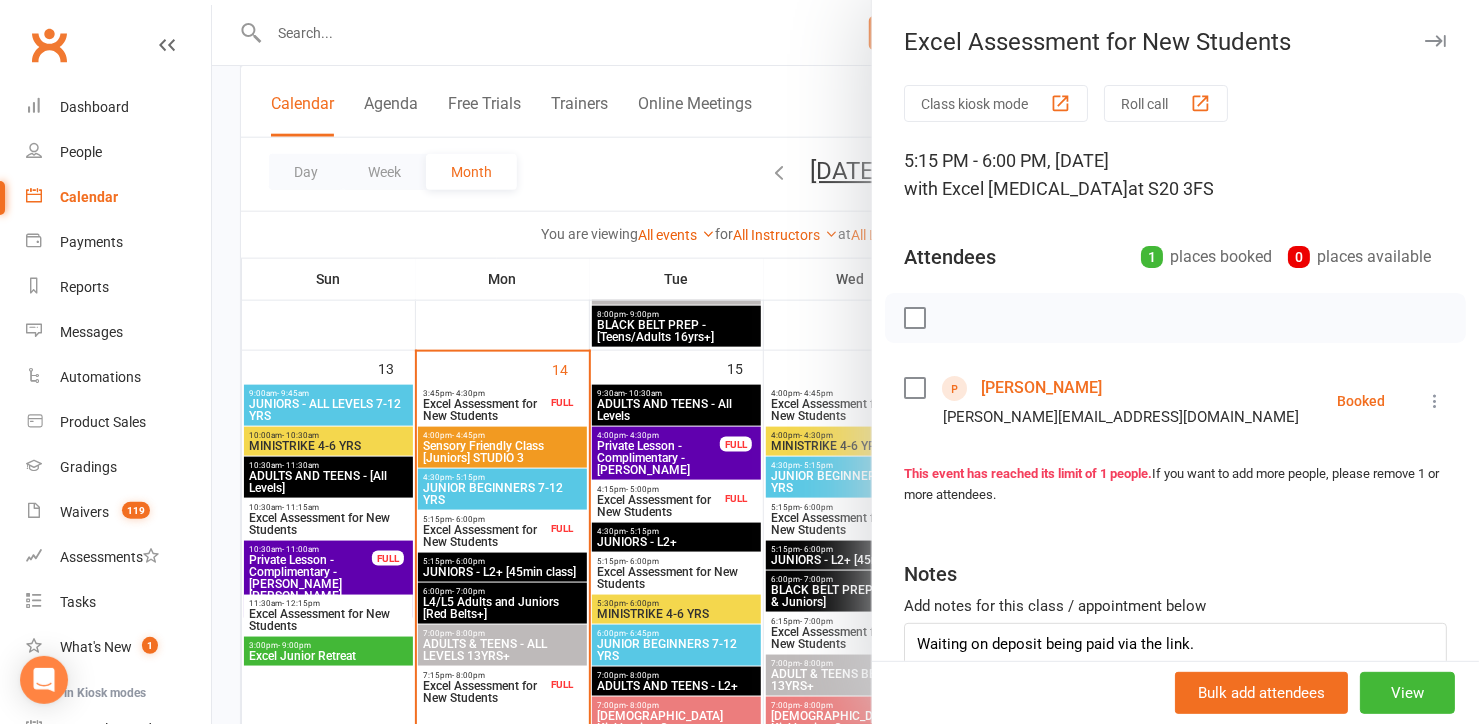 click on "Hunter Walker" at bounding box center (1041, 388) 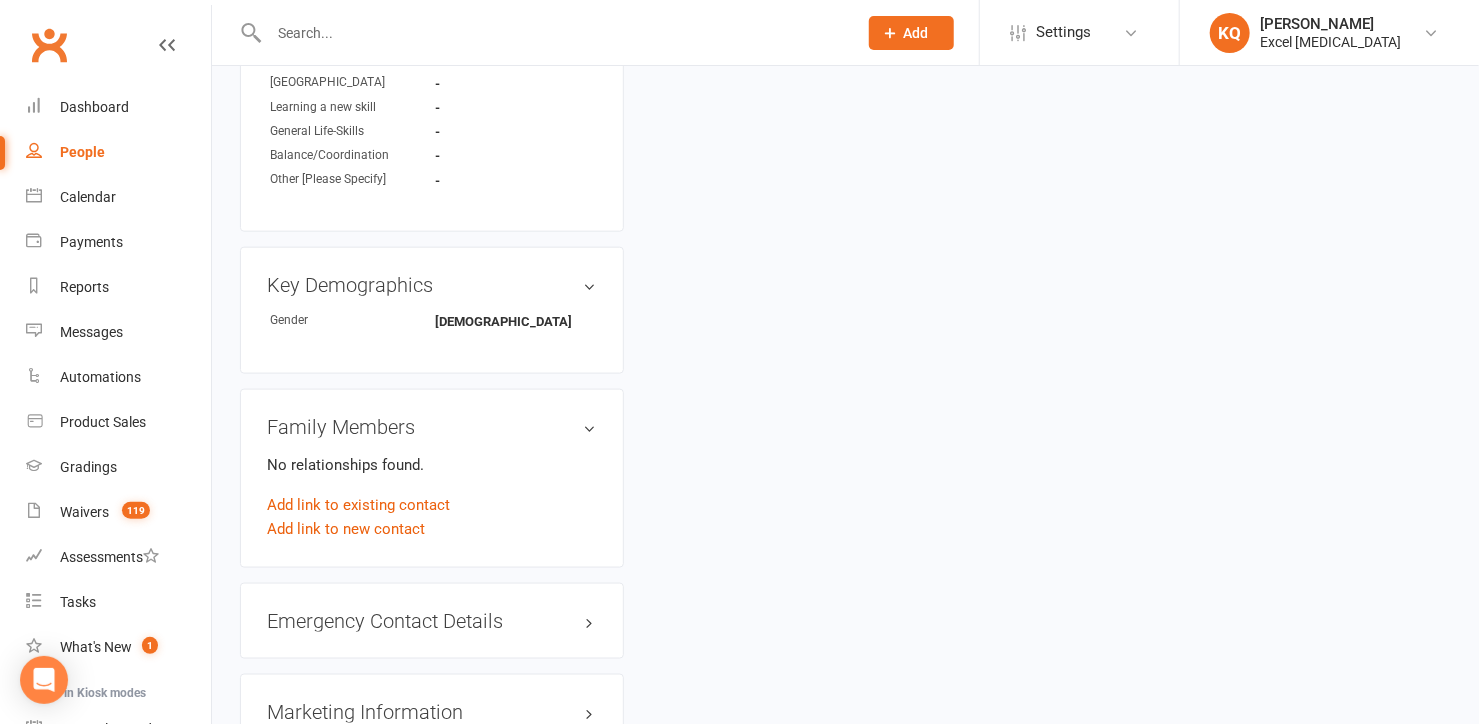 scroll, scrollTop: 0, scrollLeft: 0, axis: both 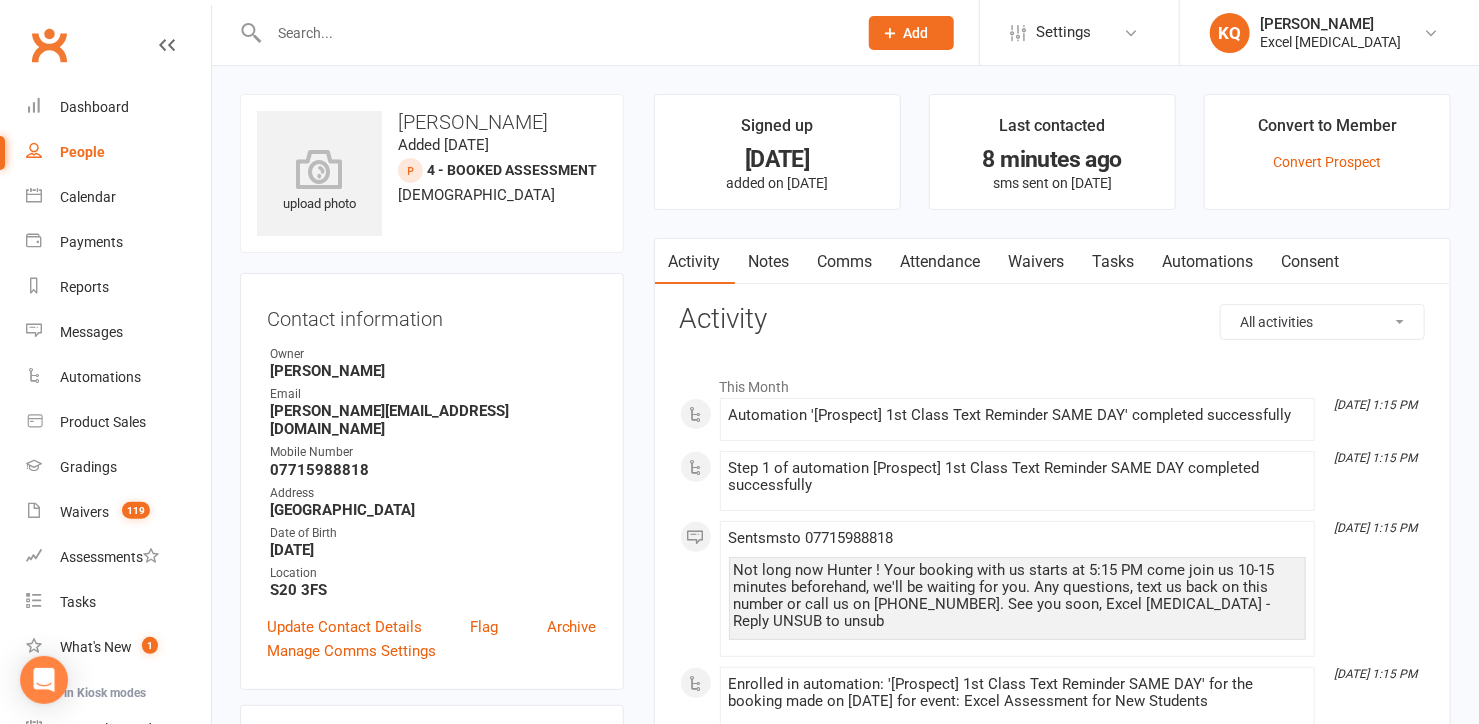 click on "Notes" at bounding box center [769, 262] 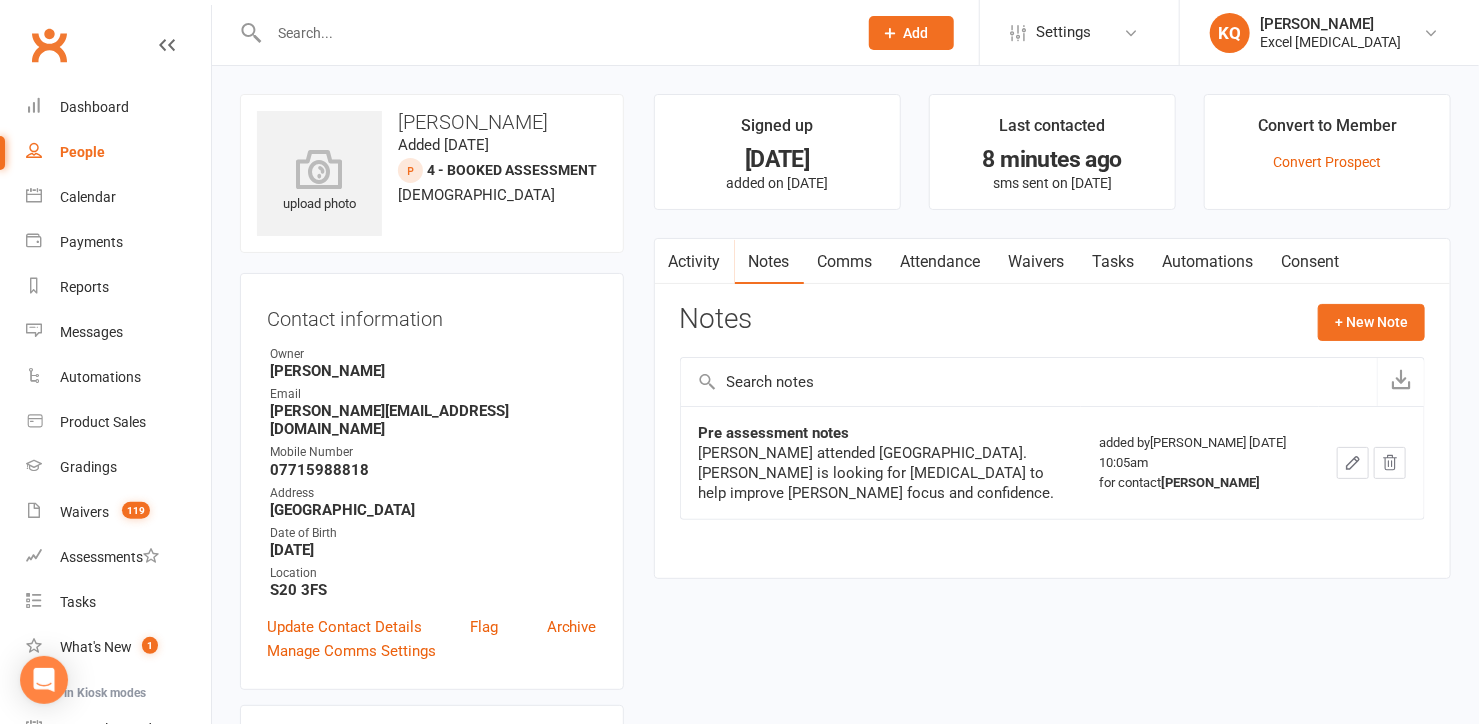 click on "8 minutes ago" at bounding box center (1052, 159) 